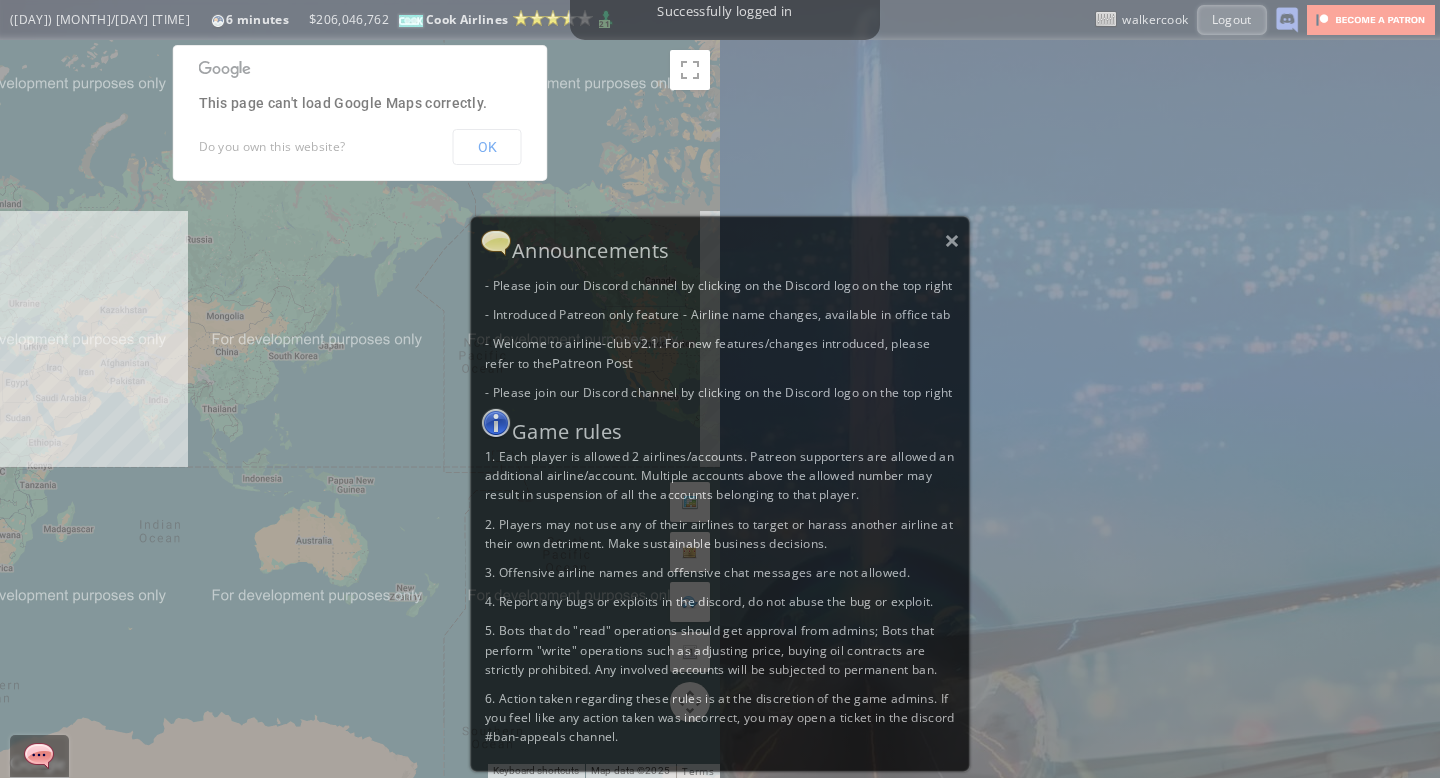 scroll, scrollTop: 0, scrollLeft: 0, axis: both 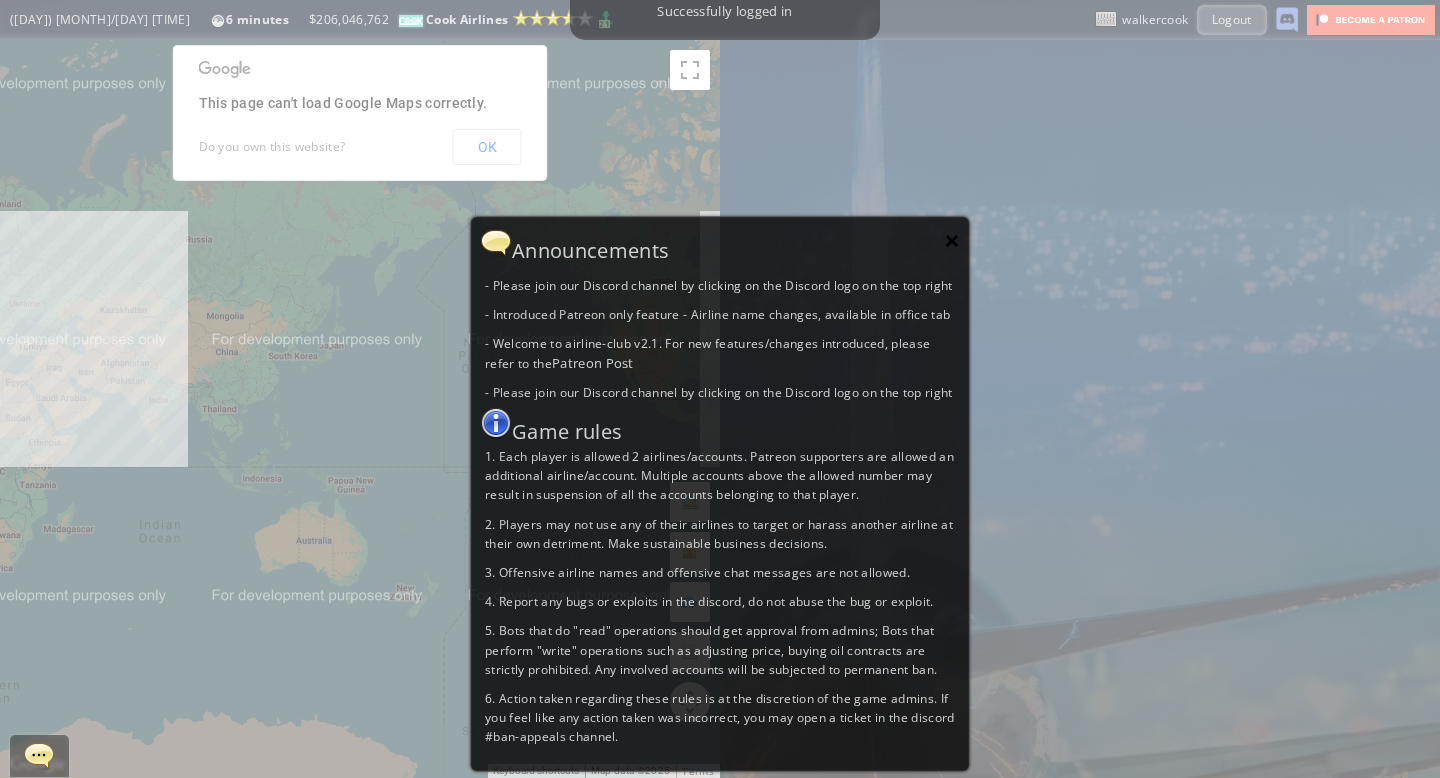click on "×" at bounding box center [952, 240] 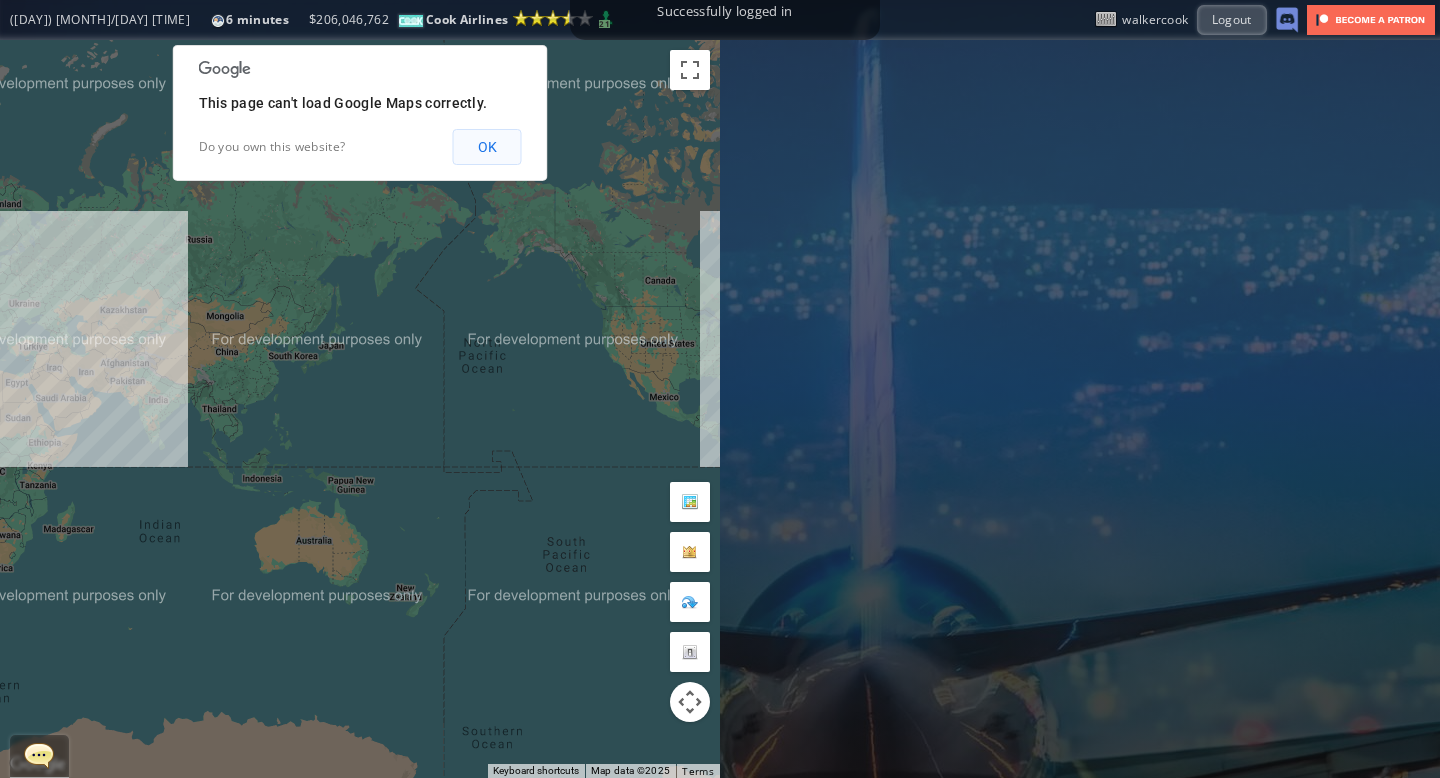 click on "OK" at bounding box center (487, 147) 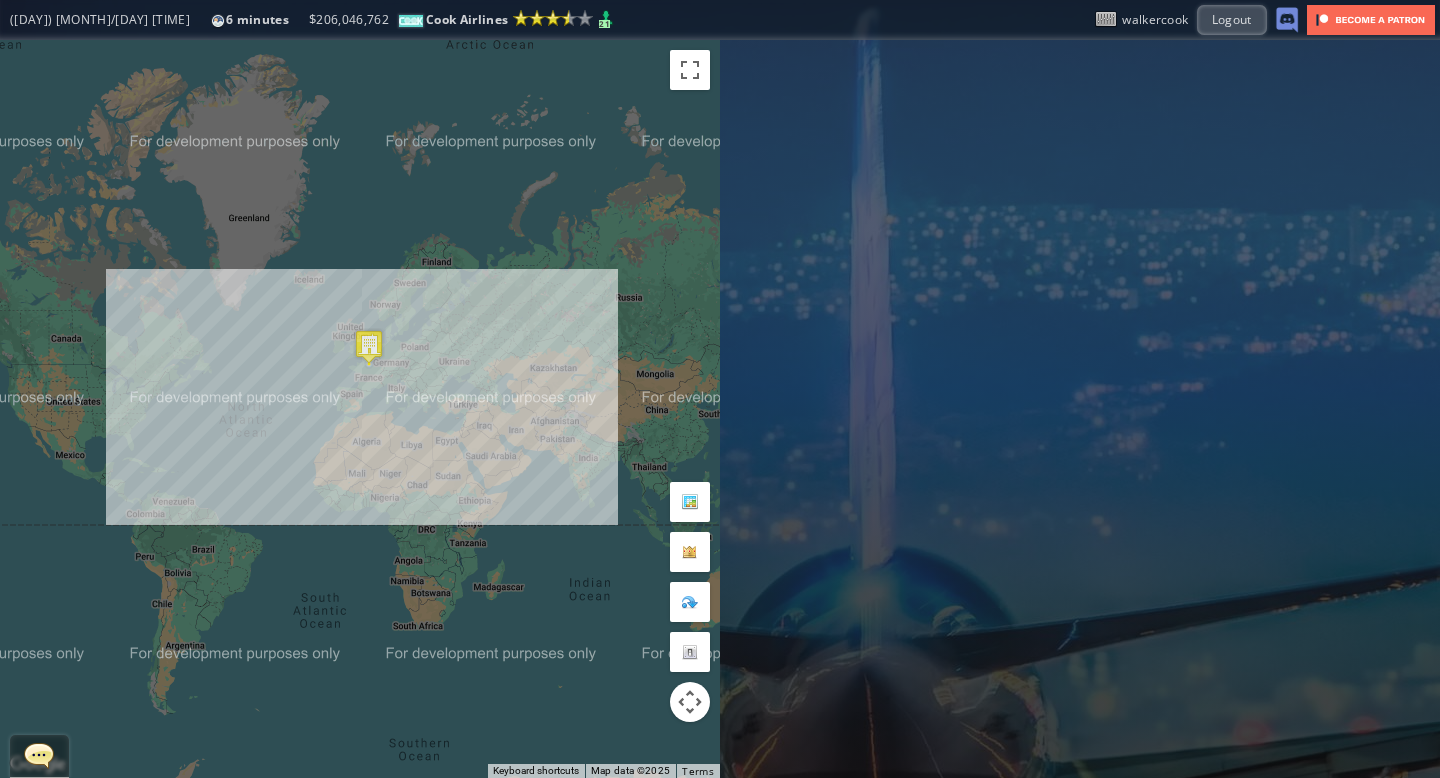 drag, startPoint x: 192, startPoint y: 363, endPoint x: 634, endPoint y: 422, distance: 445.9204 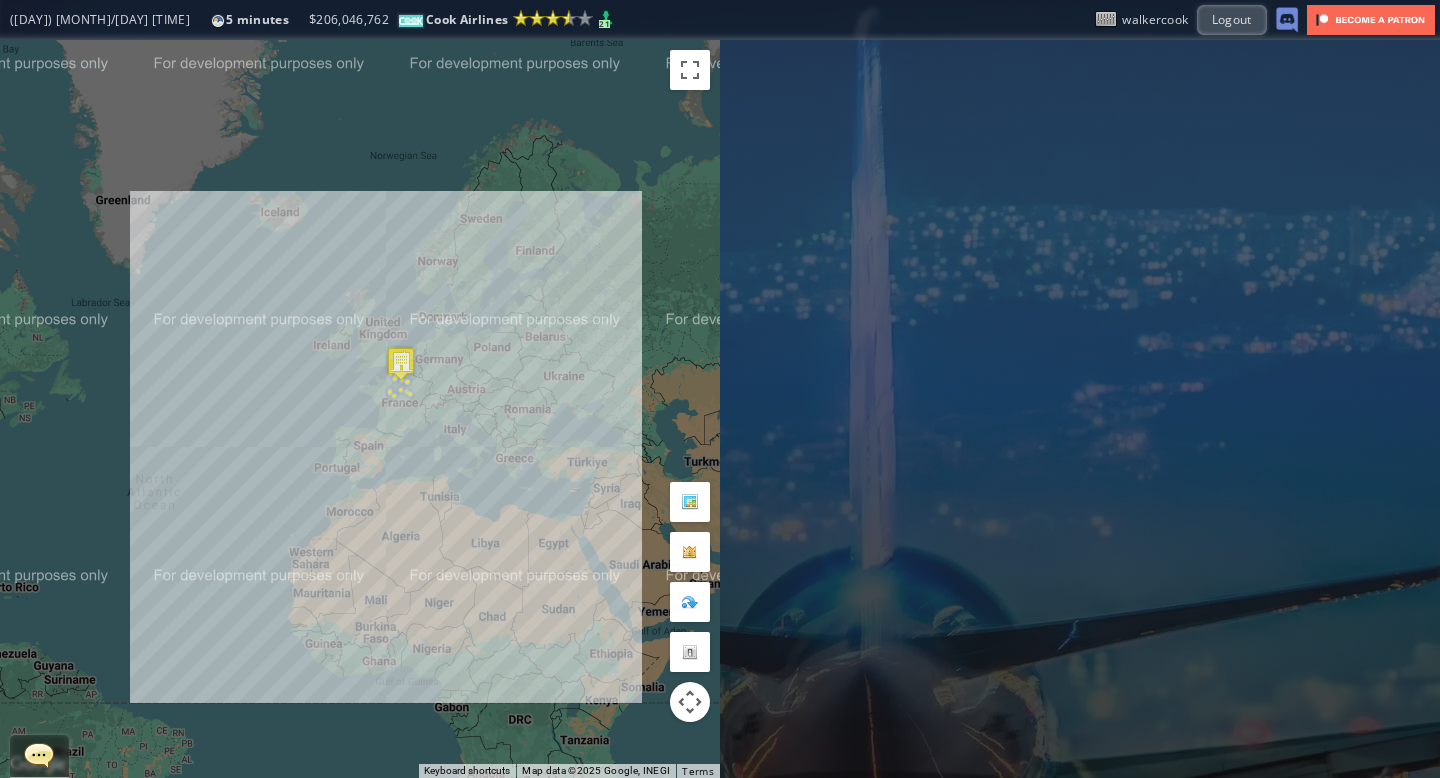 drag, startPoint x: 472, startPoint y: 115, endPoint x: 450, endPoint y: 293, distance: 179.3544 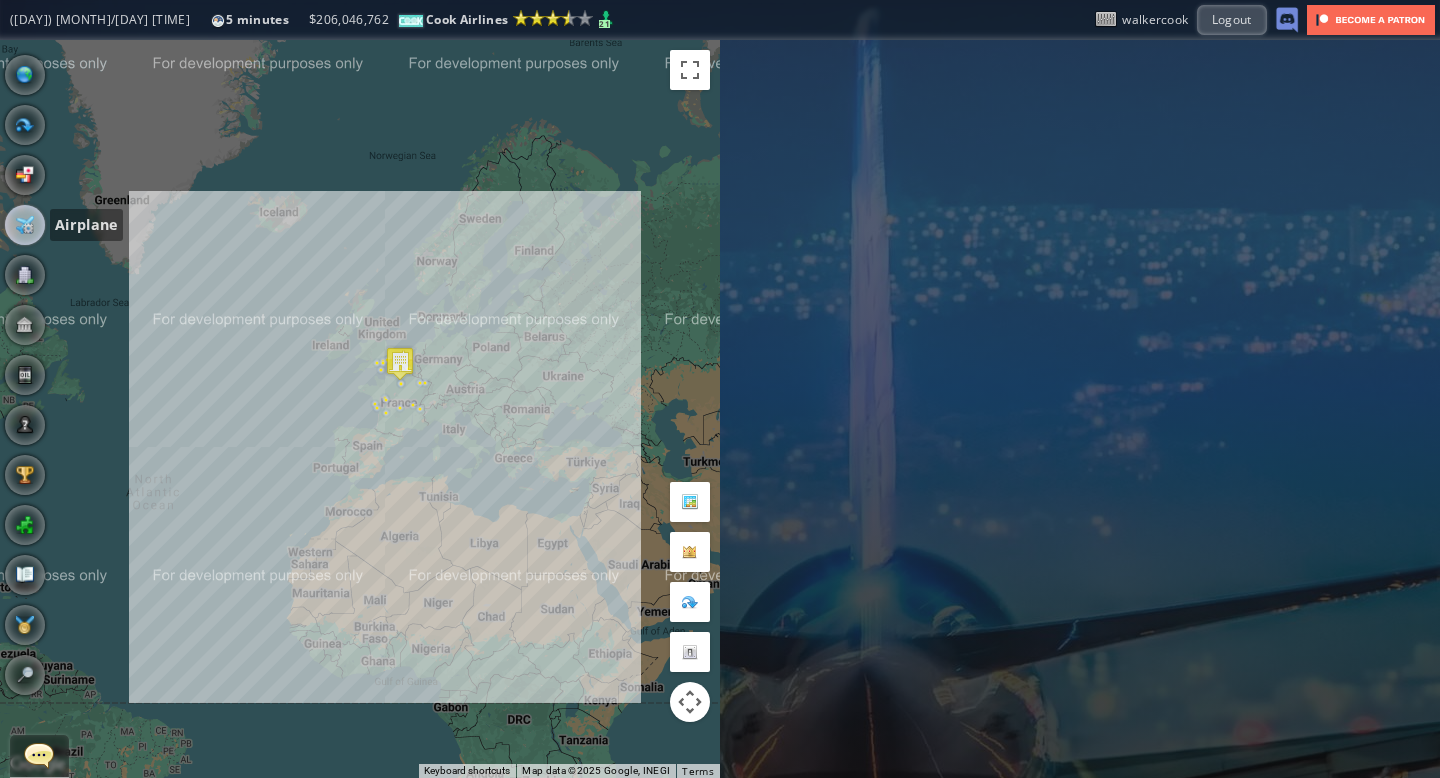 click at bounding box center [25, 225] 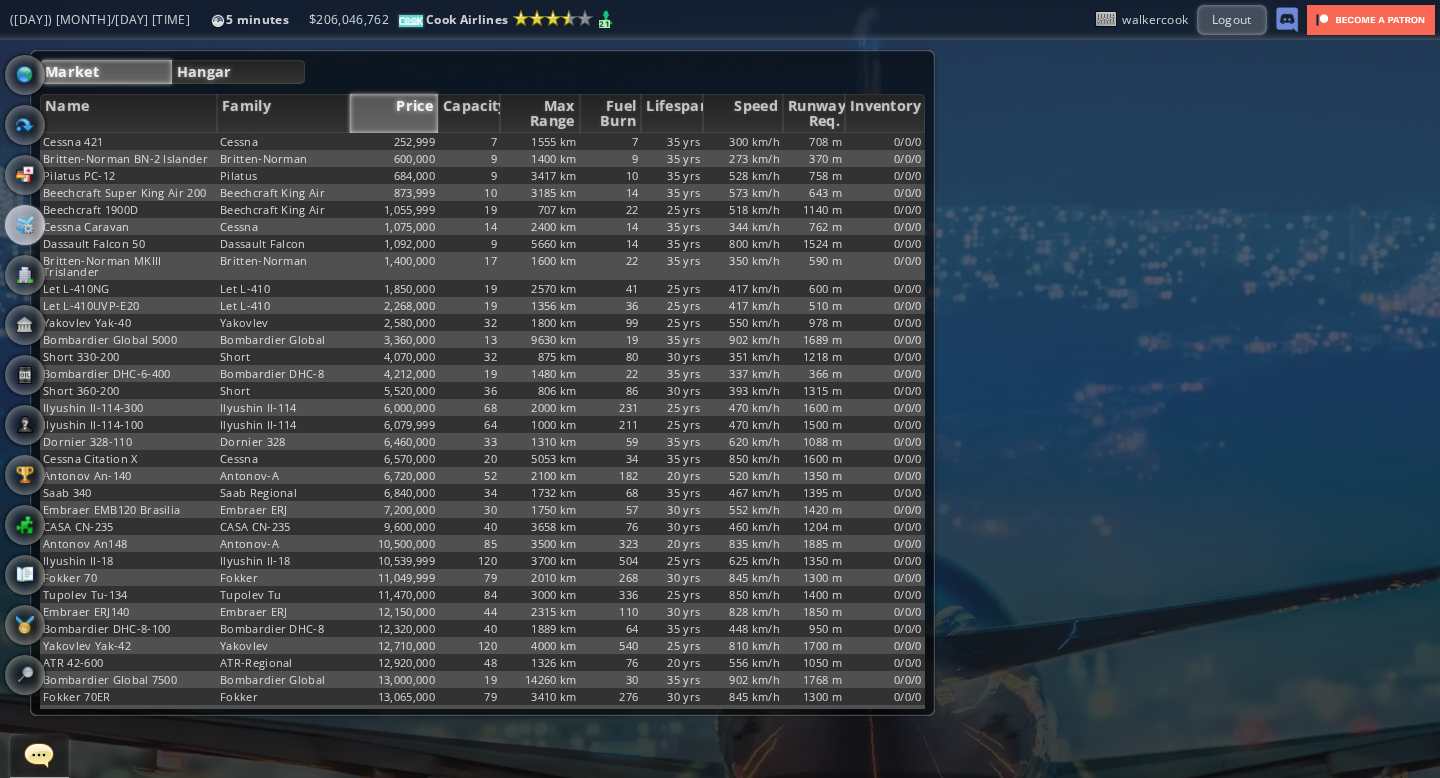 click on "Hangar" at bounding box center (239, 72) 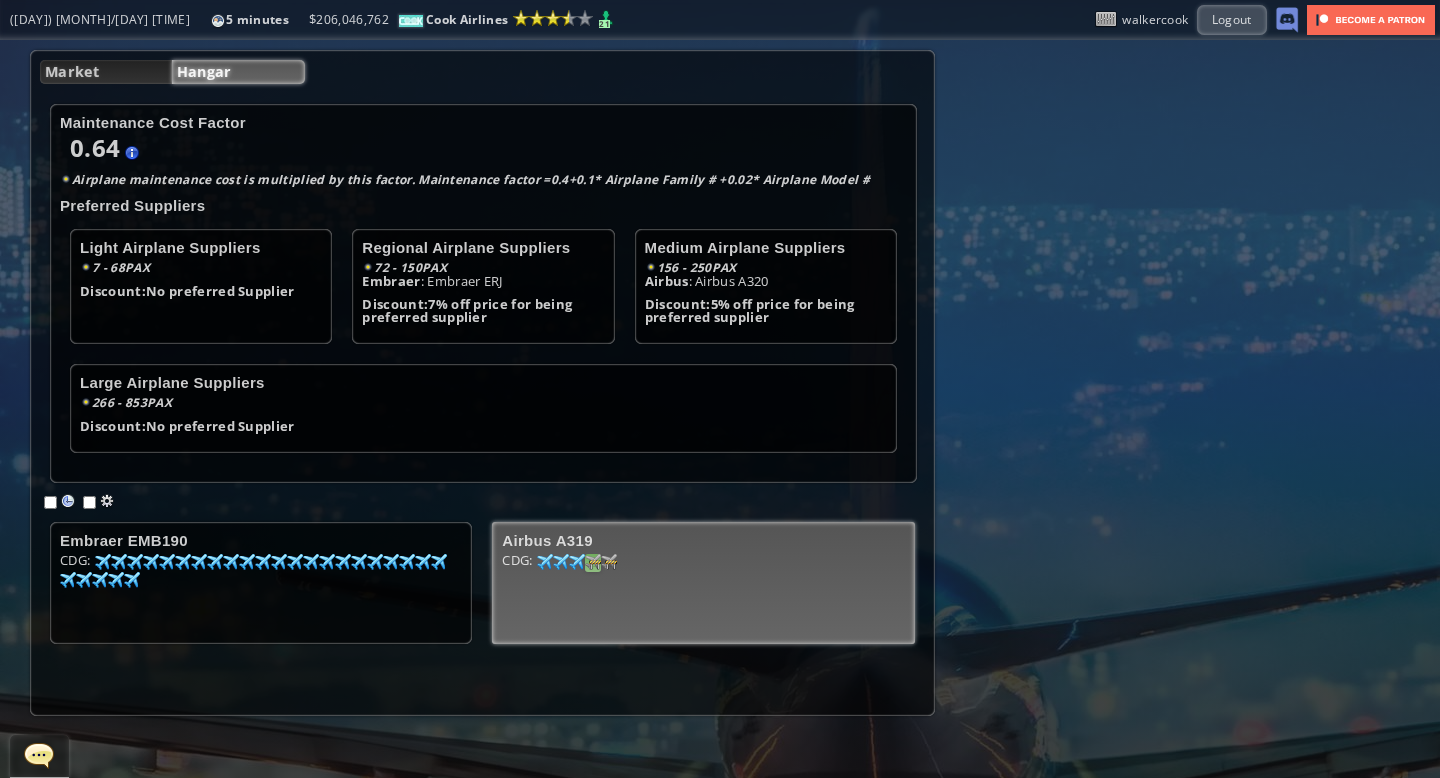 click at bounding box center [103, 562] 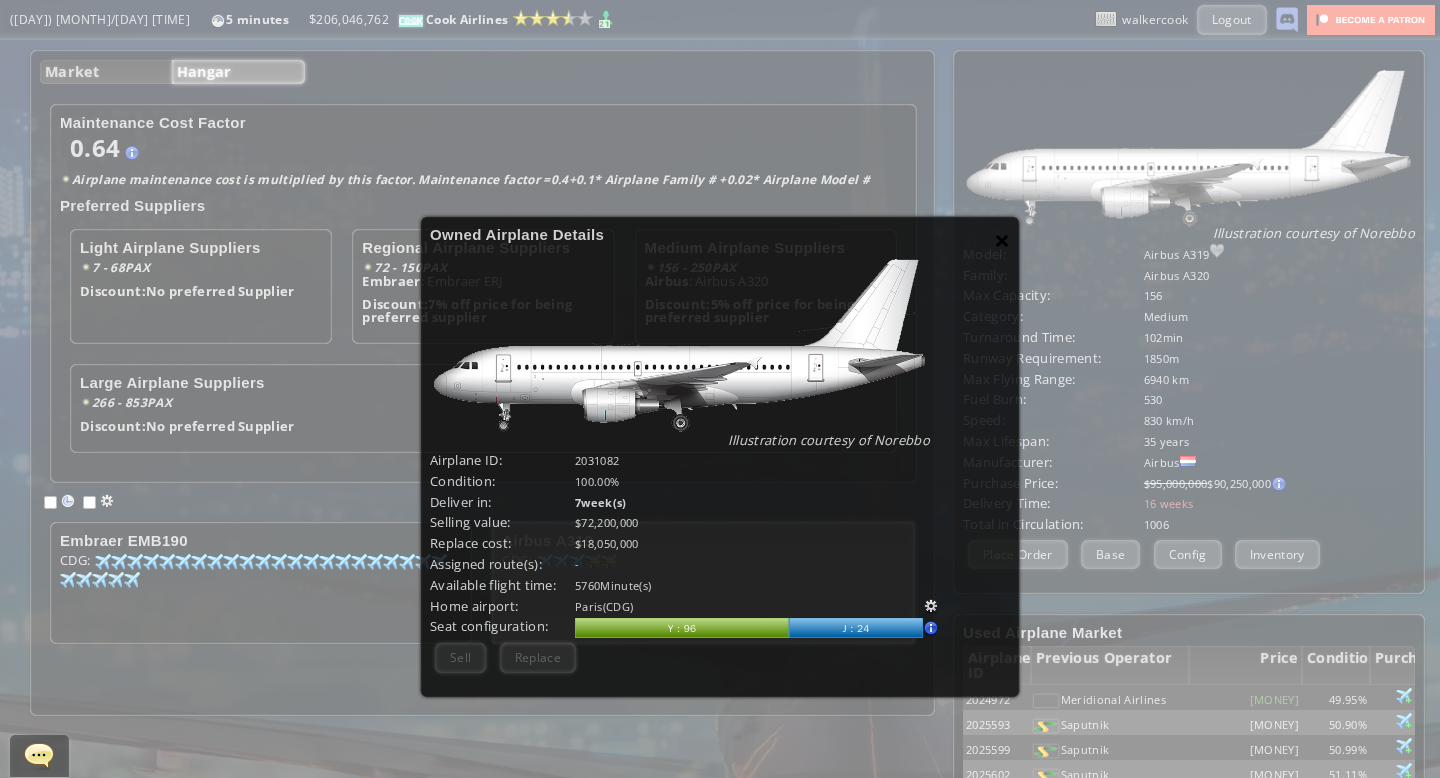 click on "×" at bounding box center [1002, 240] 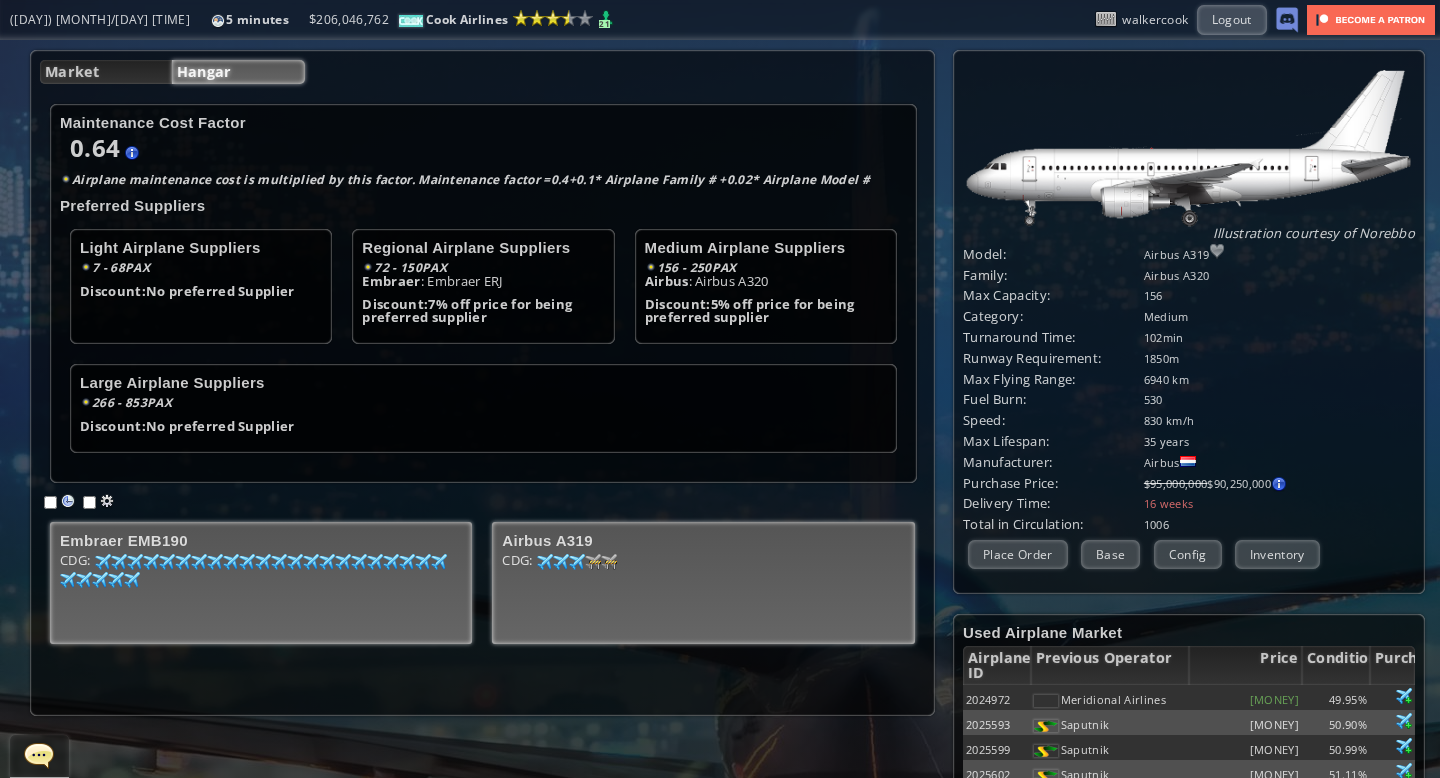 click on "Embraer EMB190 CDG: 97 60 97 61 22 65 99 66 95 66 95 66 96 68 96 69 70 71 98 78 94 80 99 81 99 81 90 82 90 84 20 86 95 87 84 88 98 89 92 89 89 92 93 94 93 94 89 95 97 96 78 98 98 99" at bounding box center [261, 583] 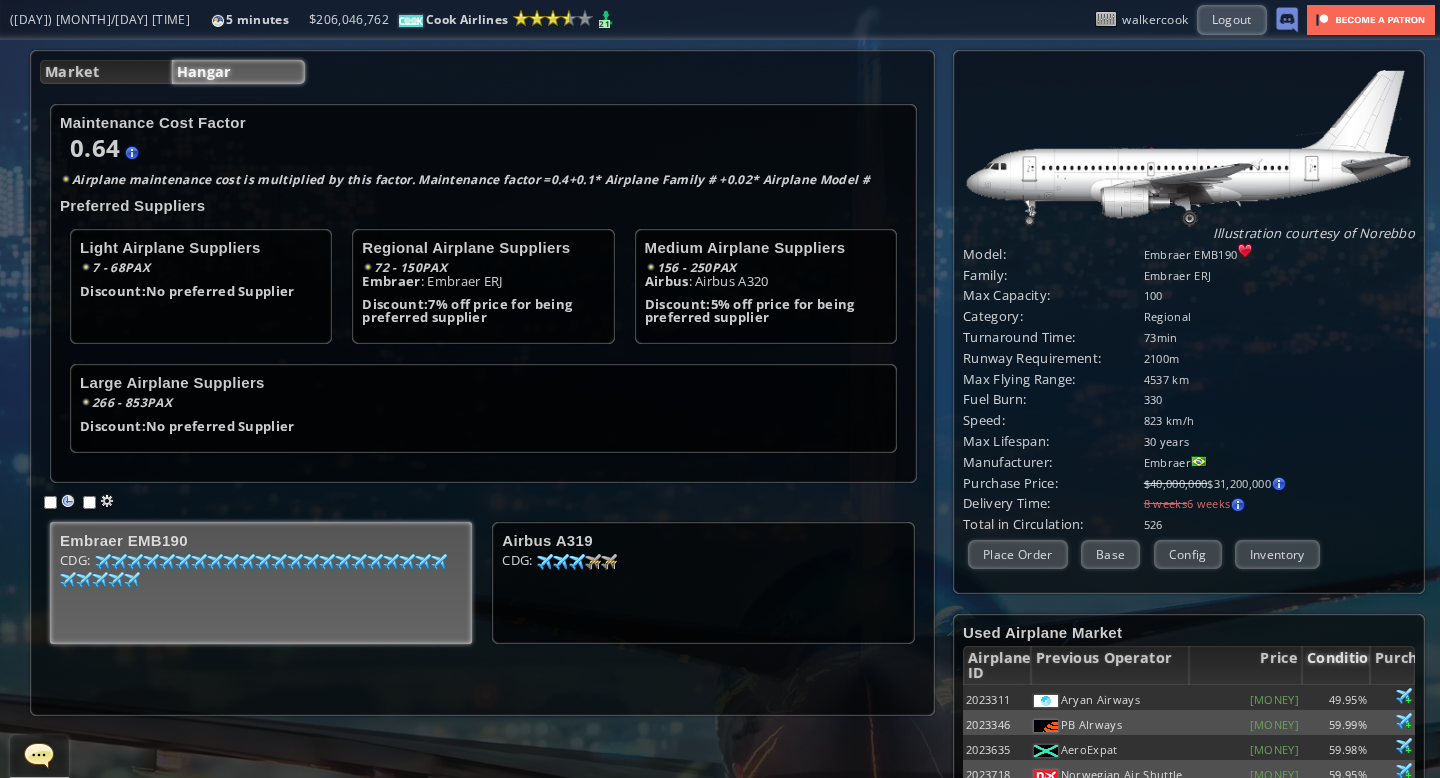 click on "Condition" at bounding box center [1336, 665] 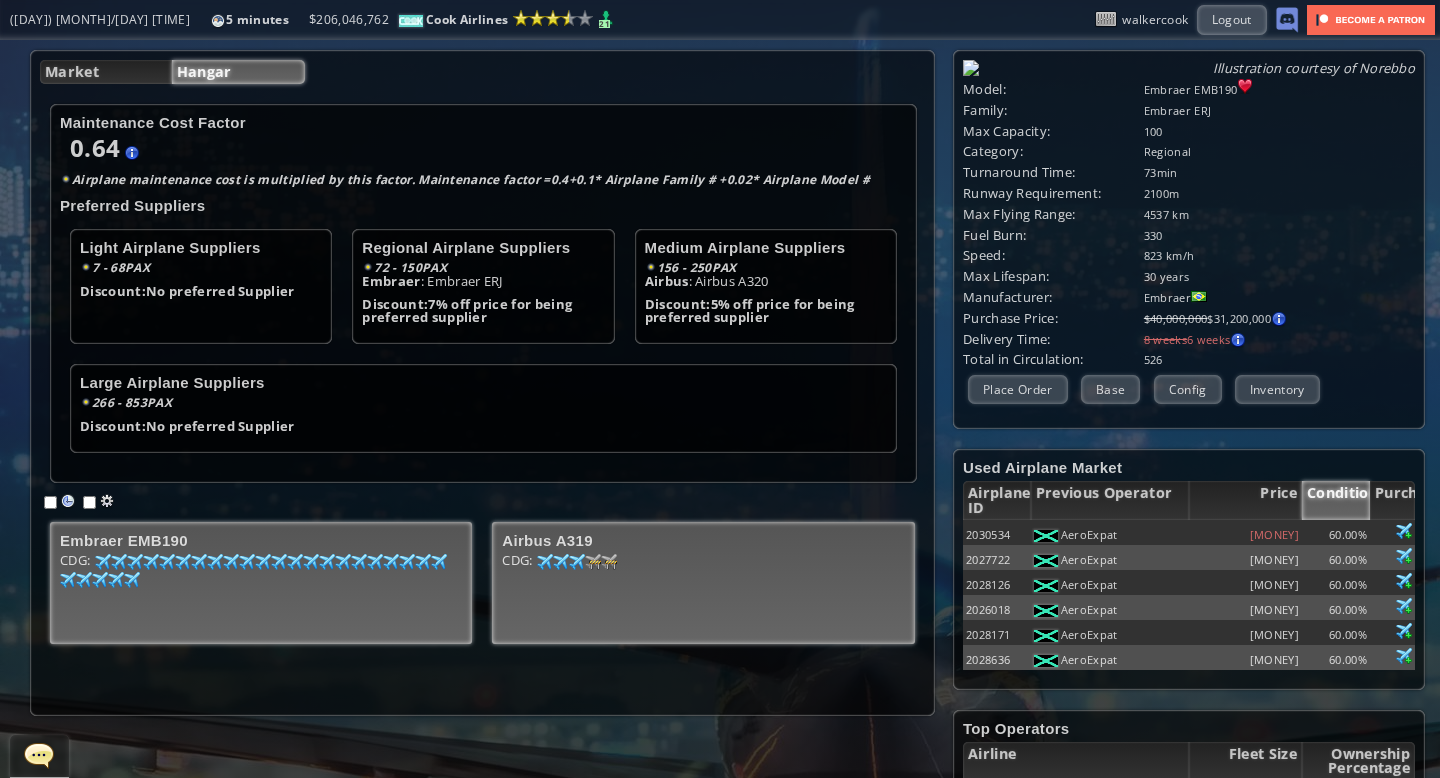 click on "CDG: 91 82 99 93 55 95 0 100 0 100" at bounding box center (261, 589) 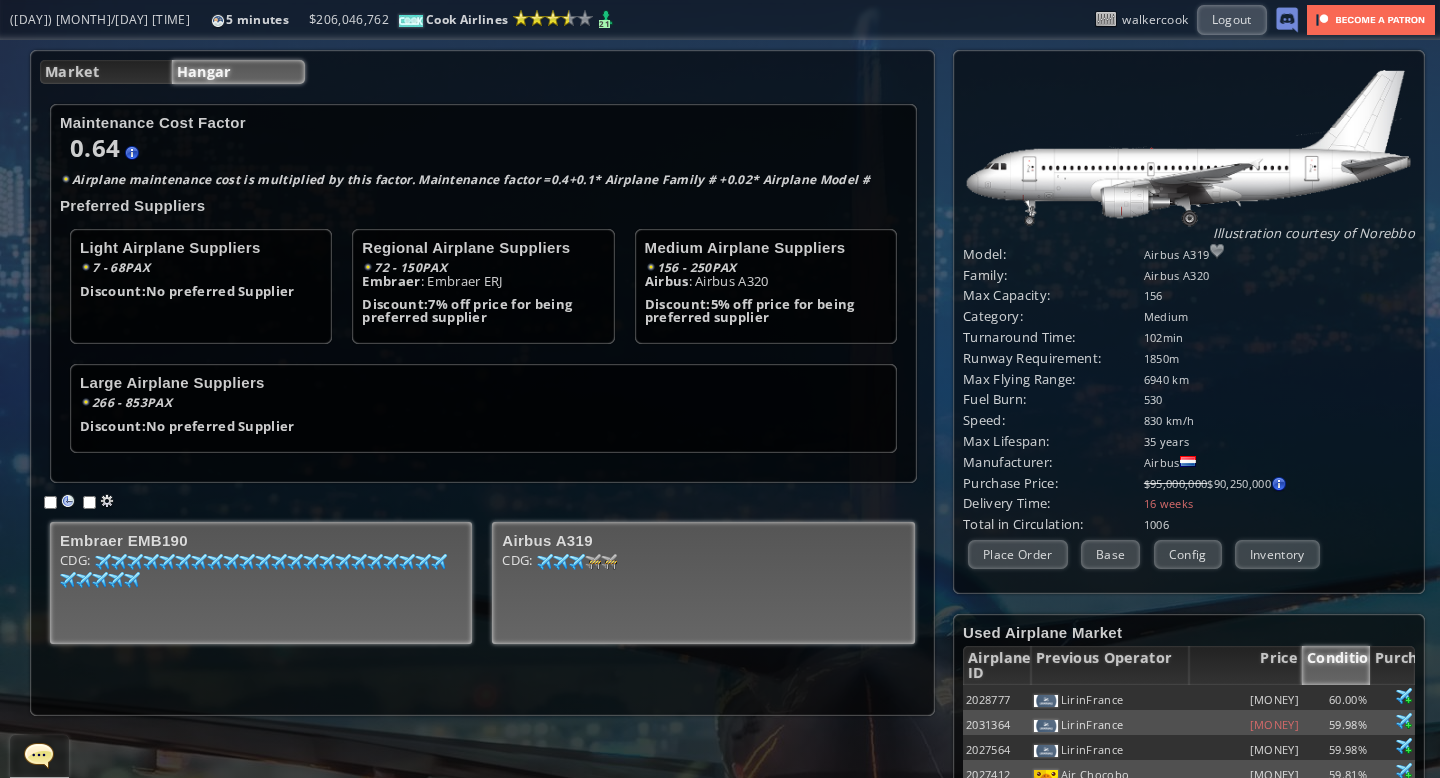 click on "Embraer EMB190 CDG: 97 60 97 61 22 65 99 66 95 66 95 66 96 68 96 69 70 71 98 78 94 80 99 81 99 81 90 82 90 84 20 86 95 87 84 88 98 89 92 89 89 92 93 94 93 94 89 95 97 96 78 98 98 99" at bounding box center (261, 583) 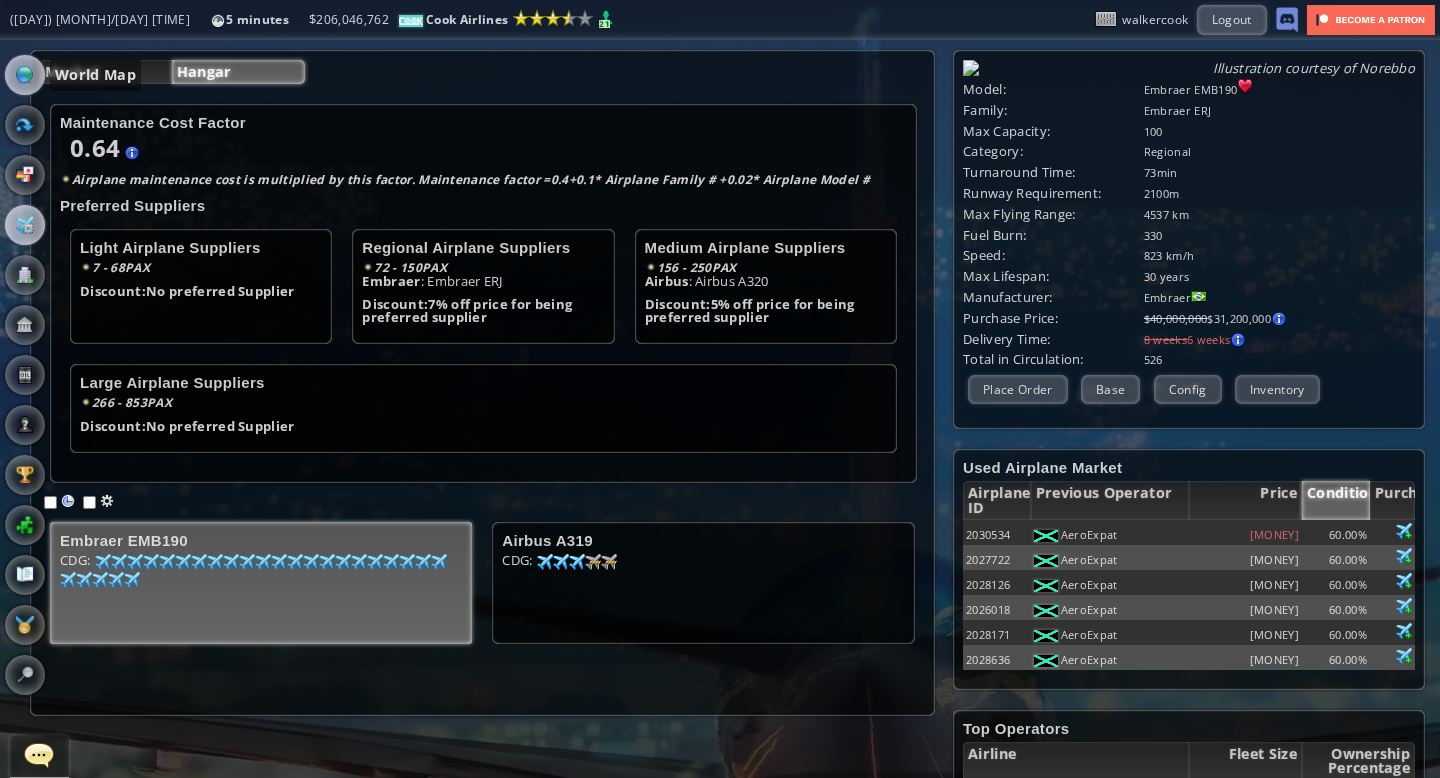 click at bounding box center [25, 75] 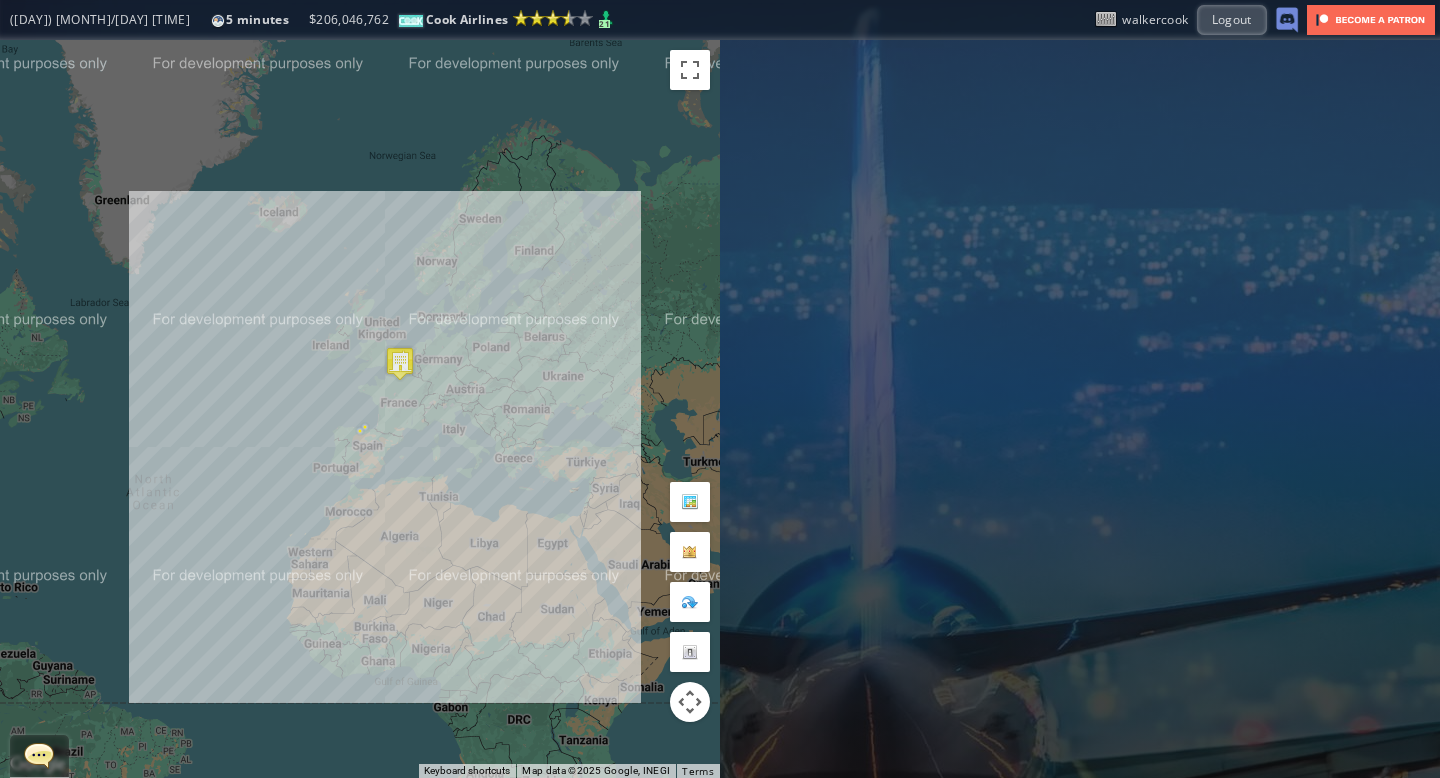 click on "To navigate, press the arrow keys." at bounding box center (360, 409) 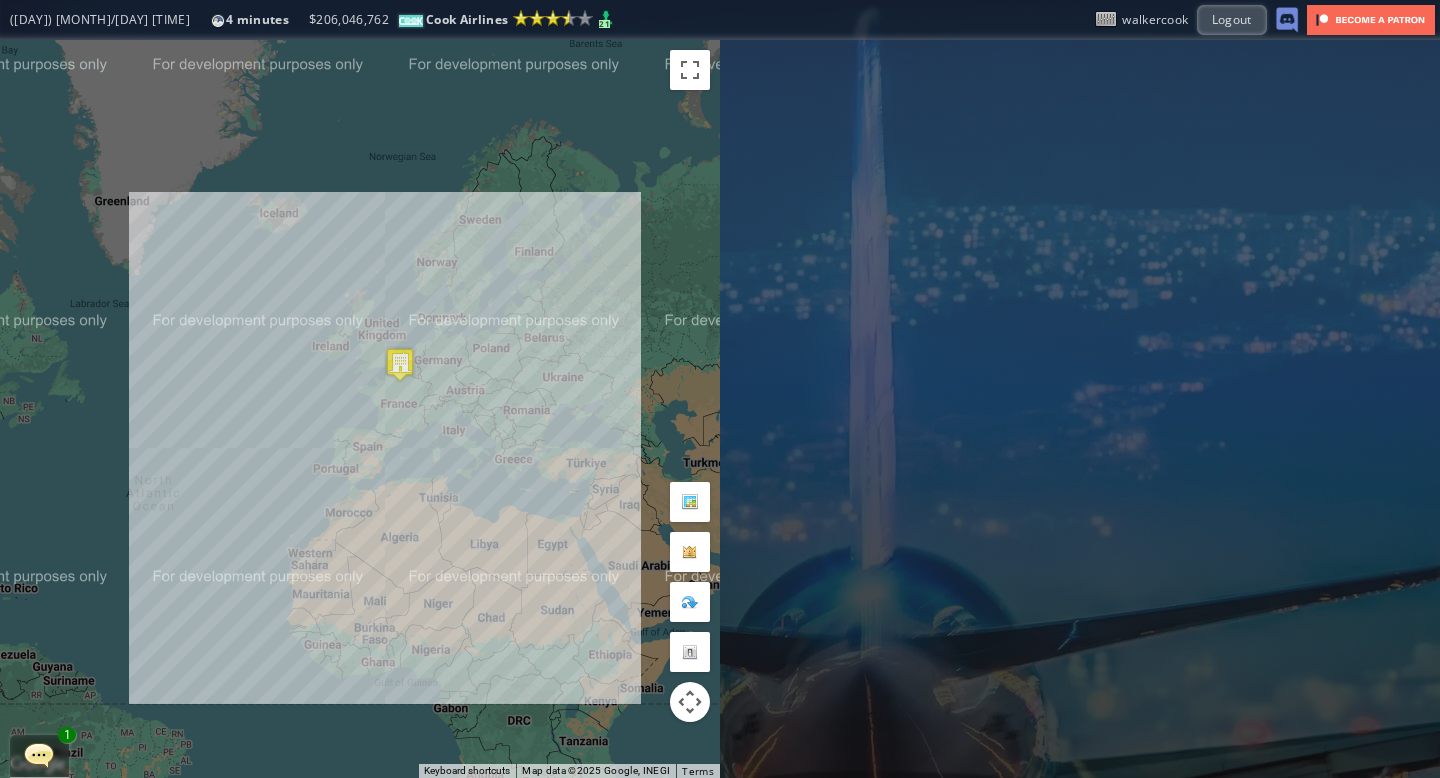 click at bounding box center [39, 755] 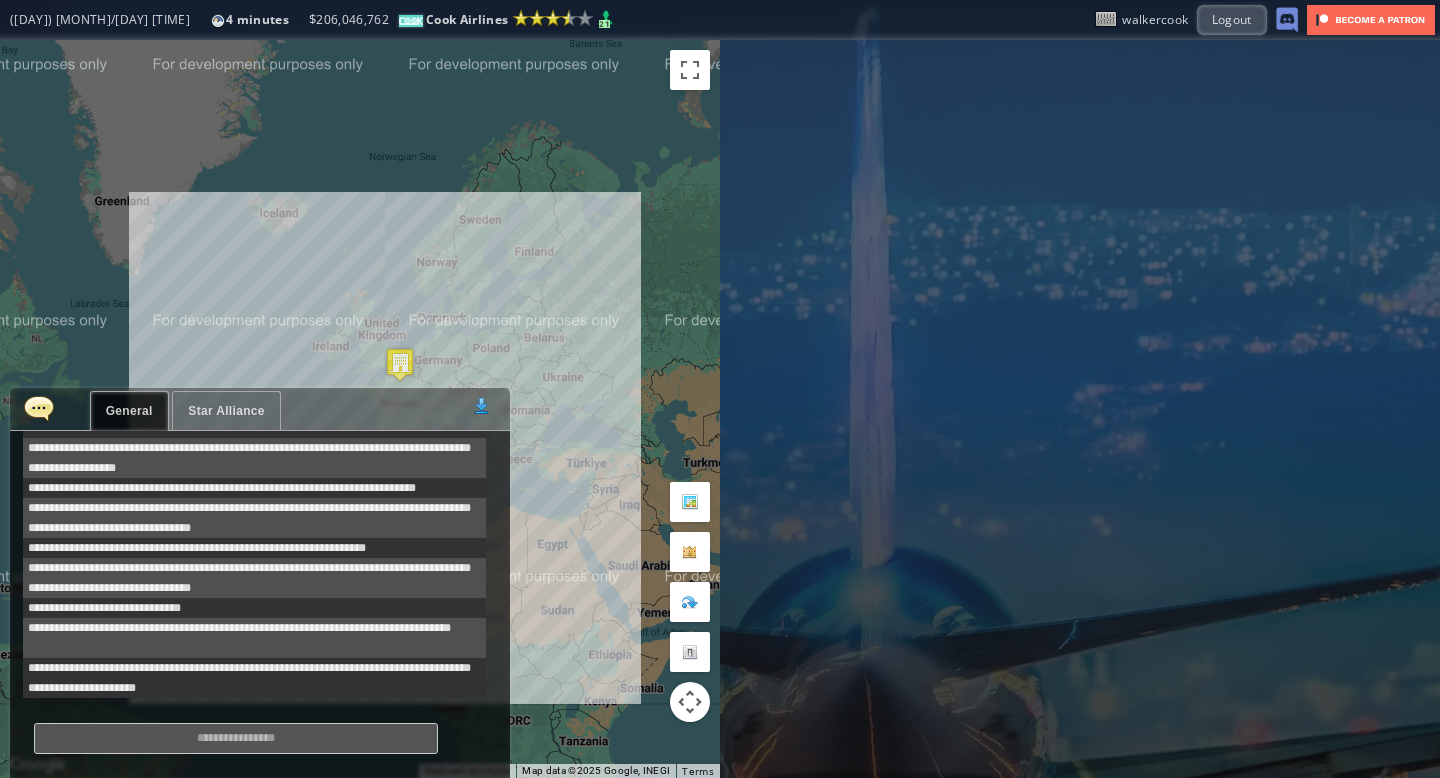 scroll, scrollTop: 578, scrollLeft: 0, axis: vertical 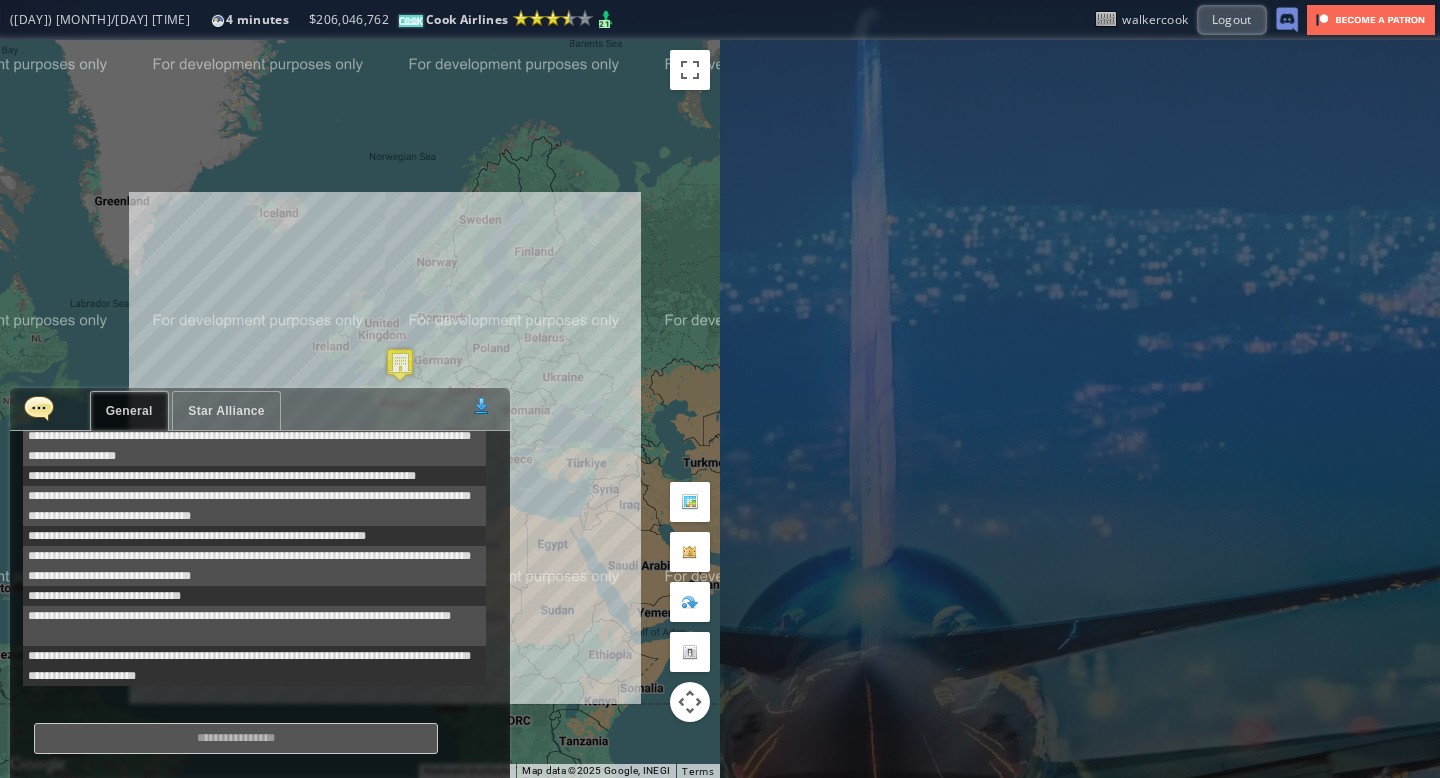 click on "Star Alliance" at bounding box center (226, 411) 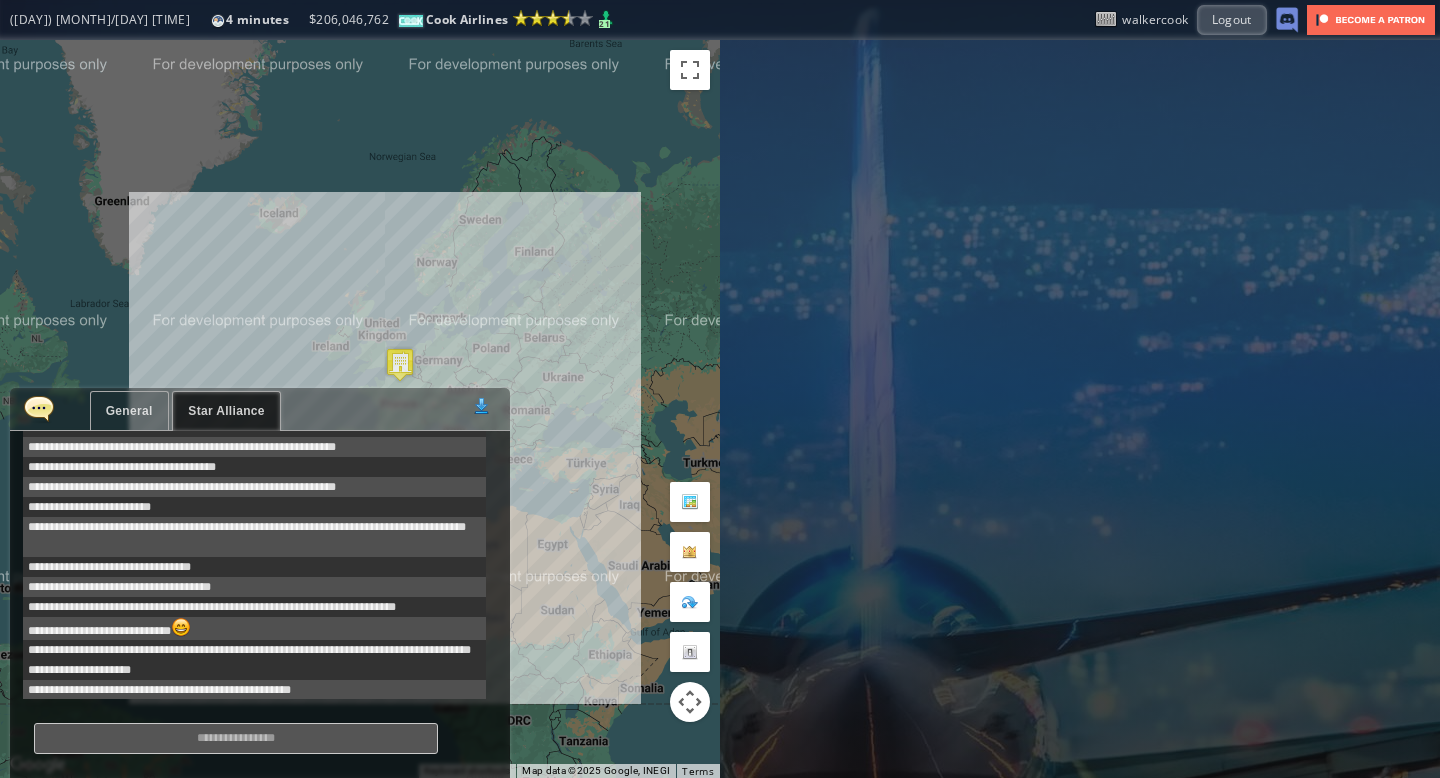 scroll, scrollTop: 221, scrollLeft: 0, axis: vertical 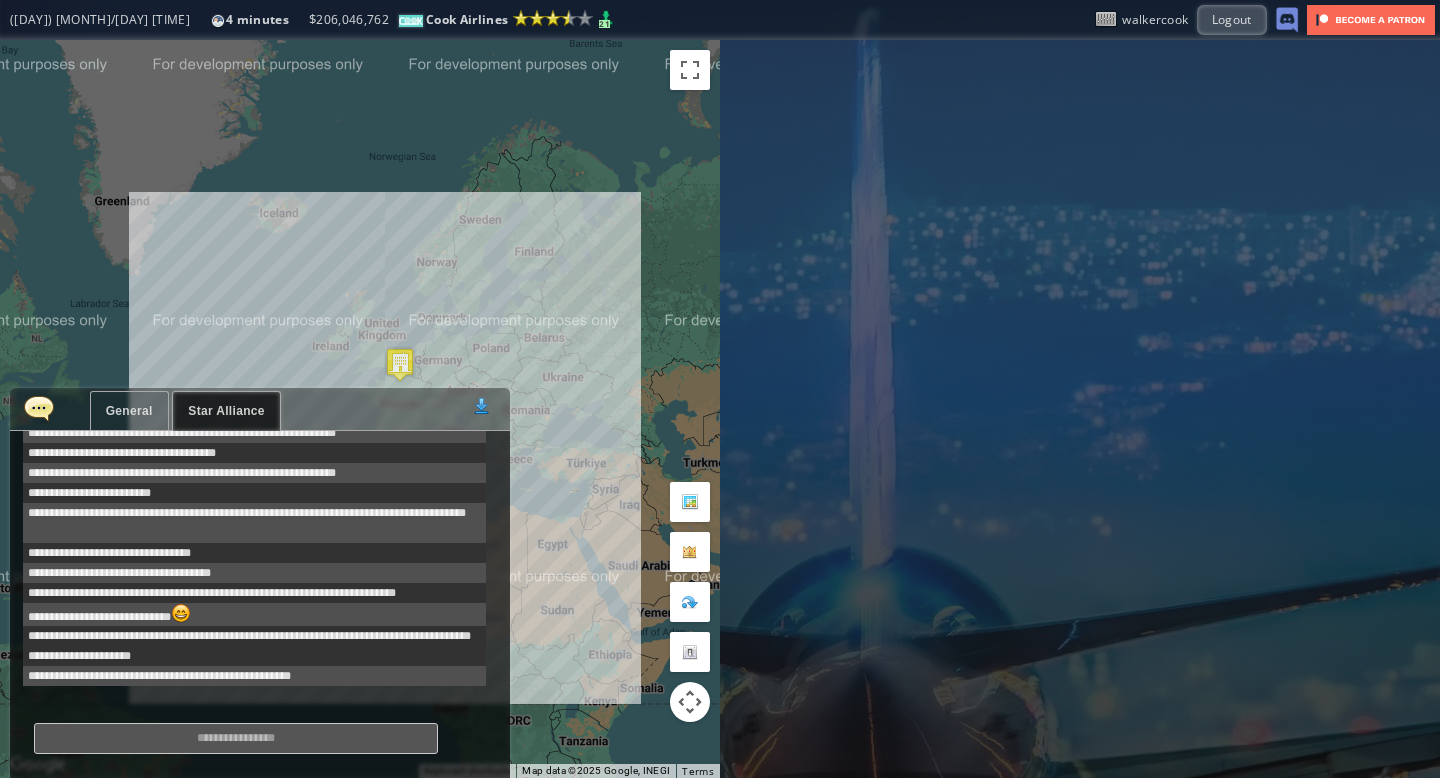 click at bounding box center [39, 408] 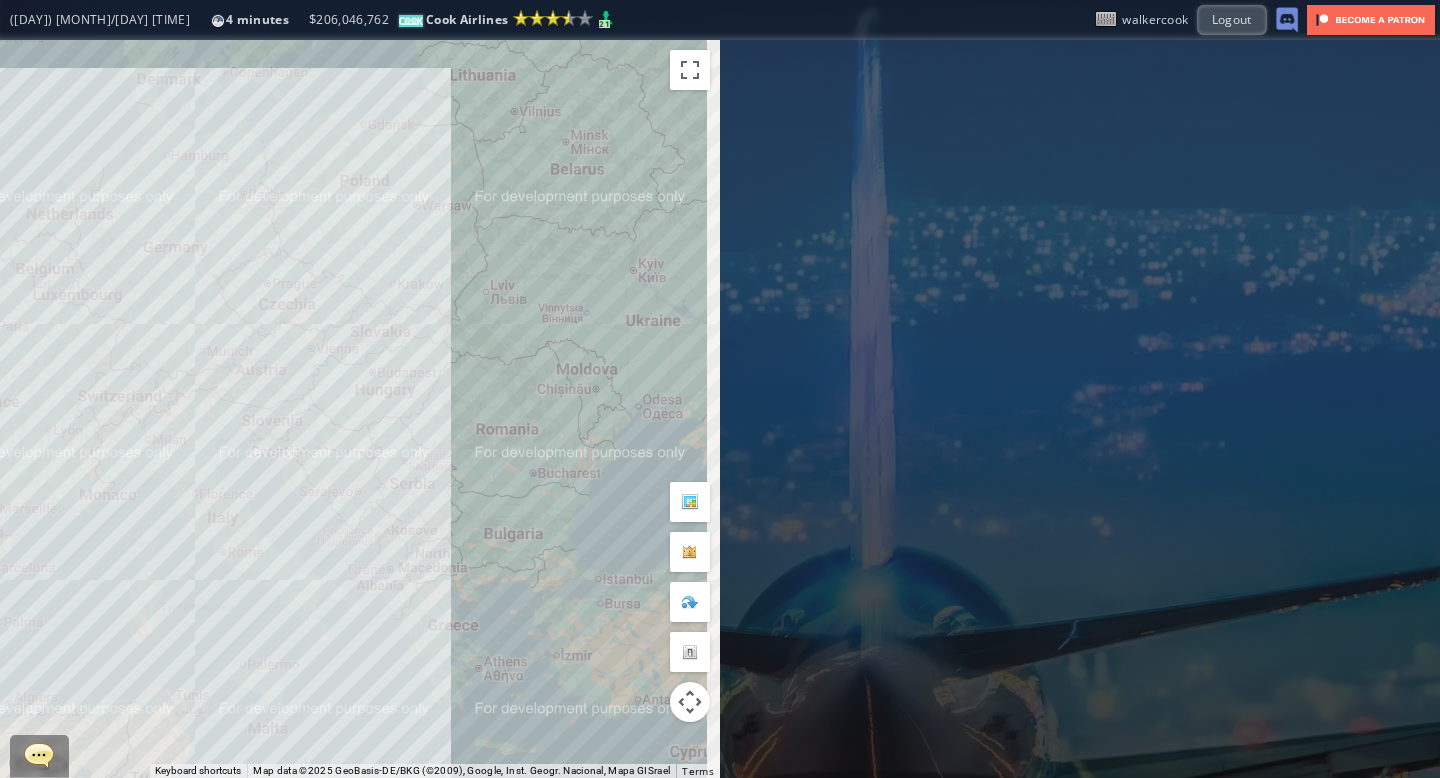 drag, startPoint x: 606, startPoint y: 346, endPoint x: 410, endPoint y: 389, distance: 200.6614 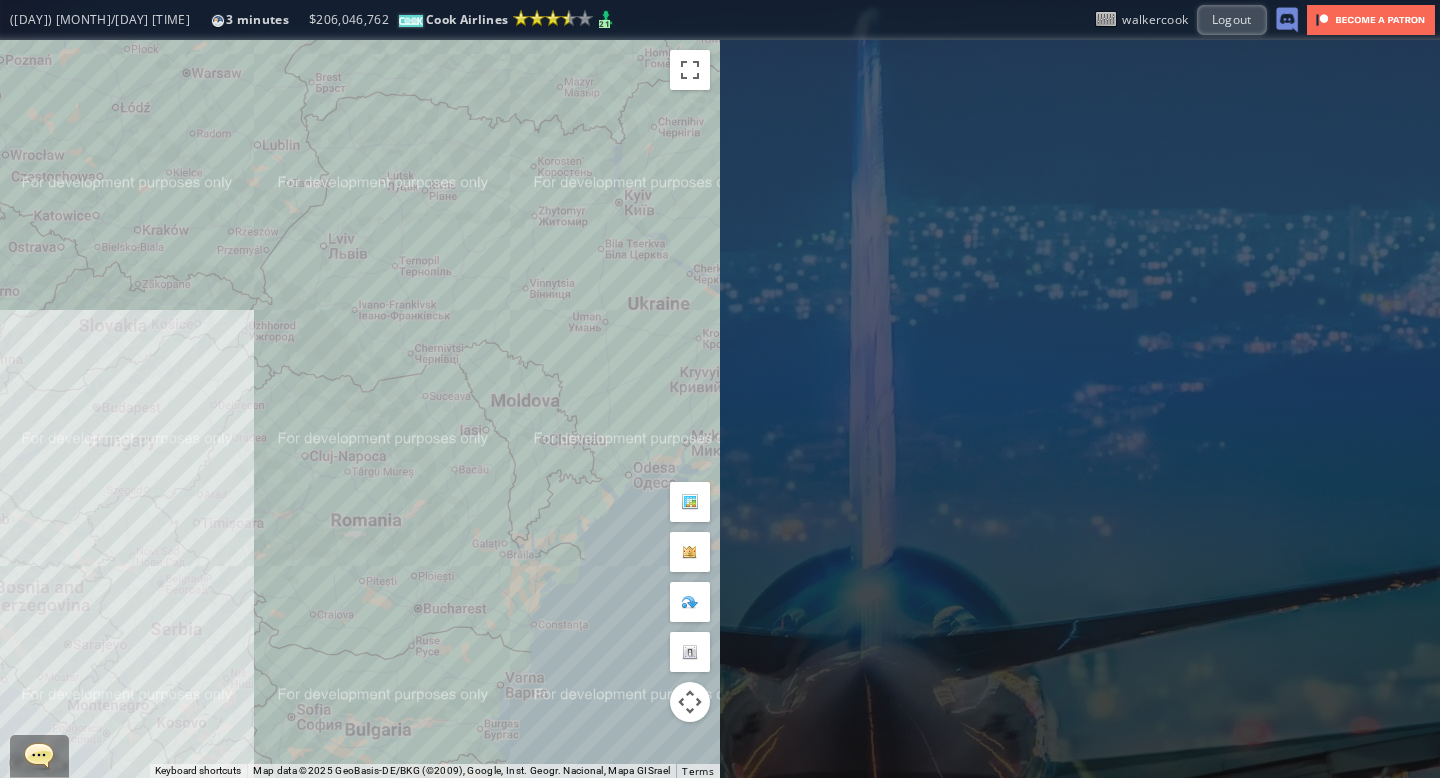 click on "To navigate, press the arrow keys." at bounding box center [360, 409] 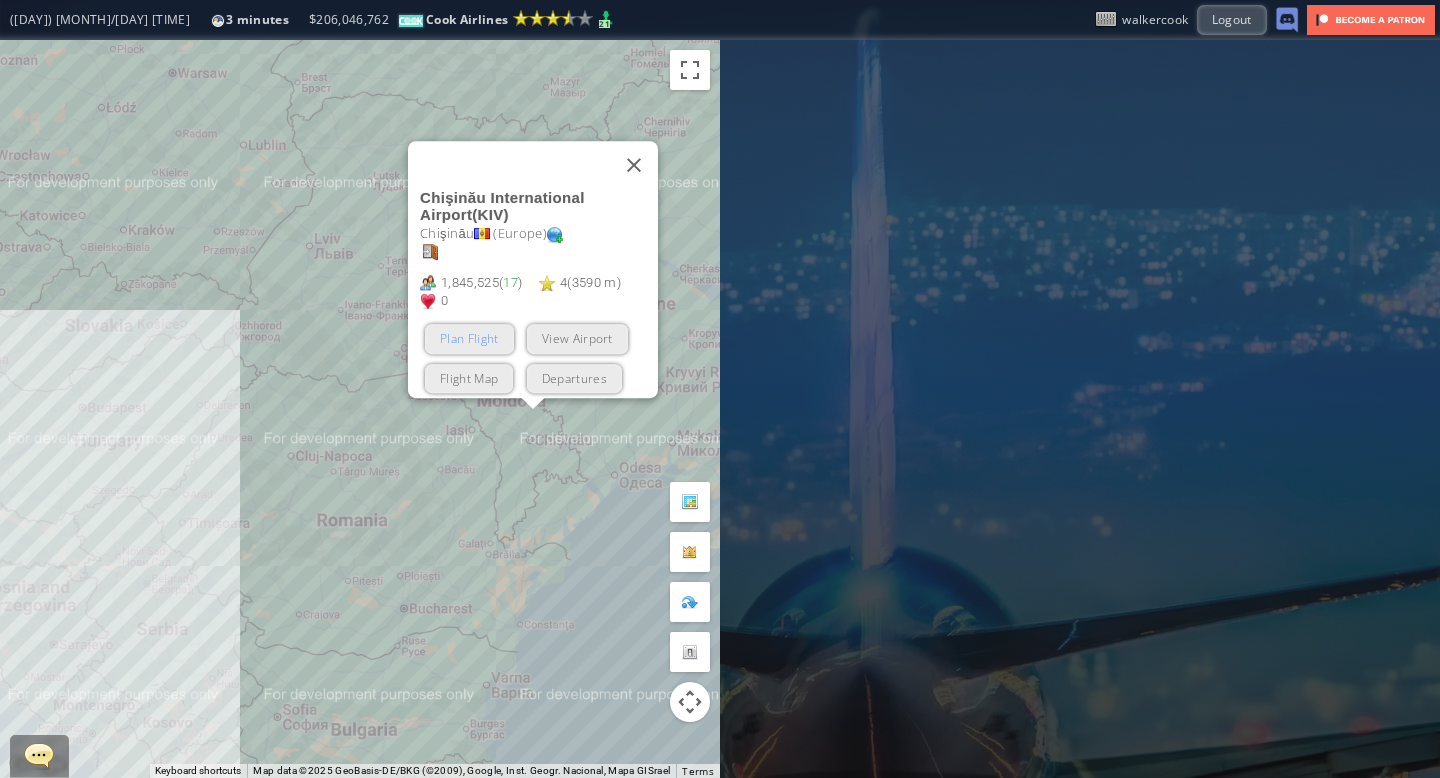 click on "Plan Flight" at bounding box center [469, 339] 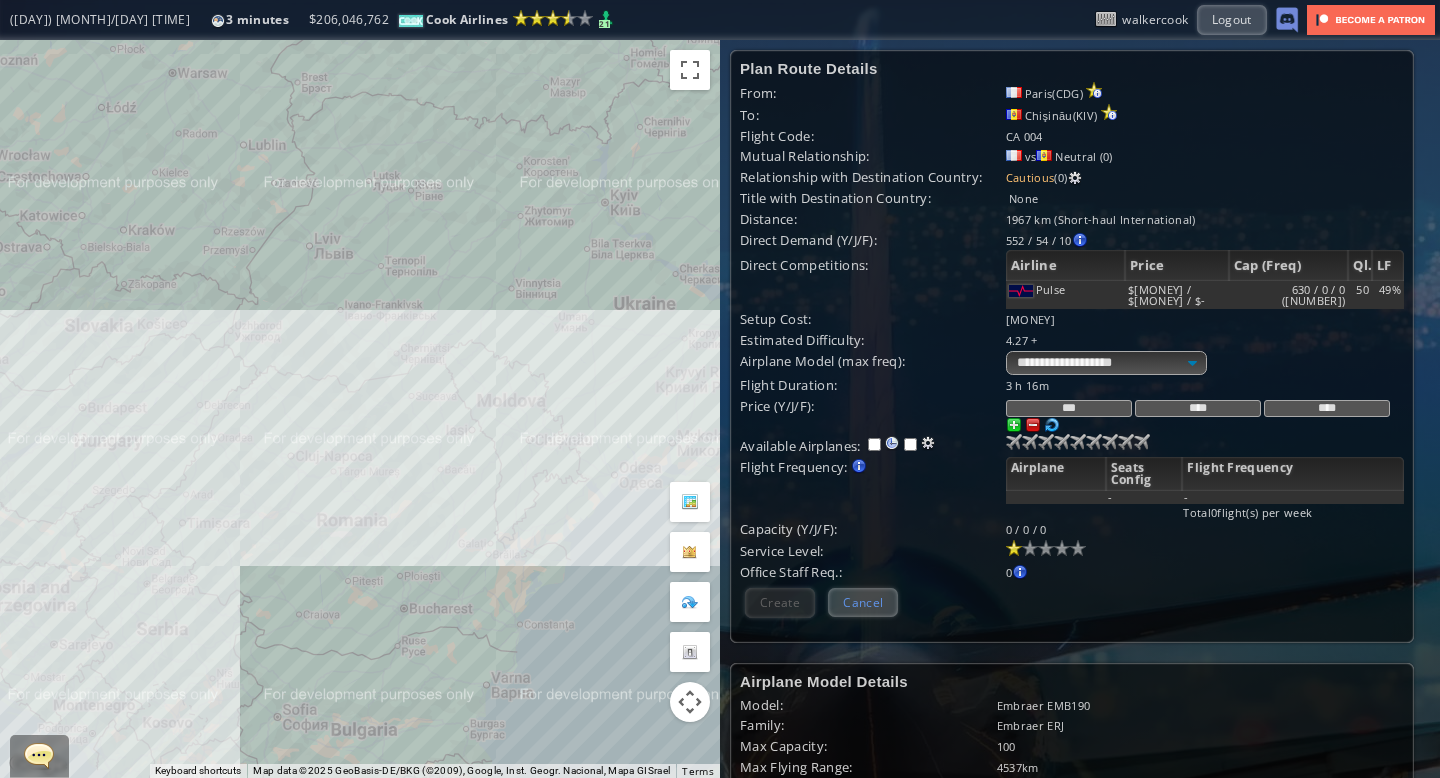 click on "Cancel" at bounding box center (863, 602) 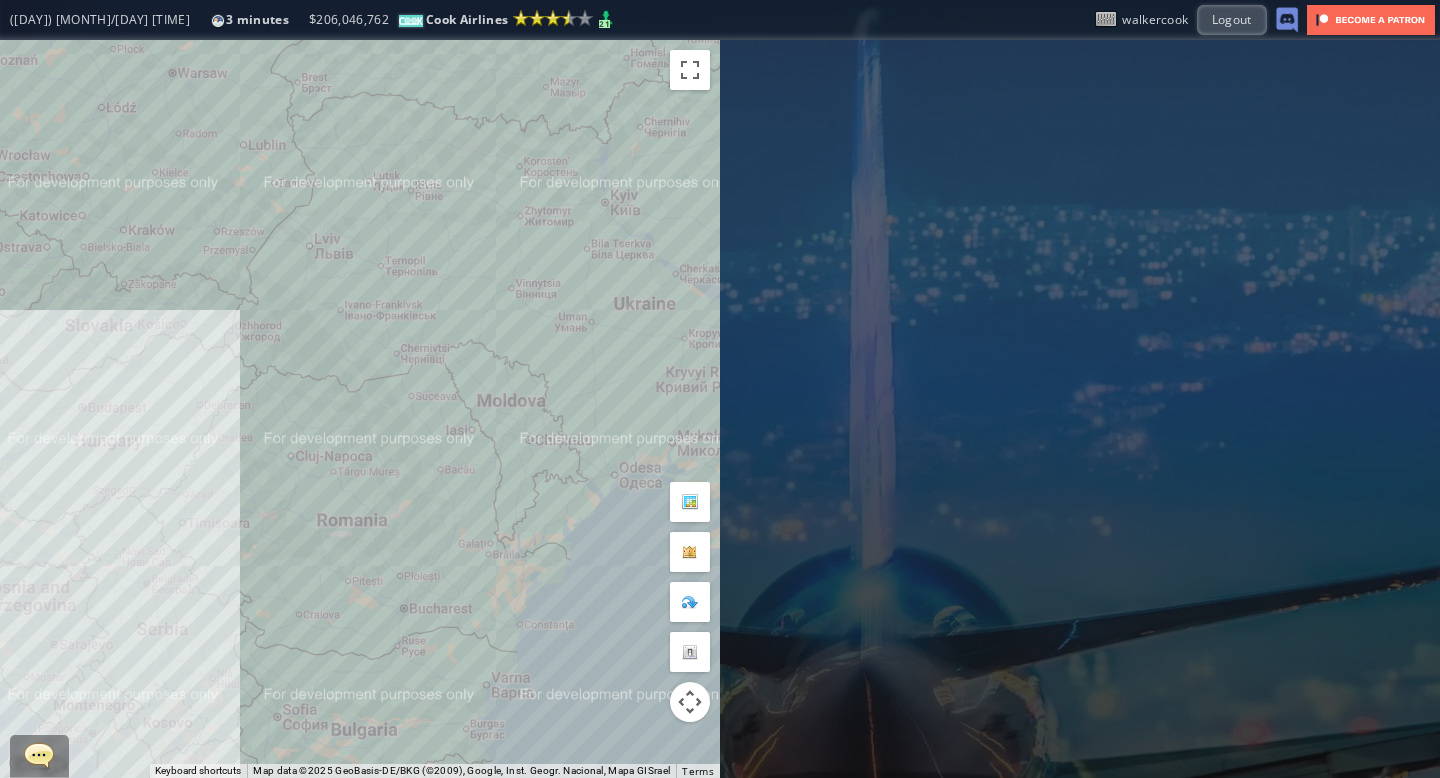 click on "To navigate, press the arrow keys." at bounding box center (360, 409) 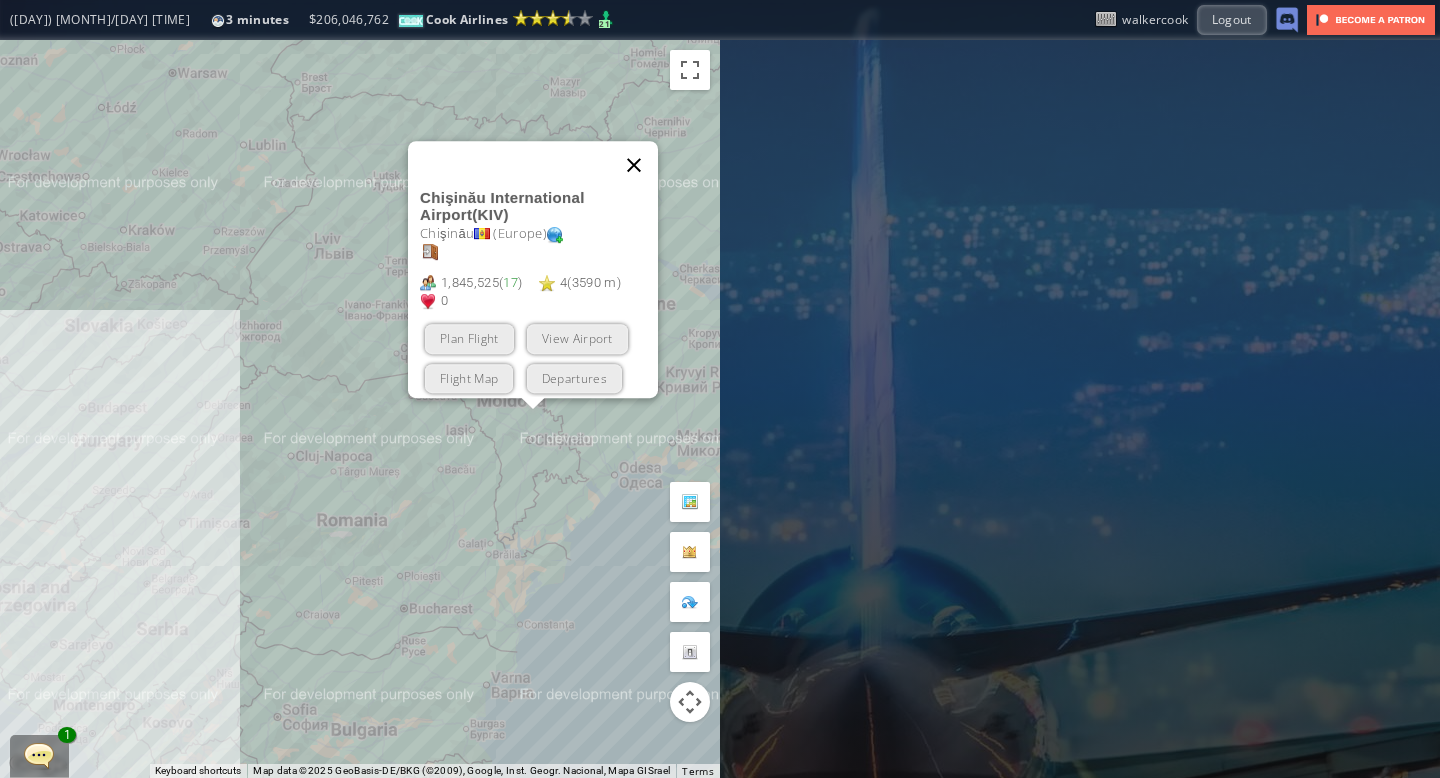 click at bounding box center [634, 165] 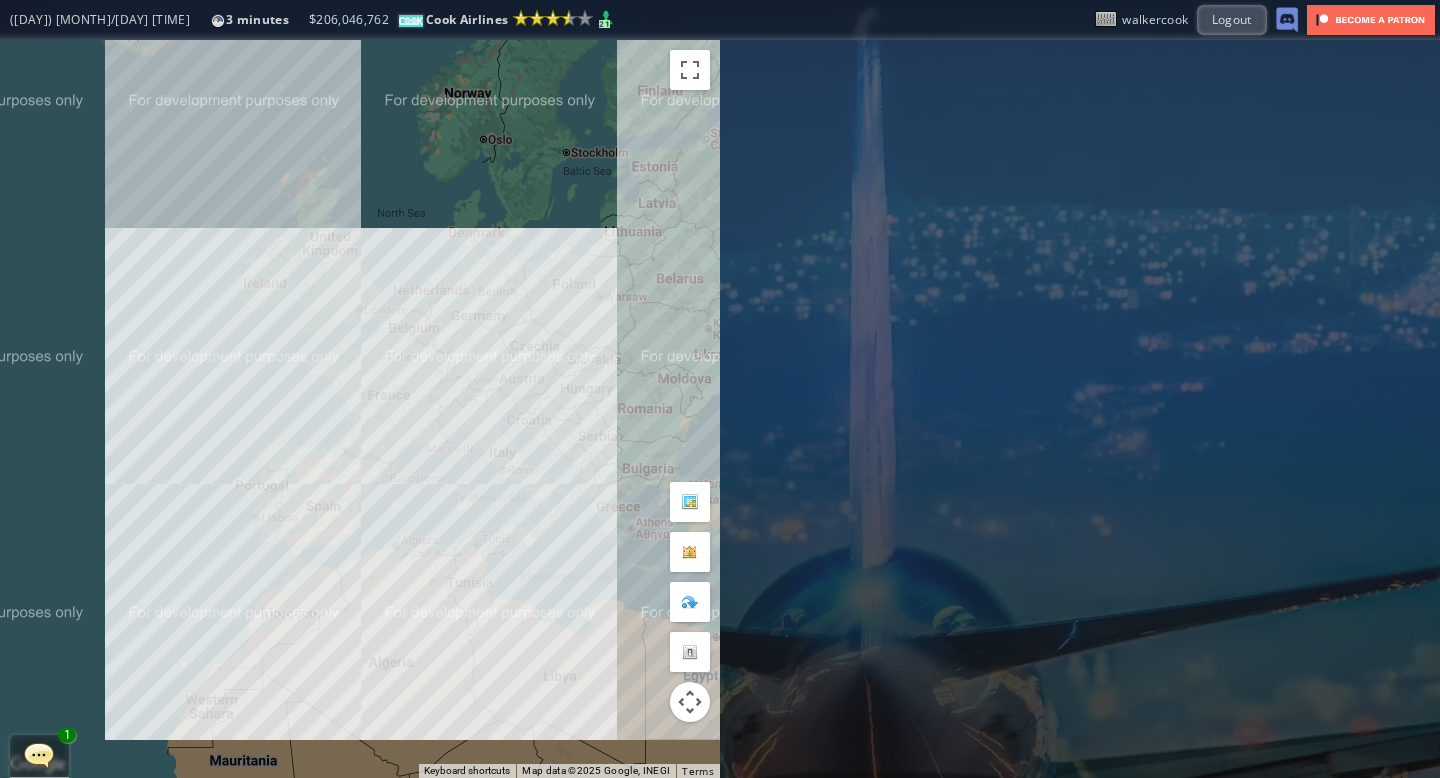 drag, startPoint x: 218, startPoint y: 170, endPoint x: 325, endPoint y: 227, distance: 121.235306 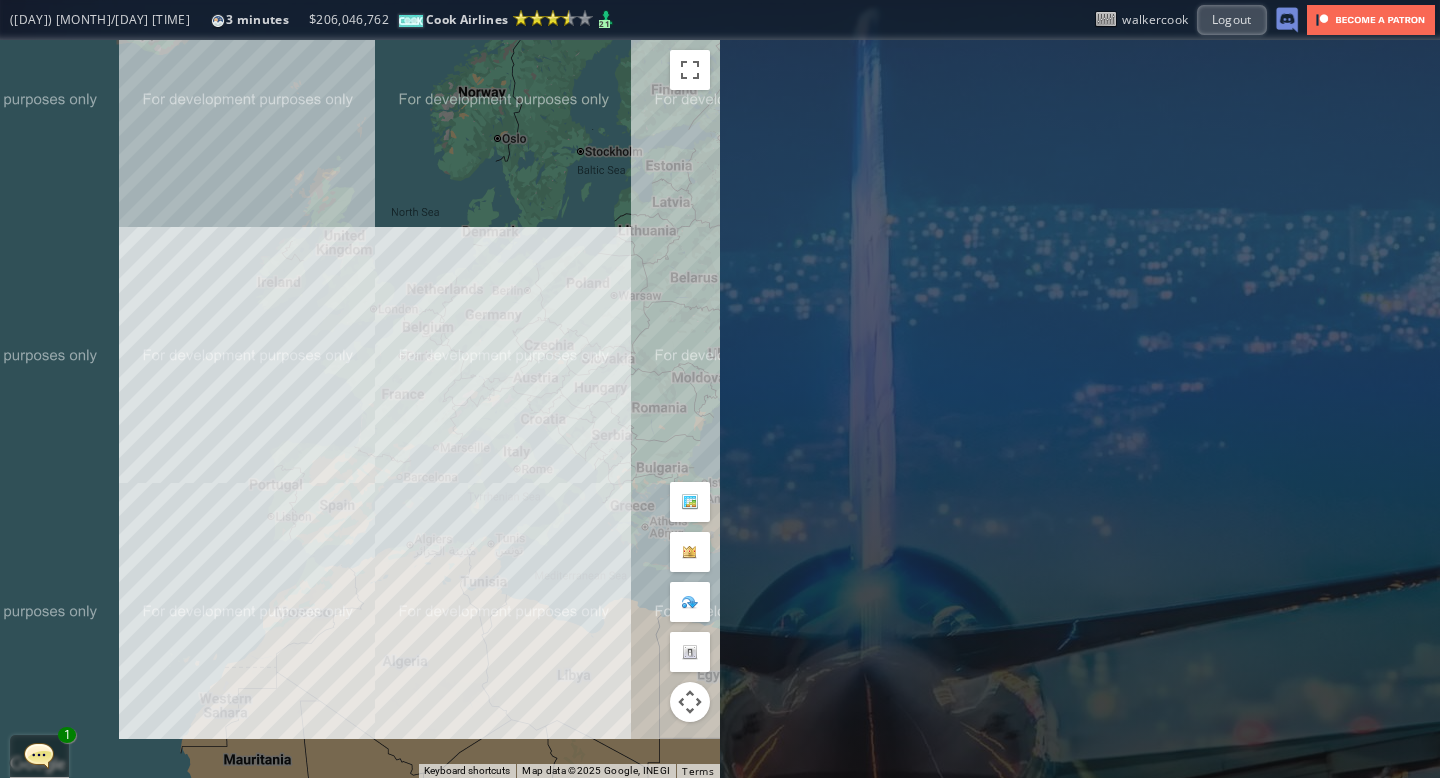 drag, startPoint x: 163, startPoint y: 201, endPoint x: 189, endPoint y: 200, distance: 26.019224 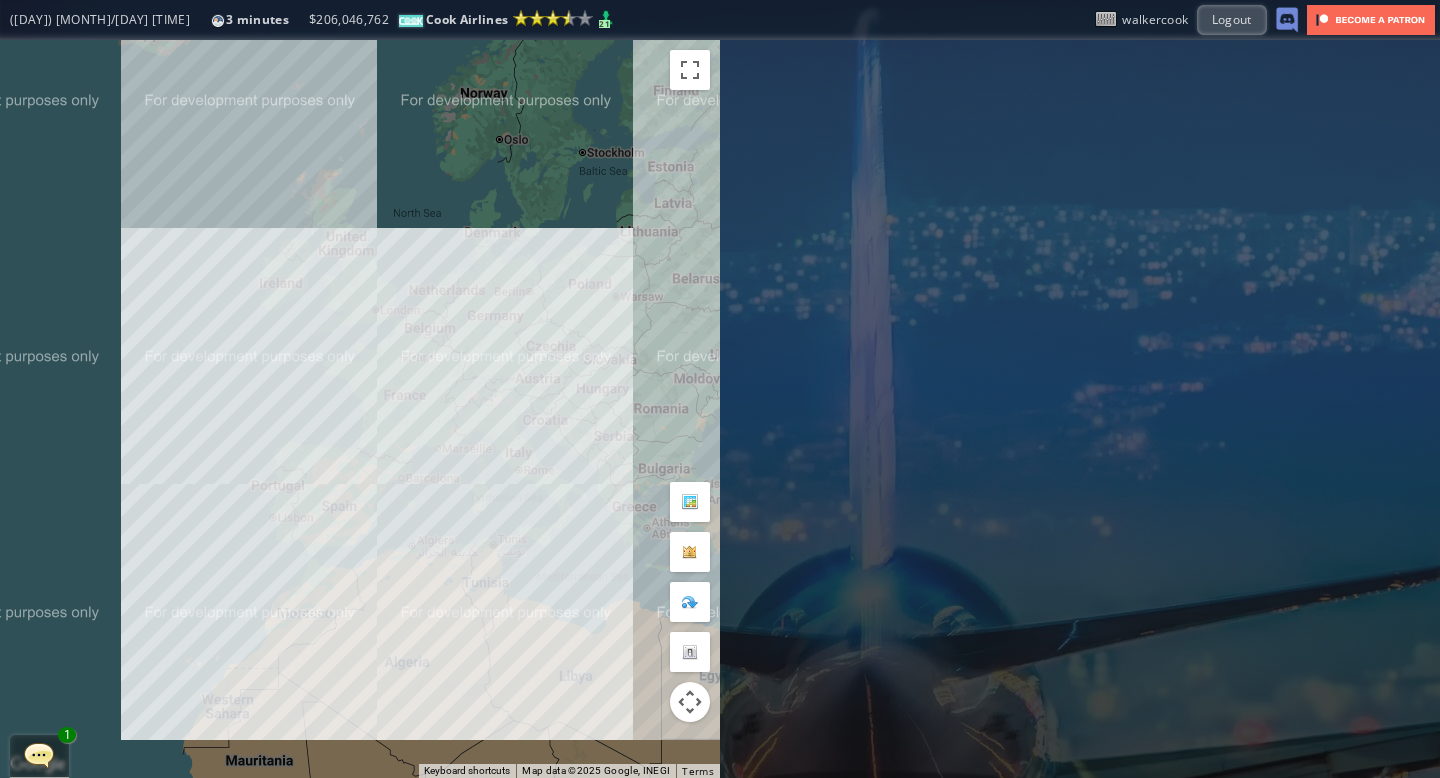 click at bounding box center [39, 755] 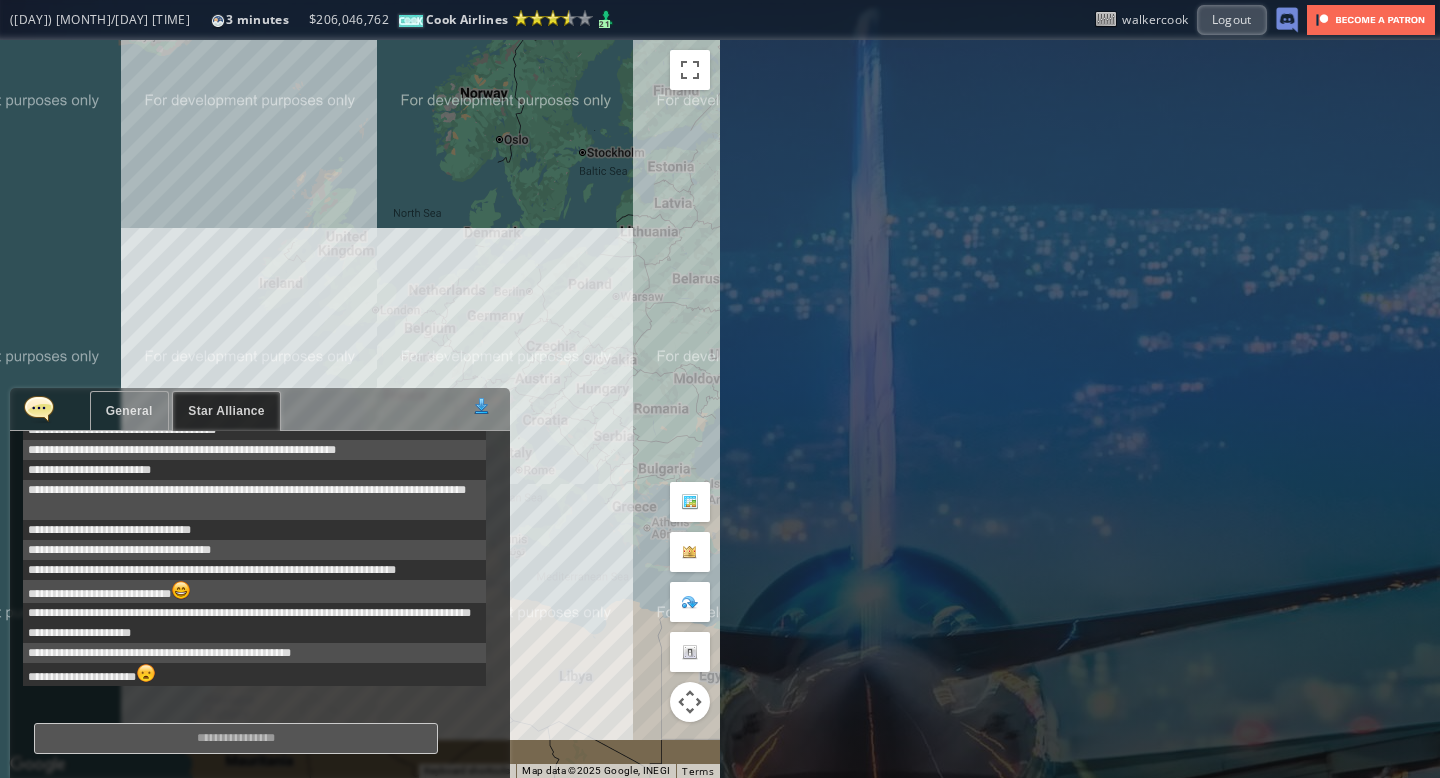 scroll, scrollTop: 244, scrollLeft: 0, axis: vertical 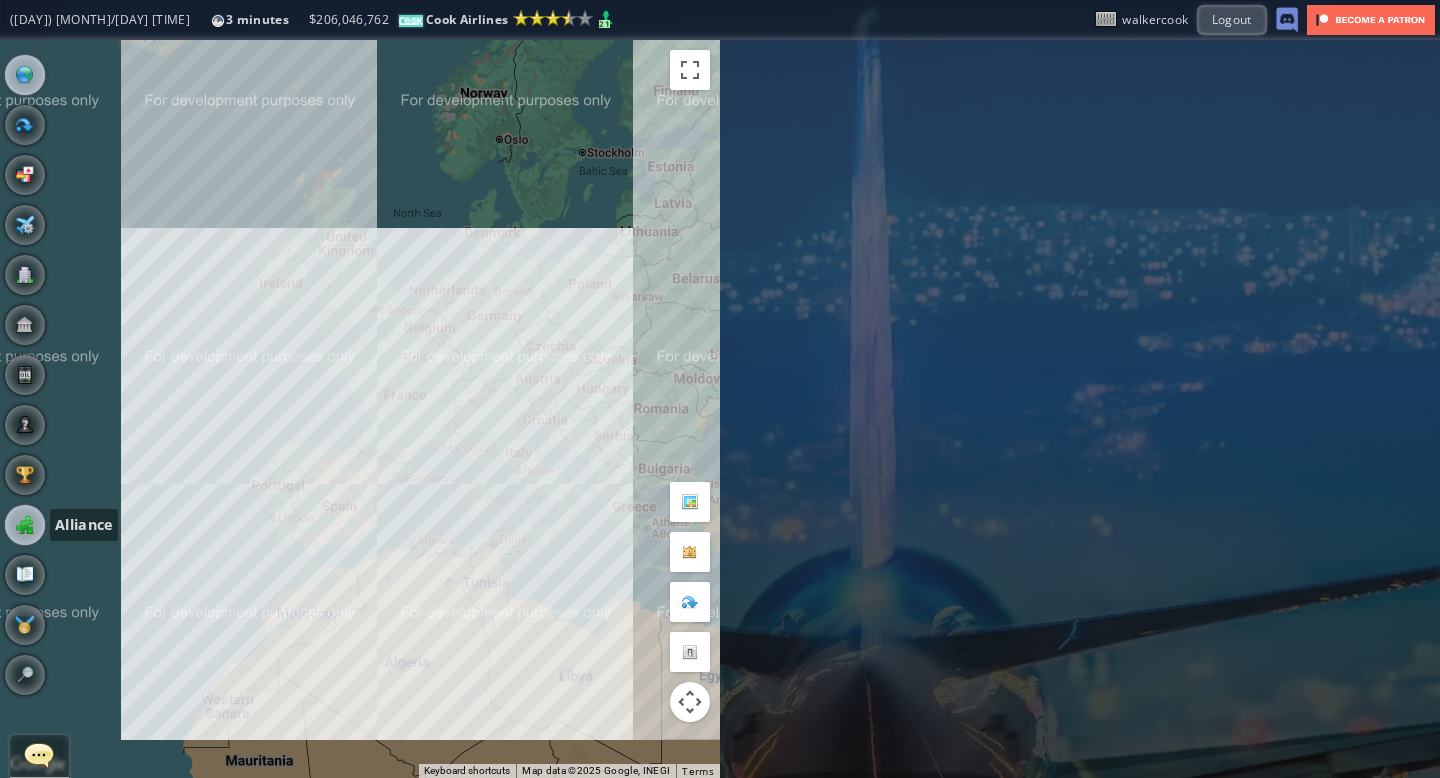 click at bounding box center (25, 525) 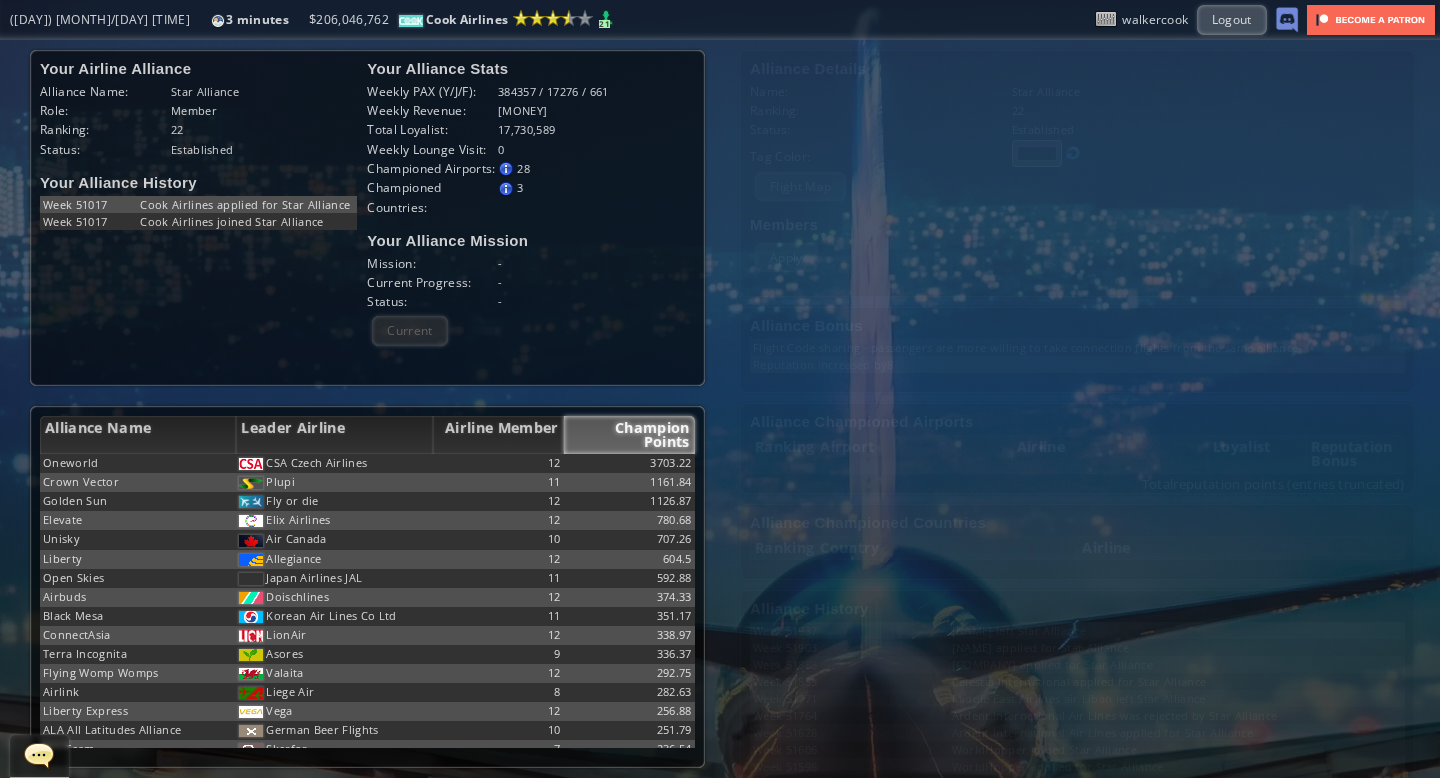 scroll, scrollTop: 400, scrollLeft: 0, axis: vertical 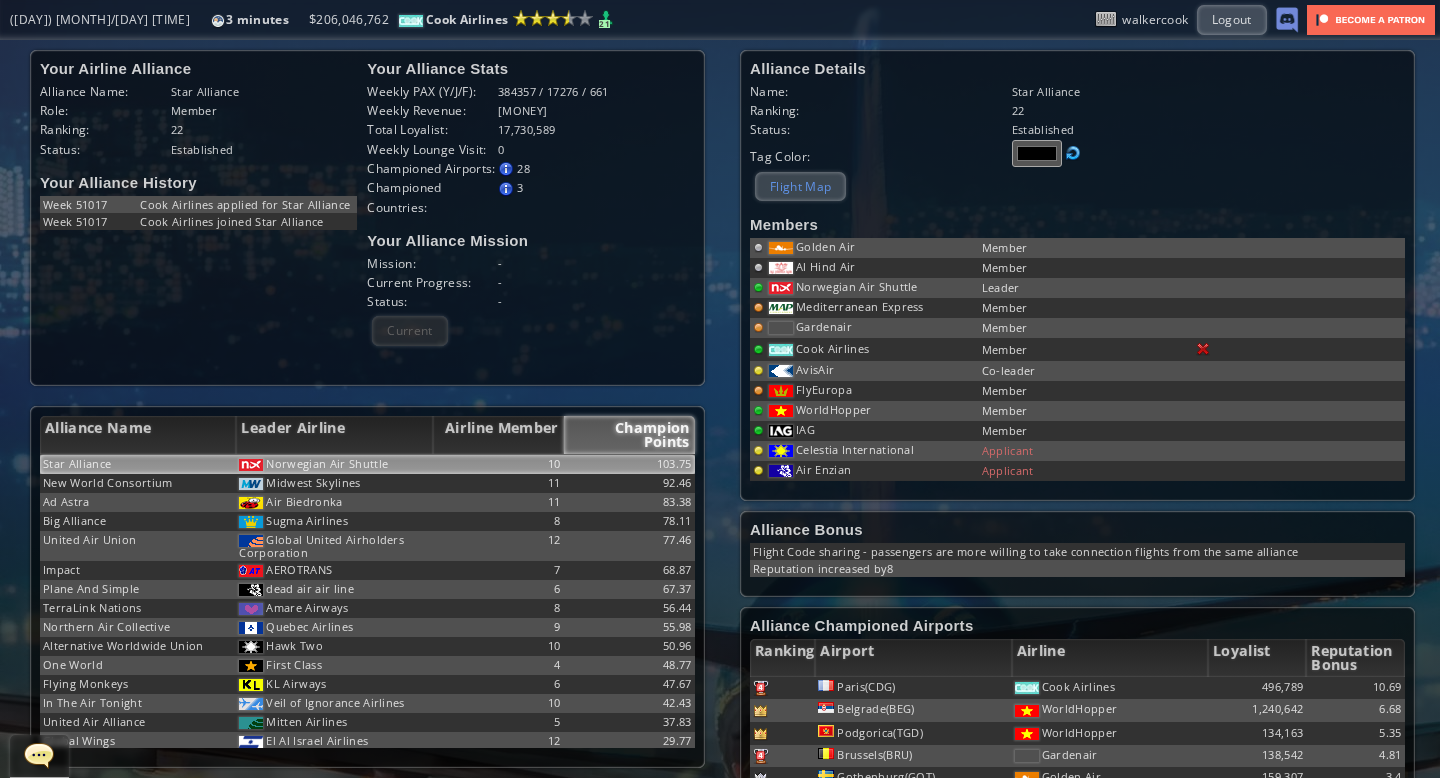 click on "Flight Map" at bounding box center (800, 186) 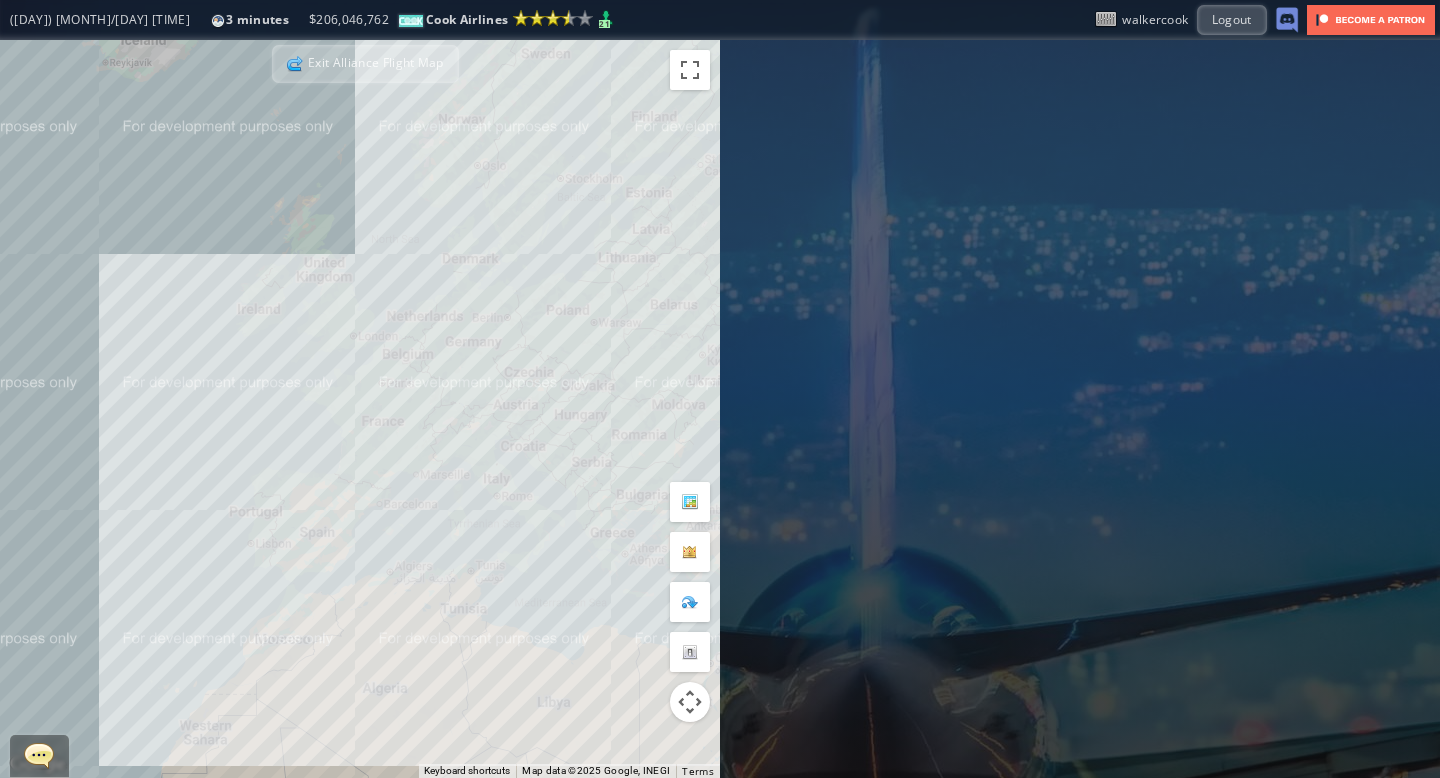 drag, startPoint x: 203, startPoint y: 367, endPoint x: 179, endPoint y: 396, distance: 37.64306 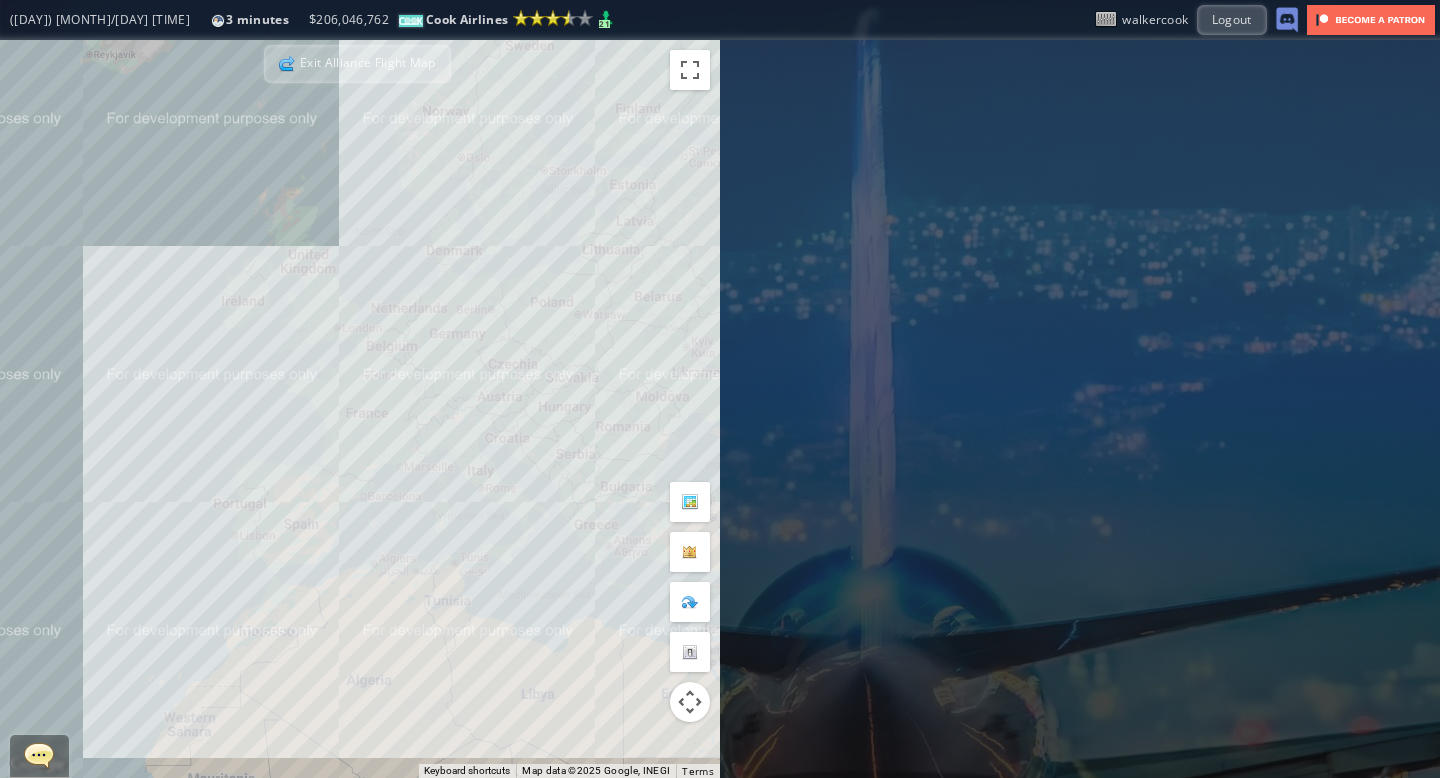 drag, startPoint x: 199, startPoint y: 416, endPoint x: 181, endPoint y: 406, distance: 20.59126 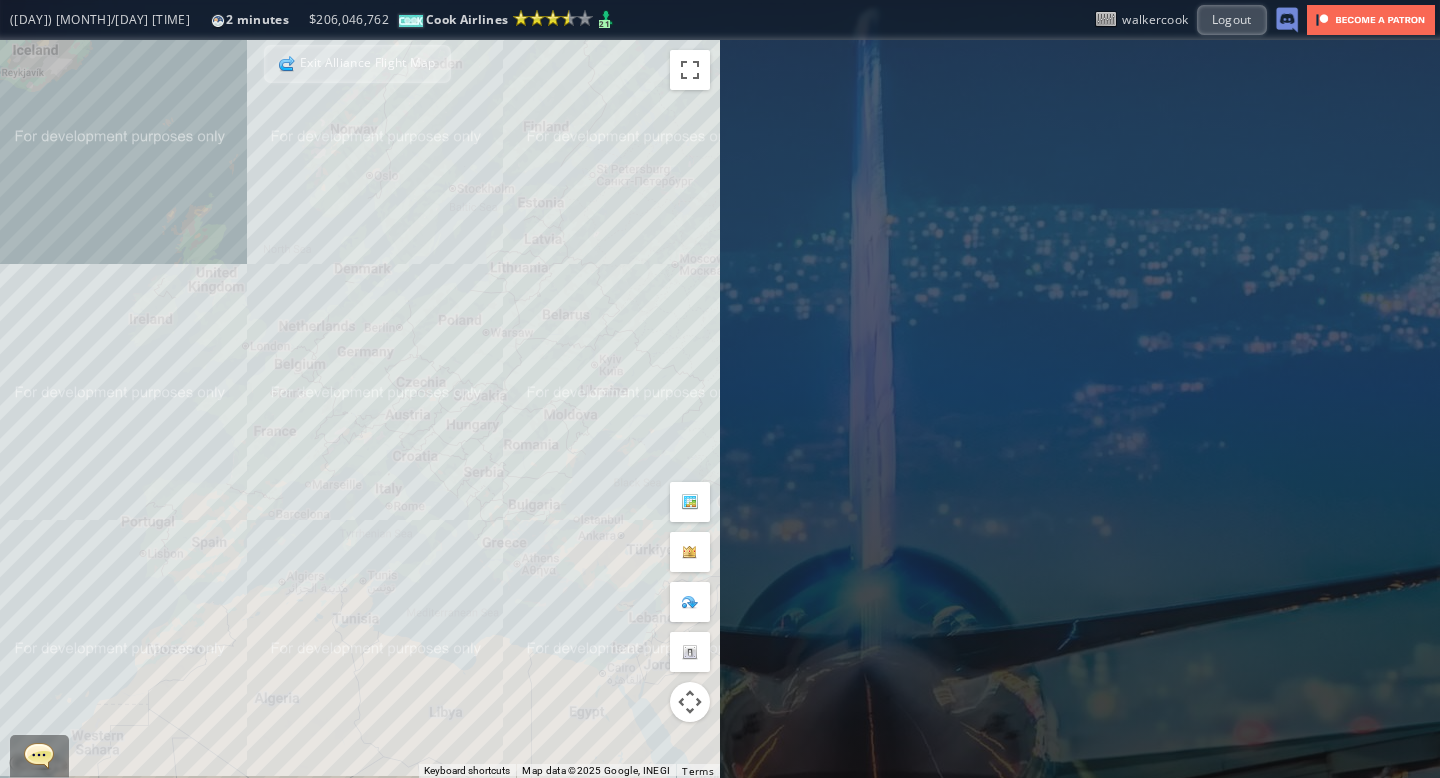 drag, startPoint x: 479, startPoint y: 513, endPoint x: 320, endPoint y: 558, distance: 165.24527 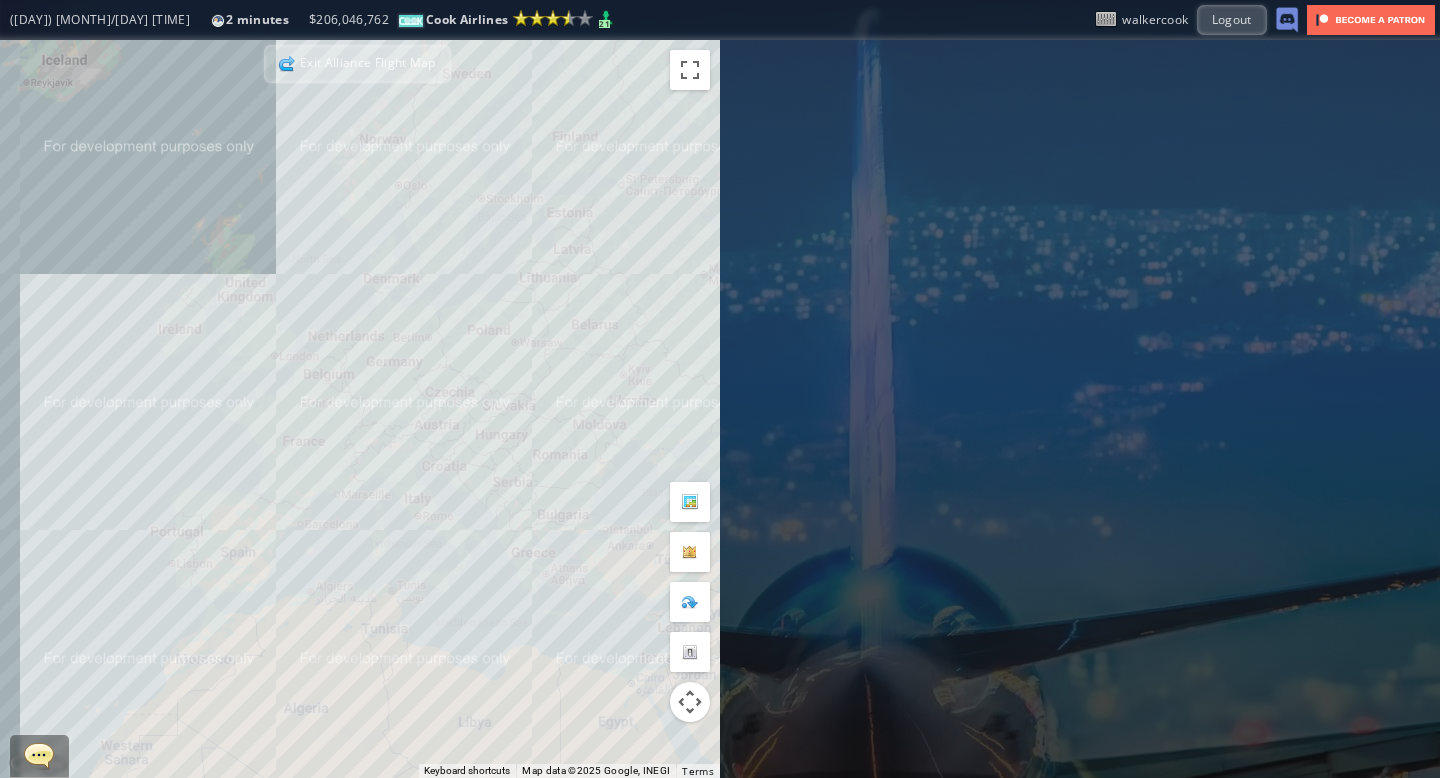 drag, startPoint x: 404, startPoint y: 620, endPoint x: 460, endPoint y: 630, distance: 56.88585 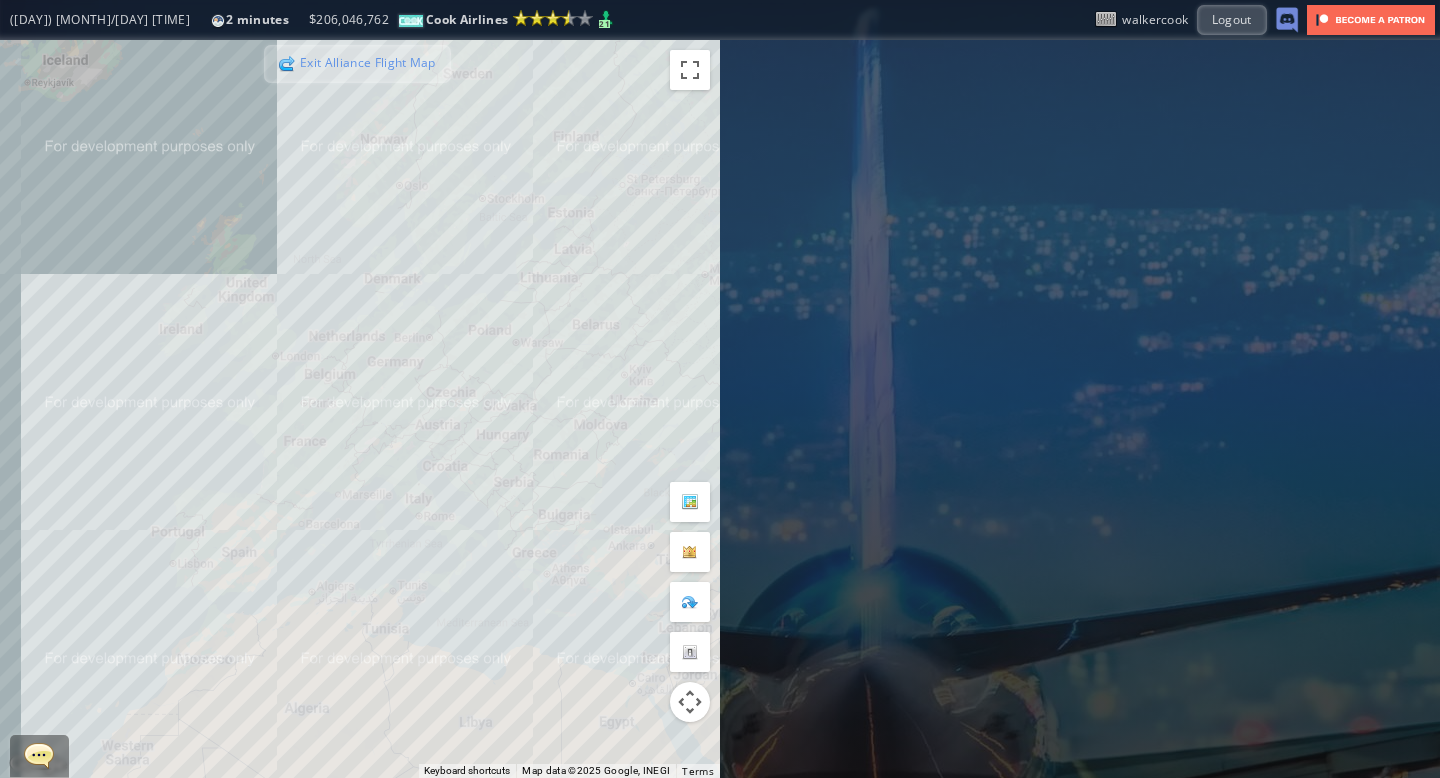 click on "Exit Alliance Flight Map" at bounding box center [357, 64] 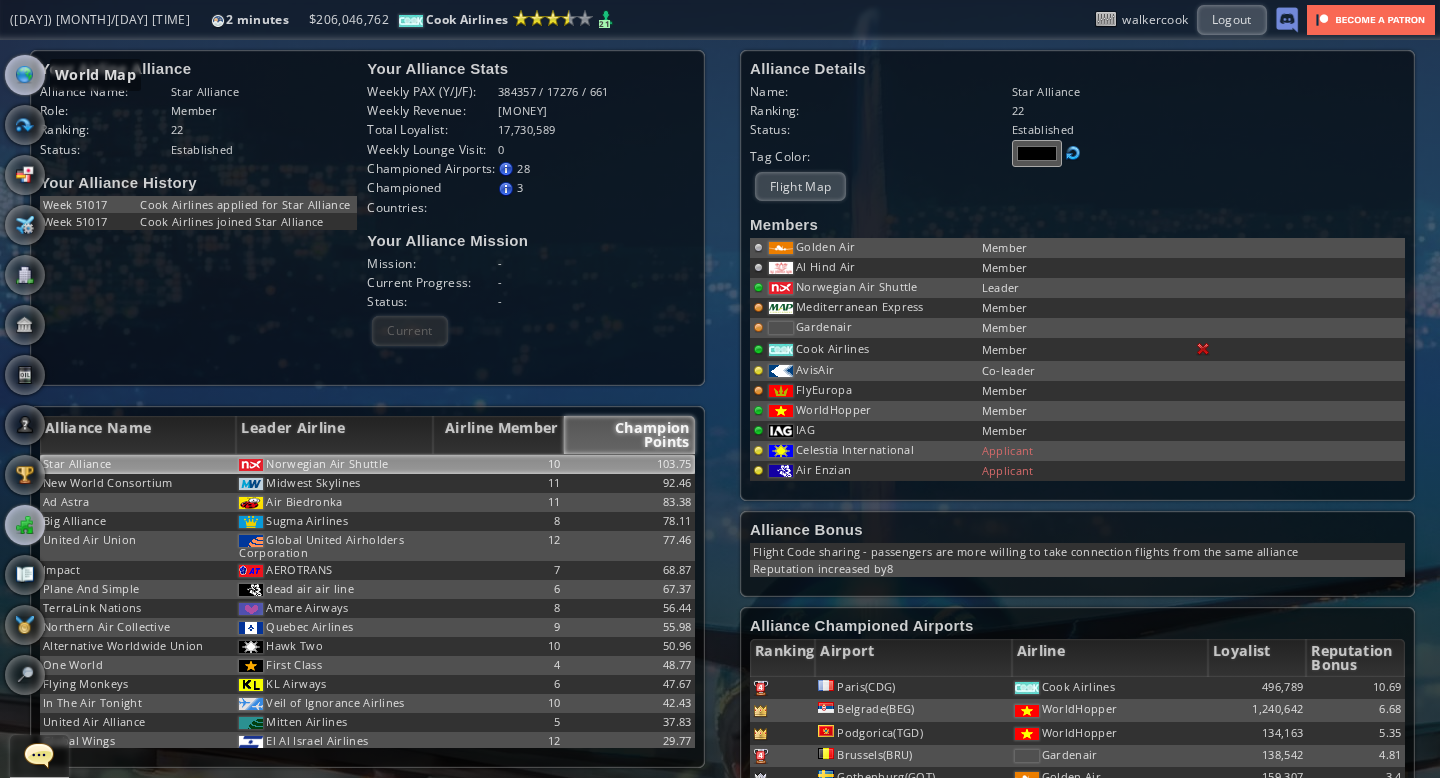 click at bounding box center [25, 75] 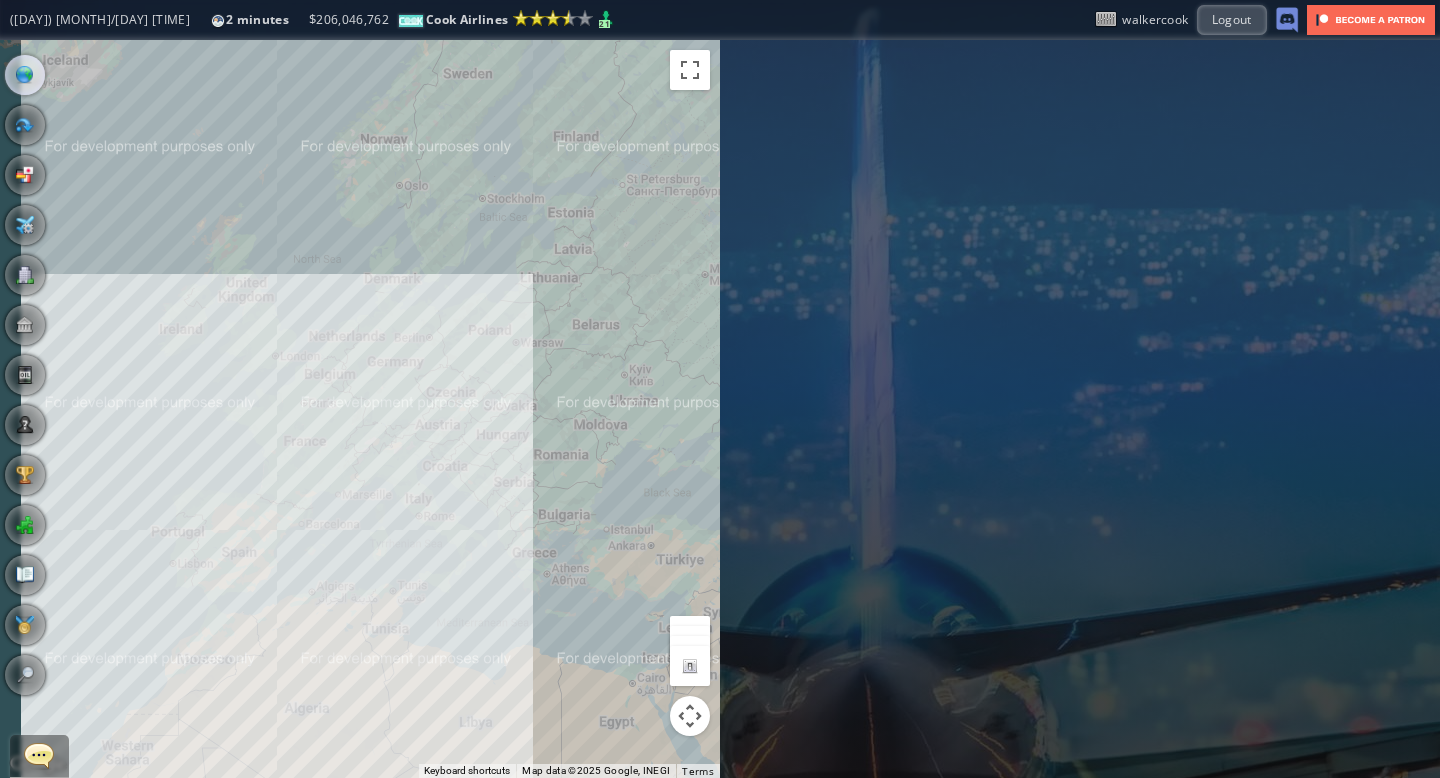 click at bounding box center [39, 755] 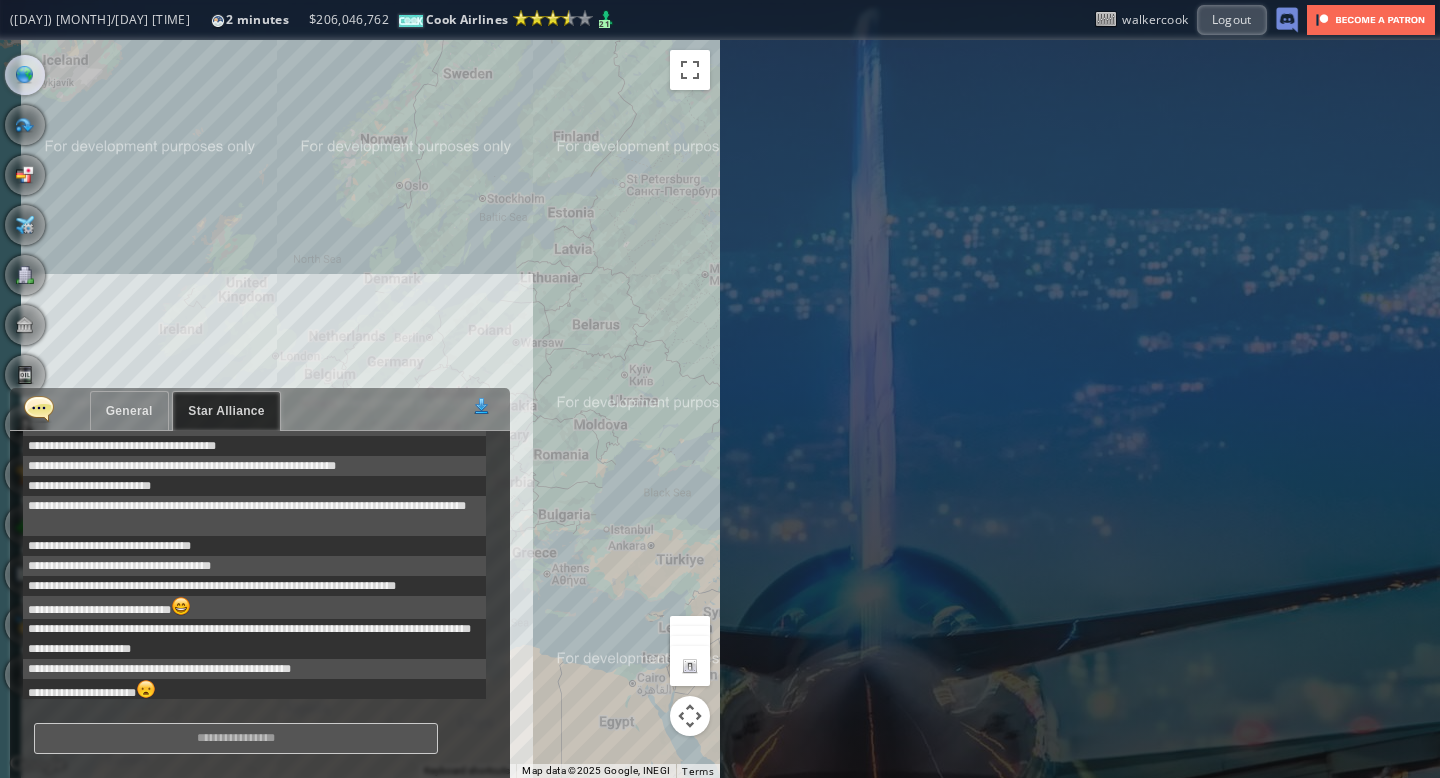 scroll, scrollTop: 244, scrollLeft: 0, axis: vertical 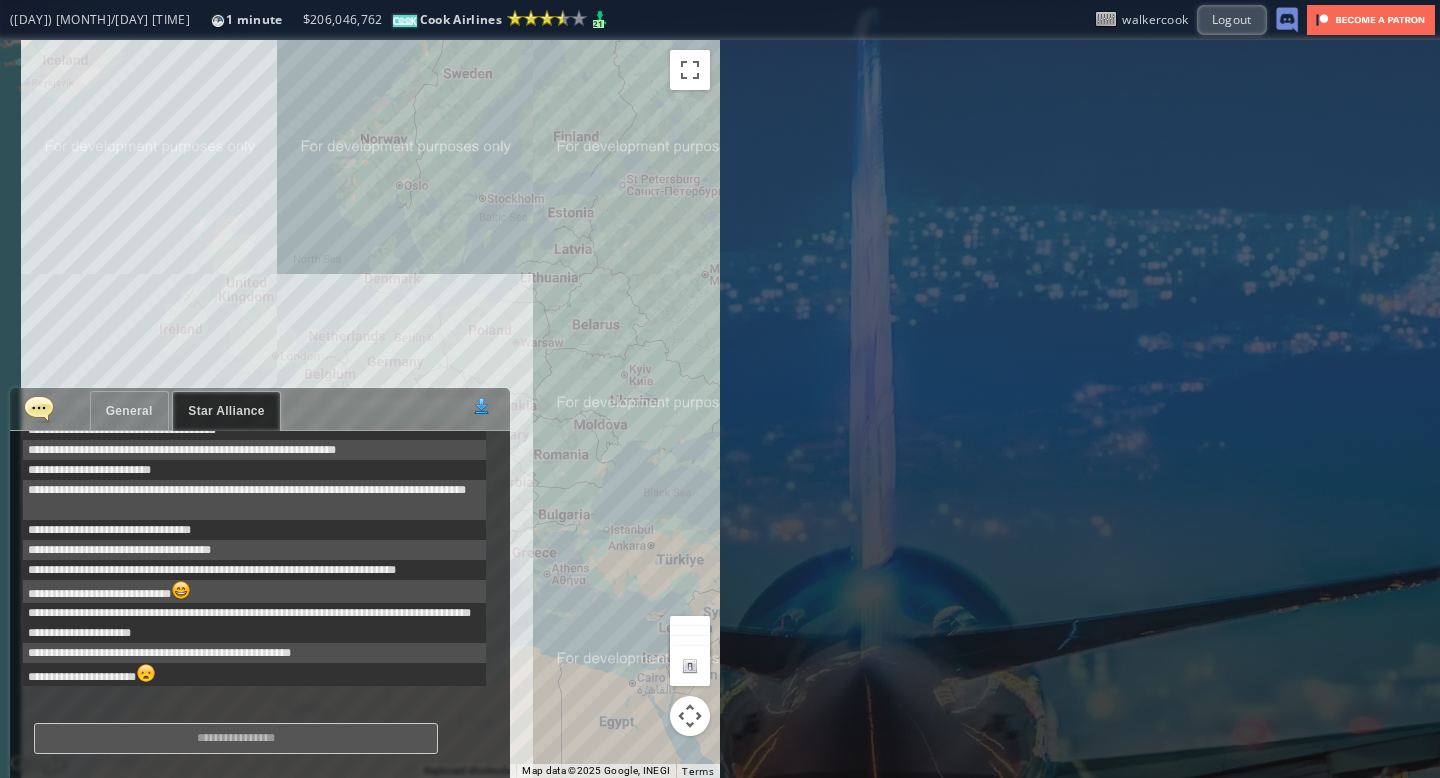 click at bounding box center [236, 738] 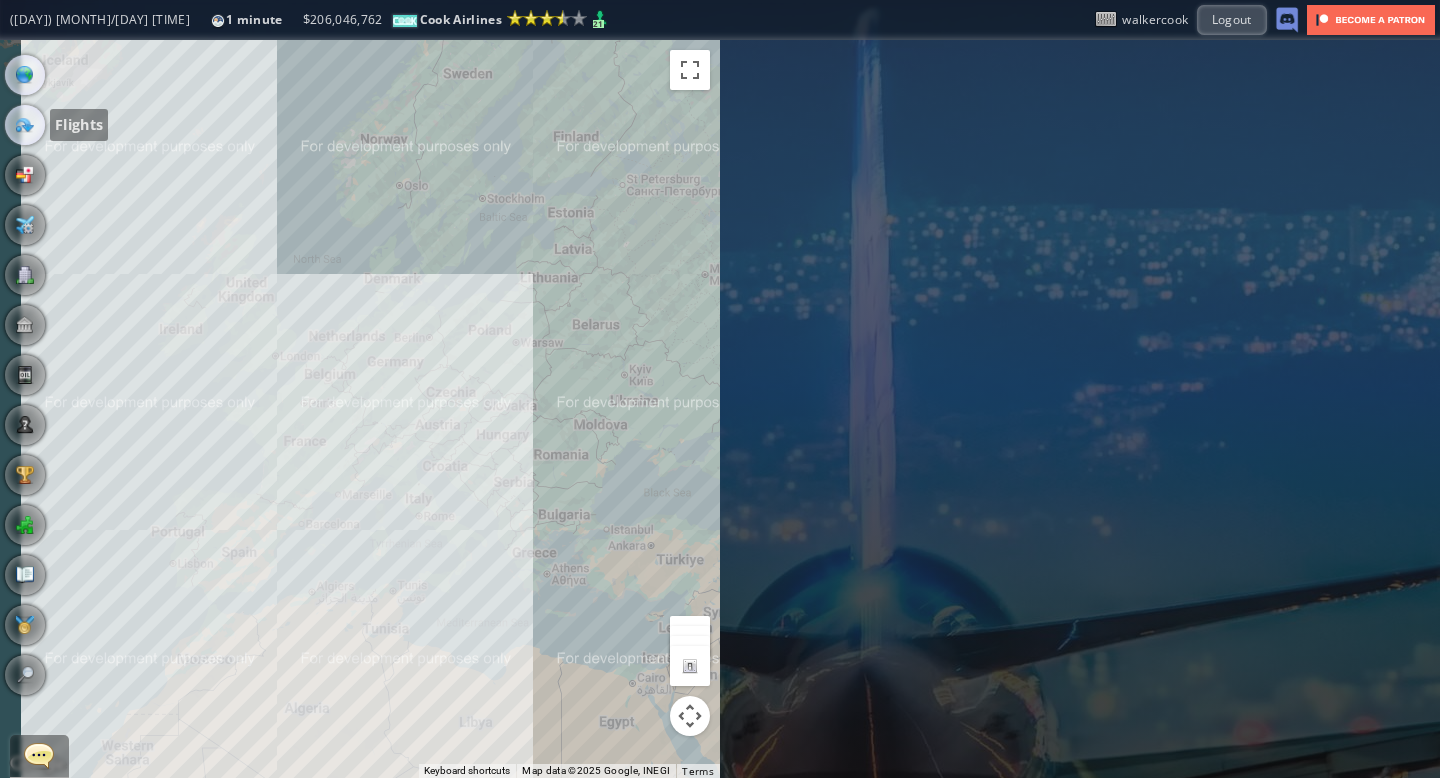 click at bounding box center (25, 125) 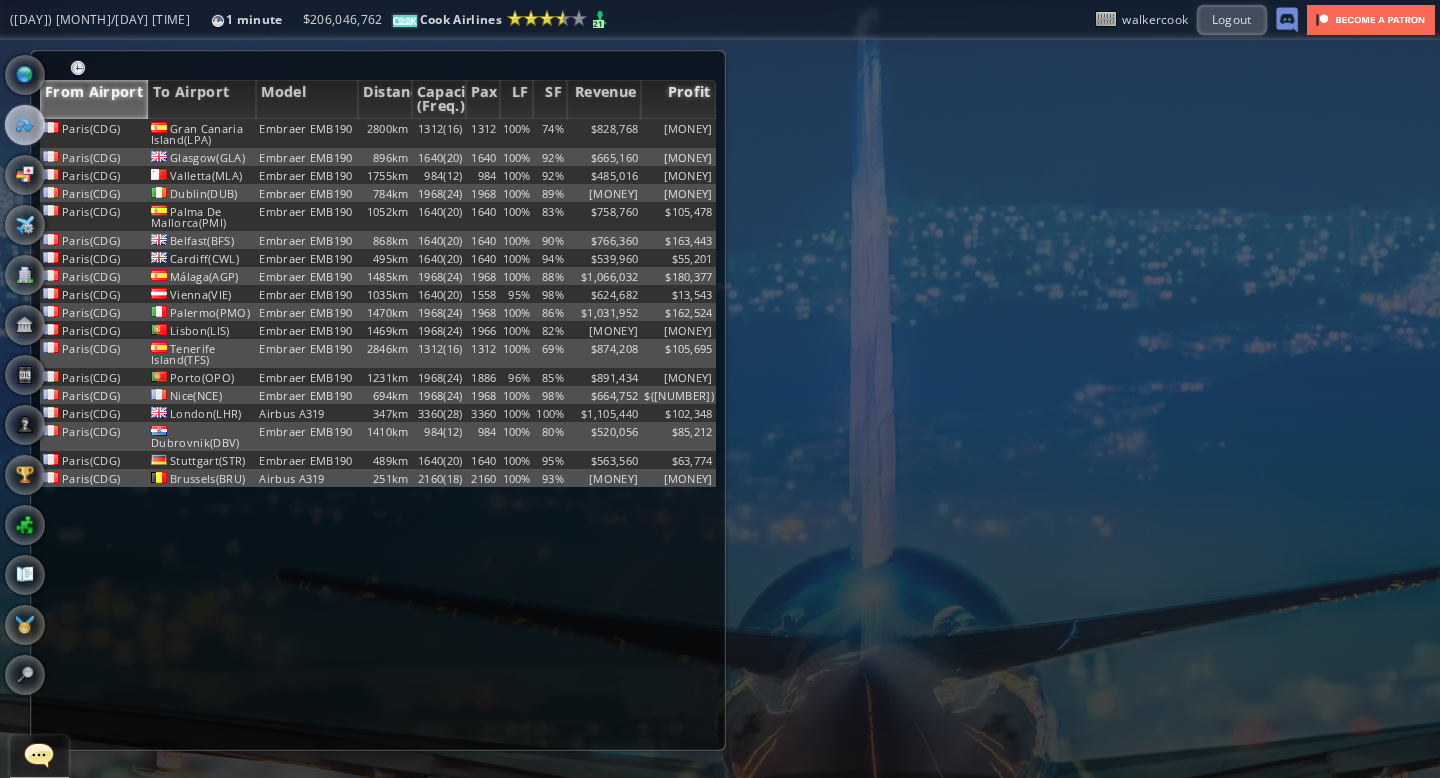 click on "Profit" at bounding box center (678, 99) 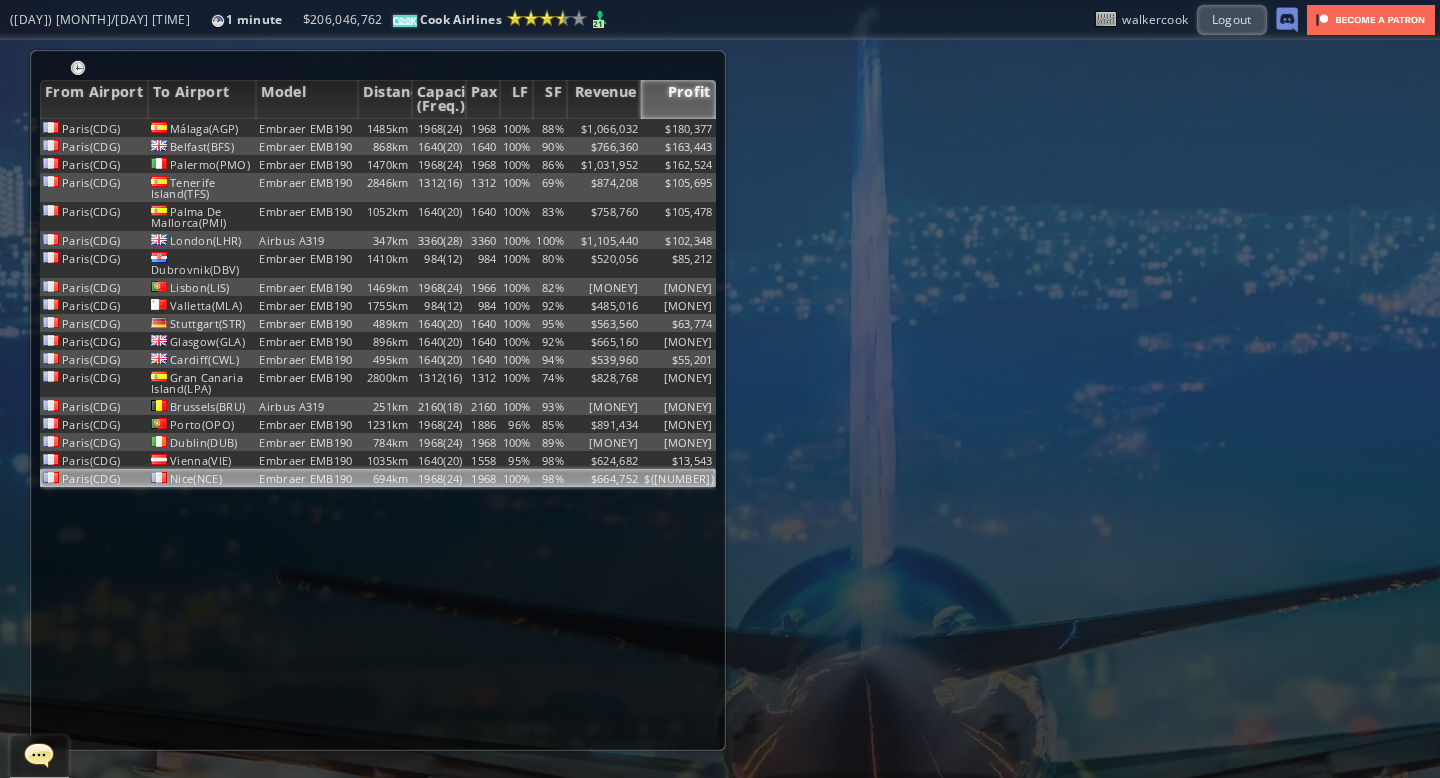 click on "1968" at bounding box center [483, 128] 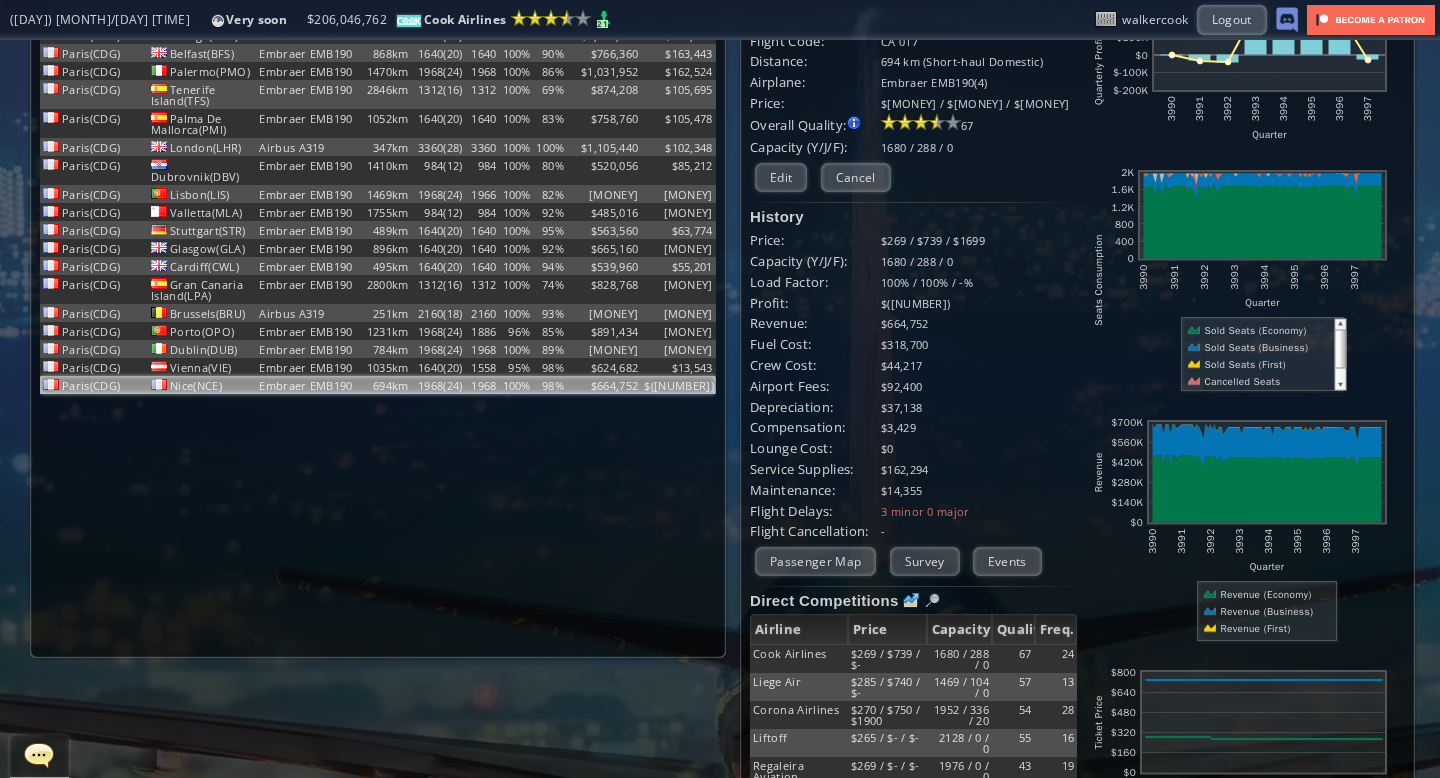 scroll, scrollTop: 0, scrollLeft: 0, axis: both 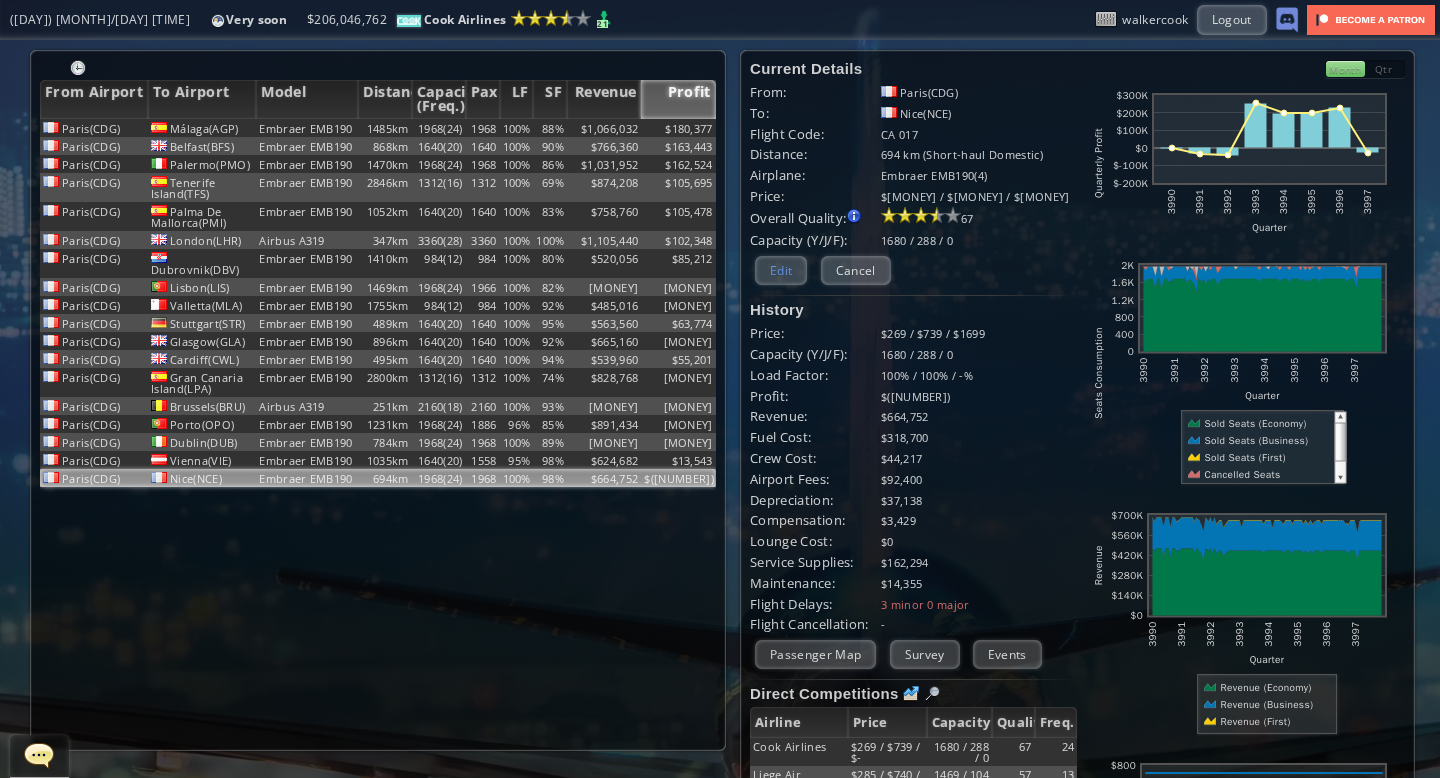 click on "Edit" at bounding box center [781, 270] 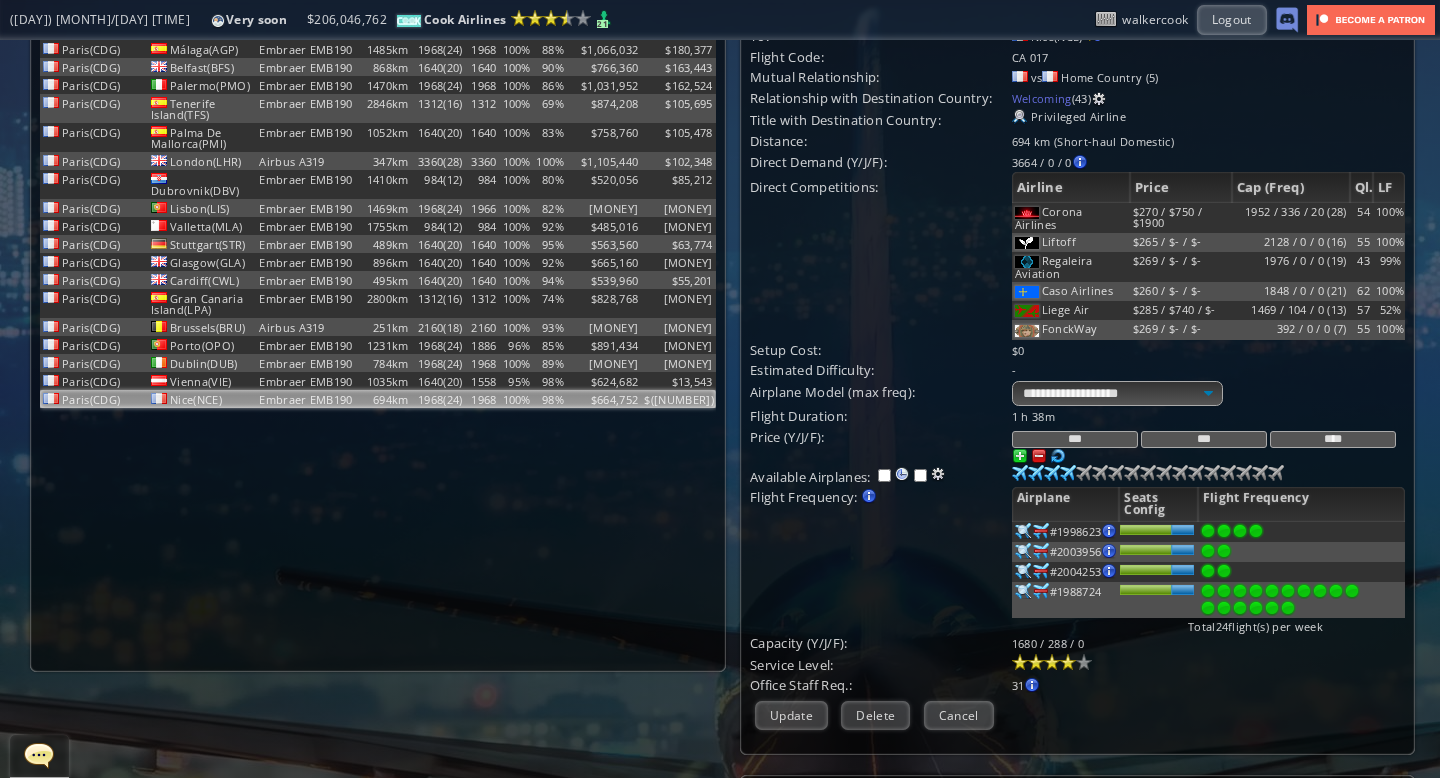 scroll, scrollTop: 89, scrollLeft: 0, axis: vertical 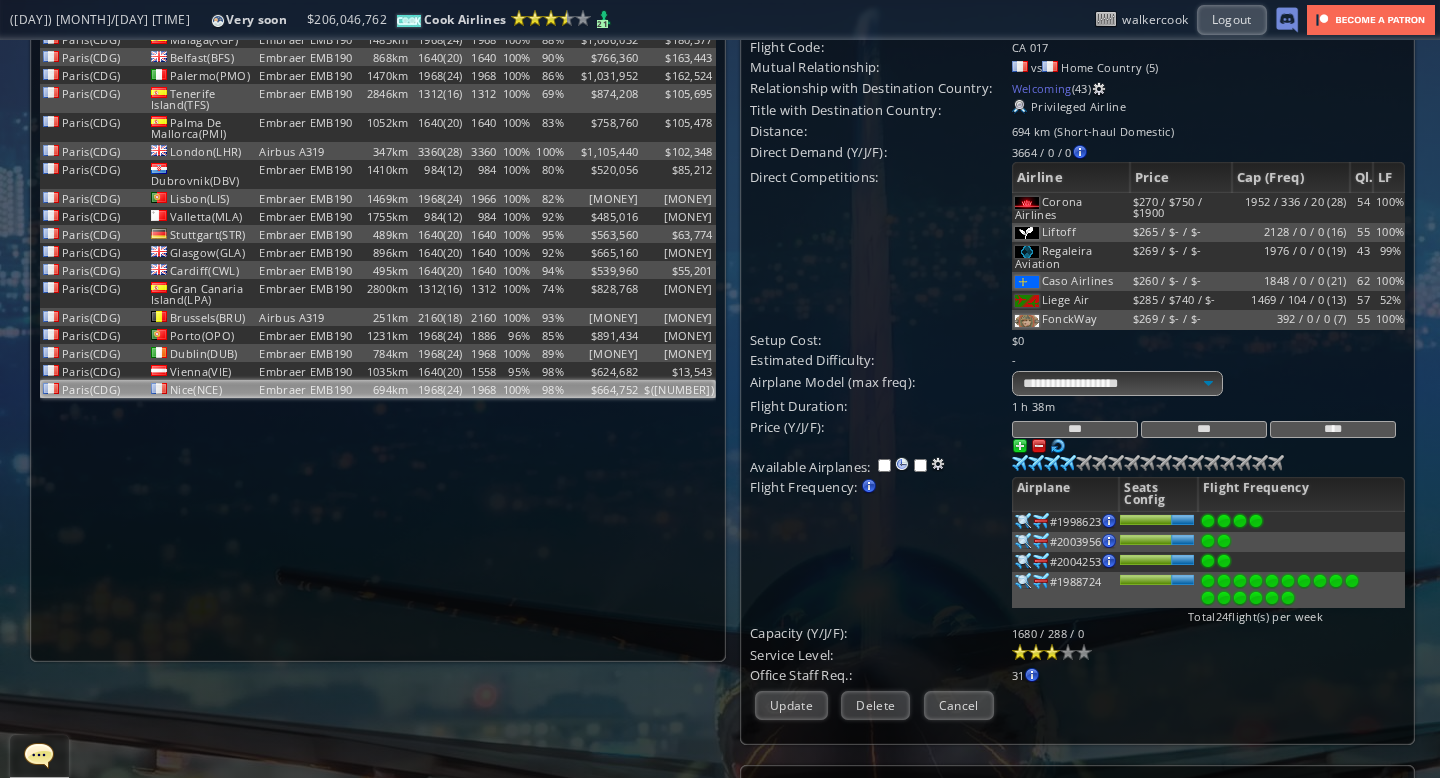 click at bounding box center [1052, 652] 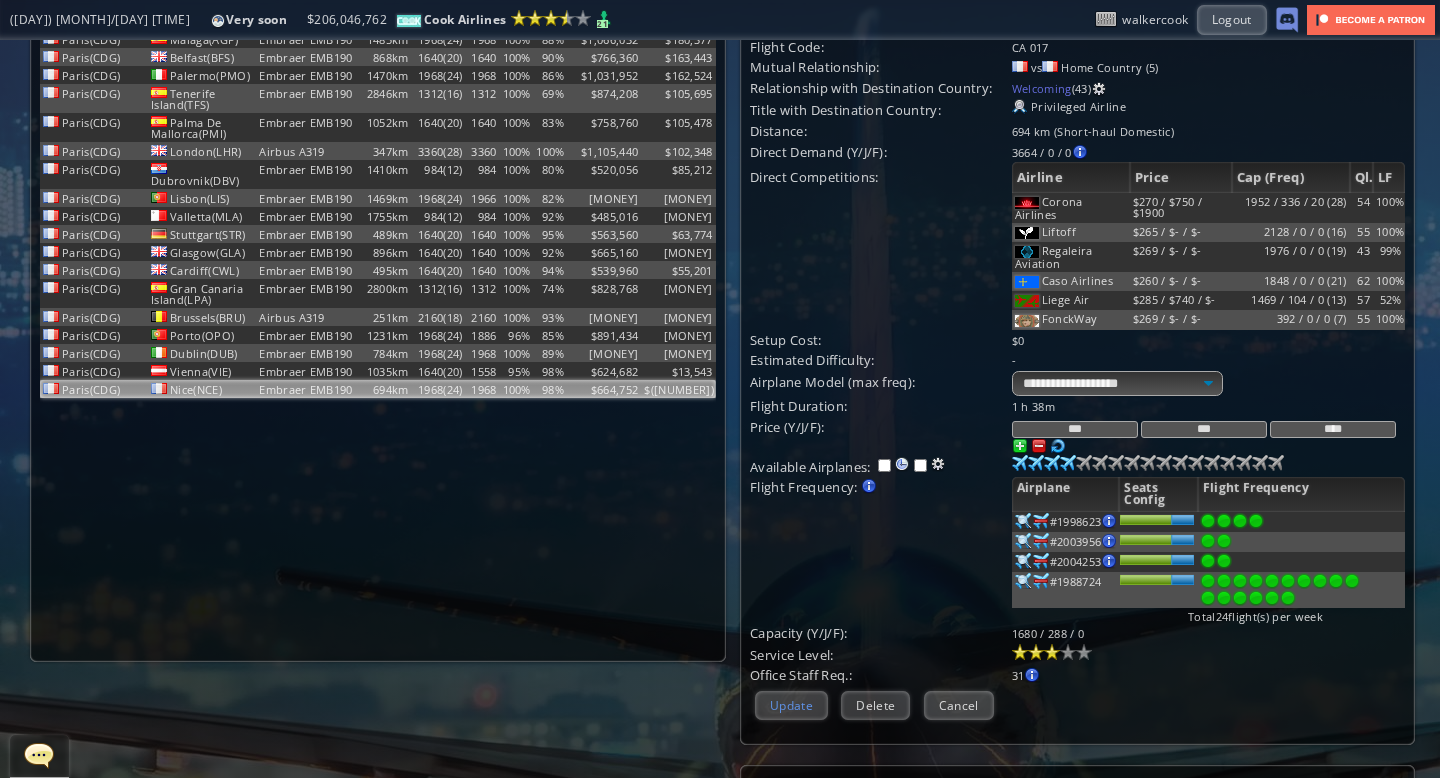 click on "Update" at bounding box center (791, 705) 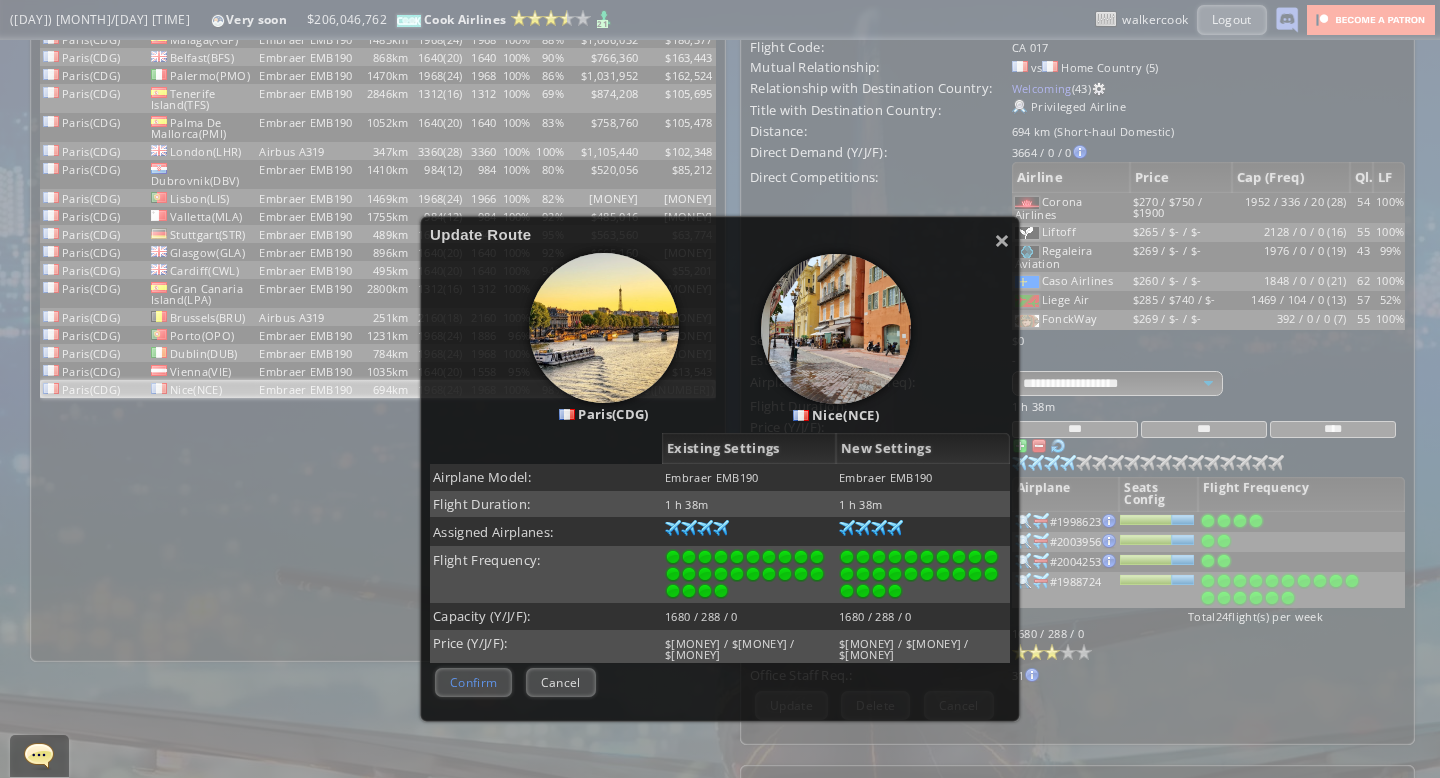 click on "Confirm" at bounding box center (473, 682) 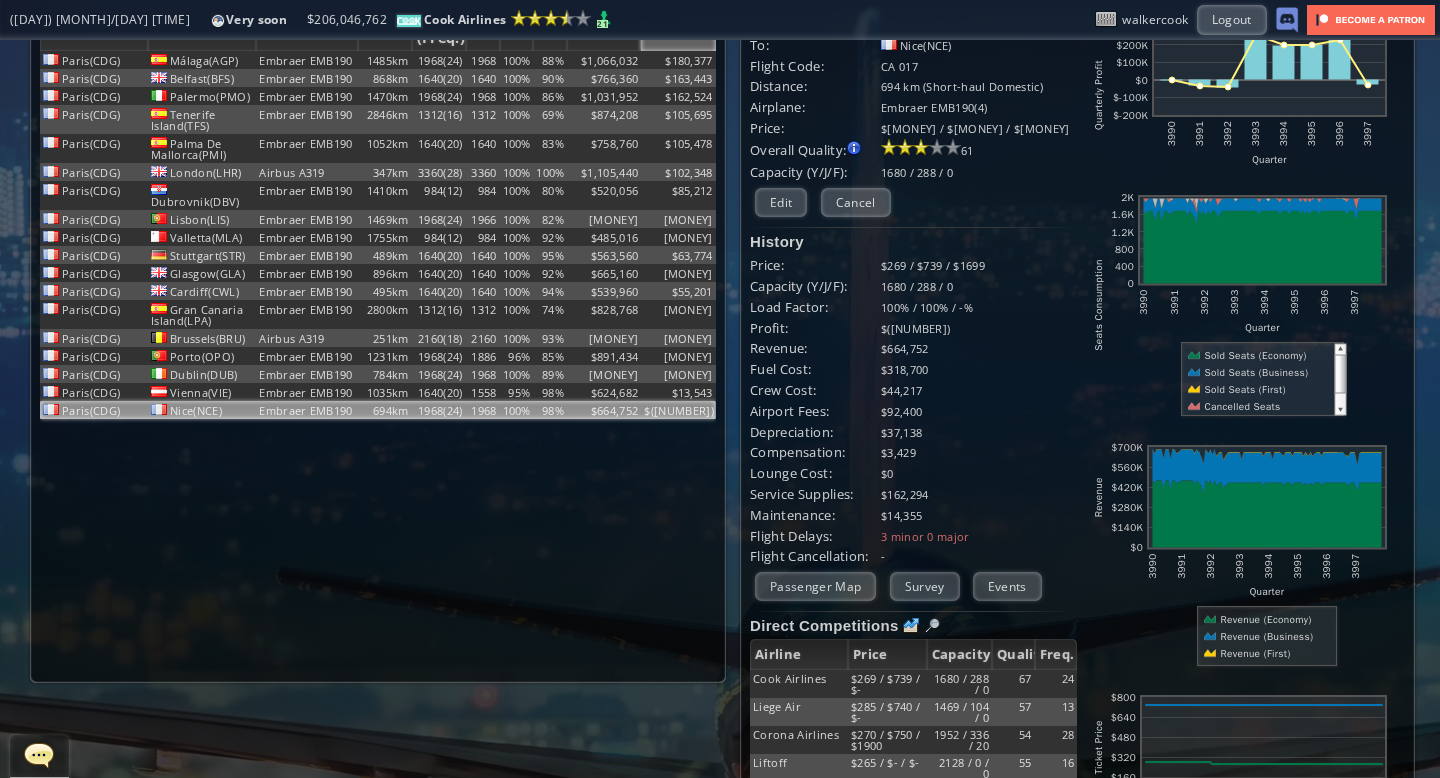 scroll, scrollTop: 41, scrollLeft: 0, axis: vertical 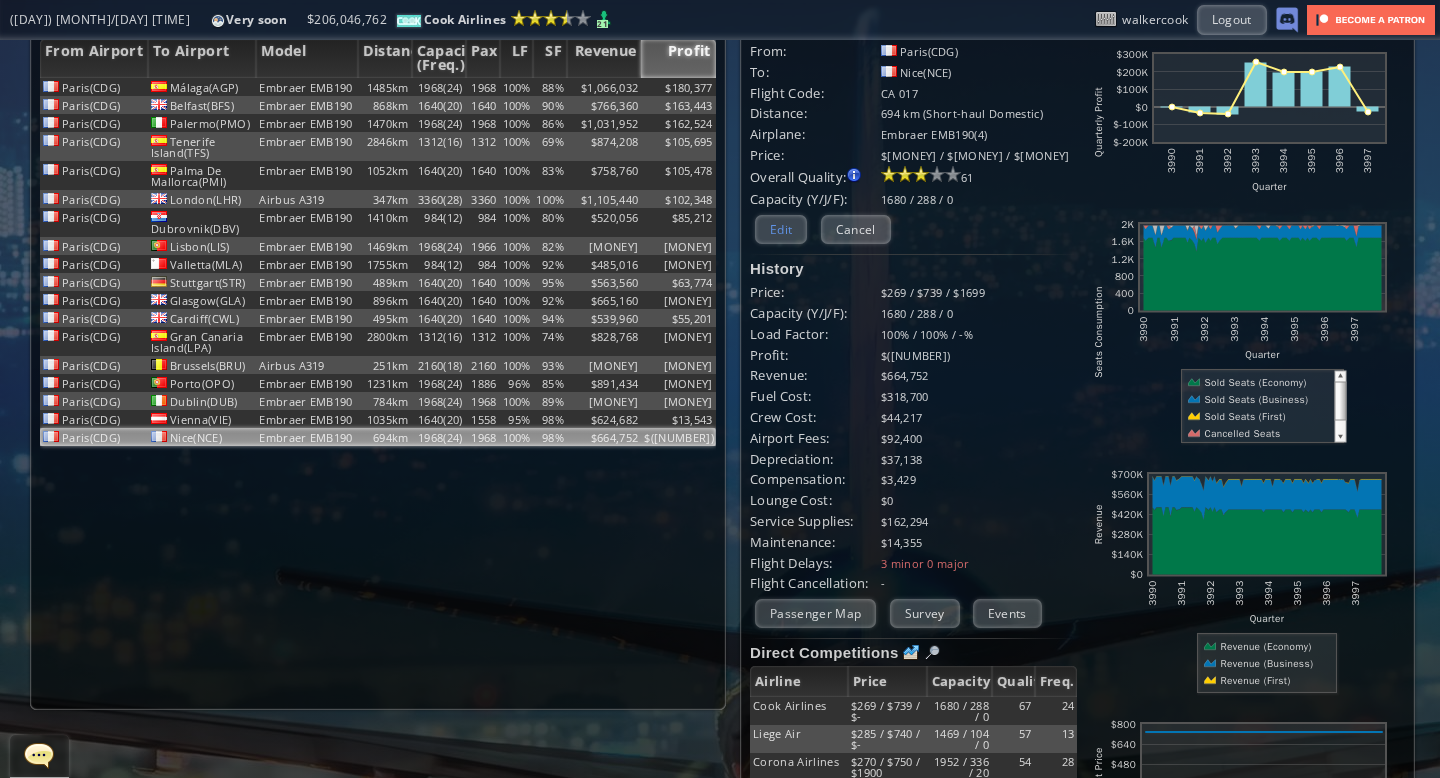 click on "Edit" at bounding box center [781, 229] 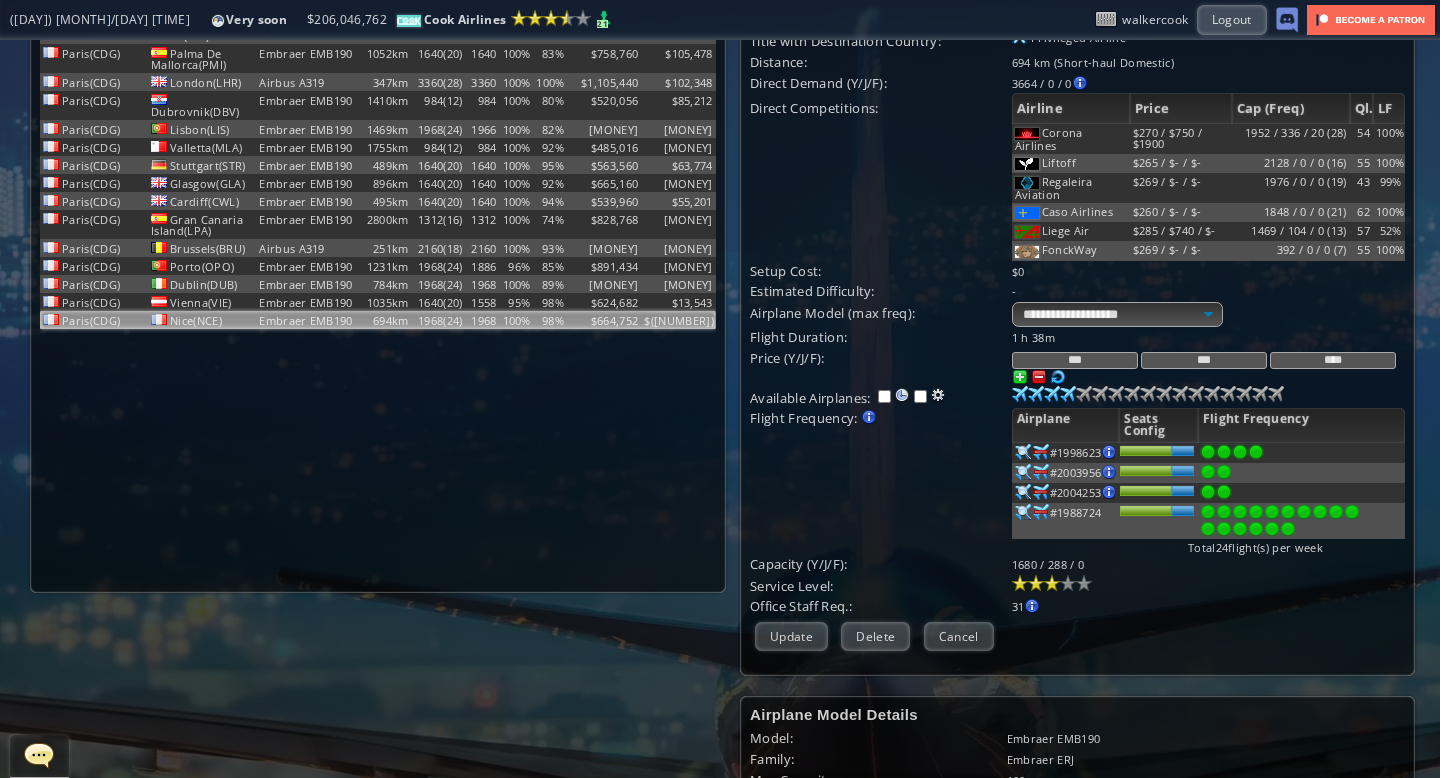 scroll, scrollTop: 181, scrollLeft: 0, axis: vertical 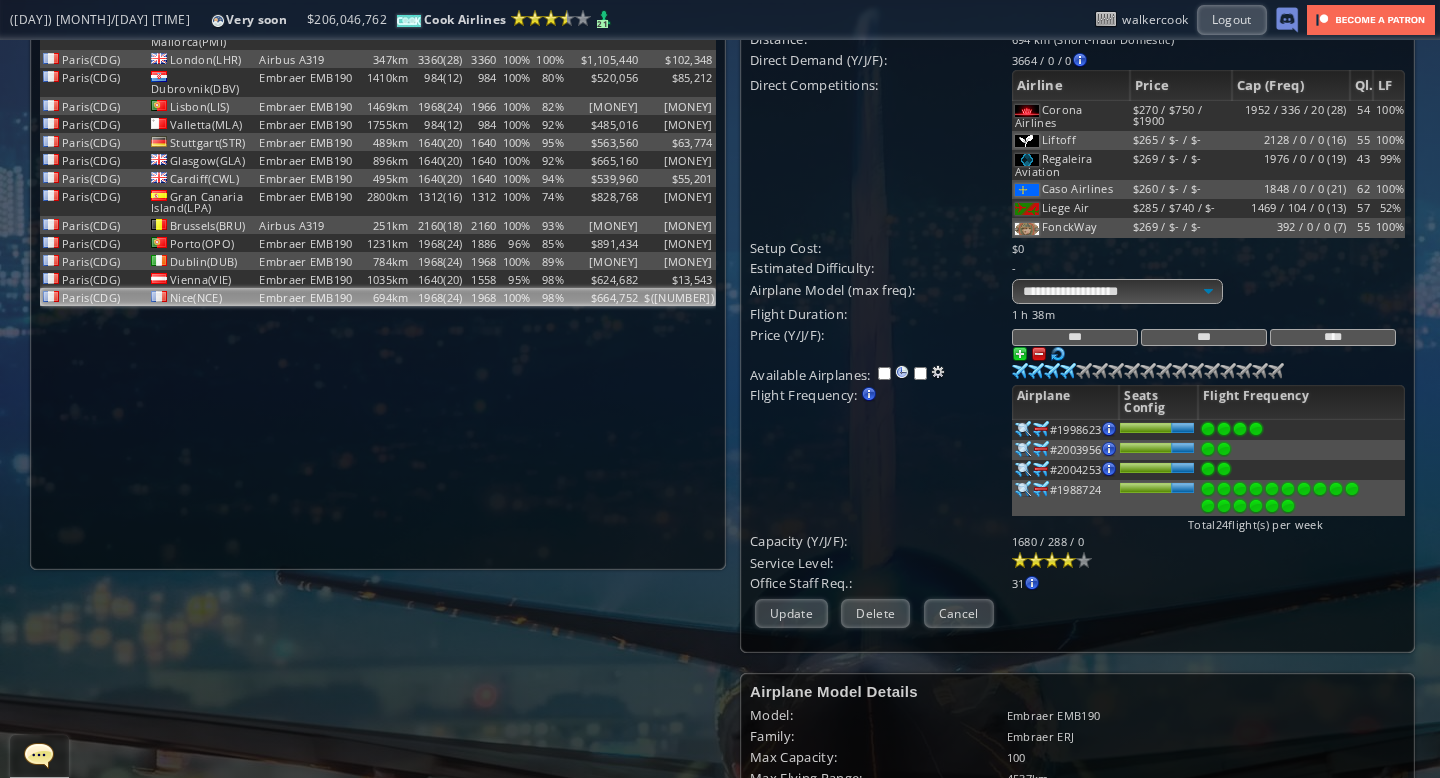 click at bounding box center [1068, 560] 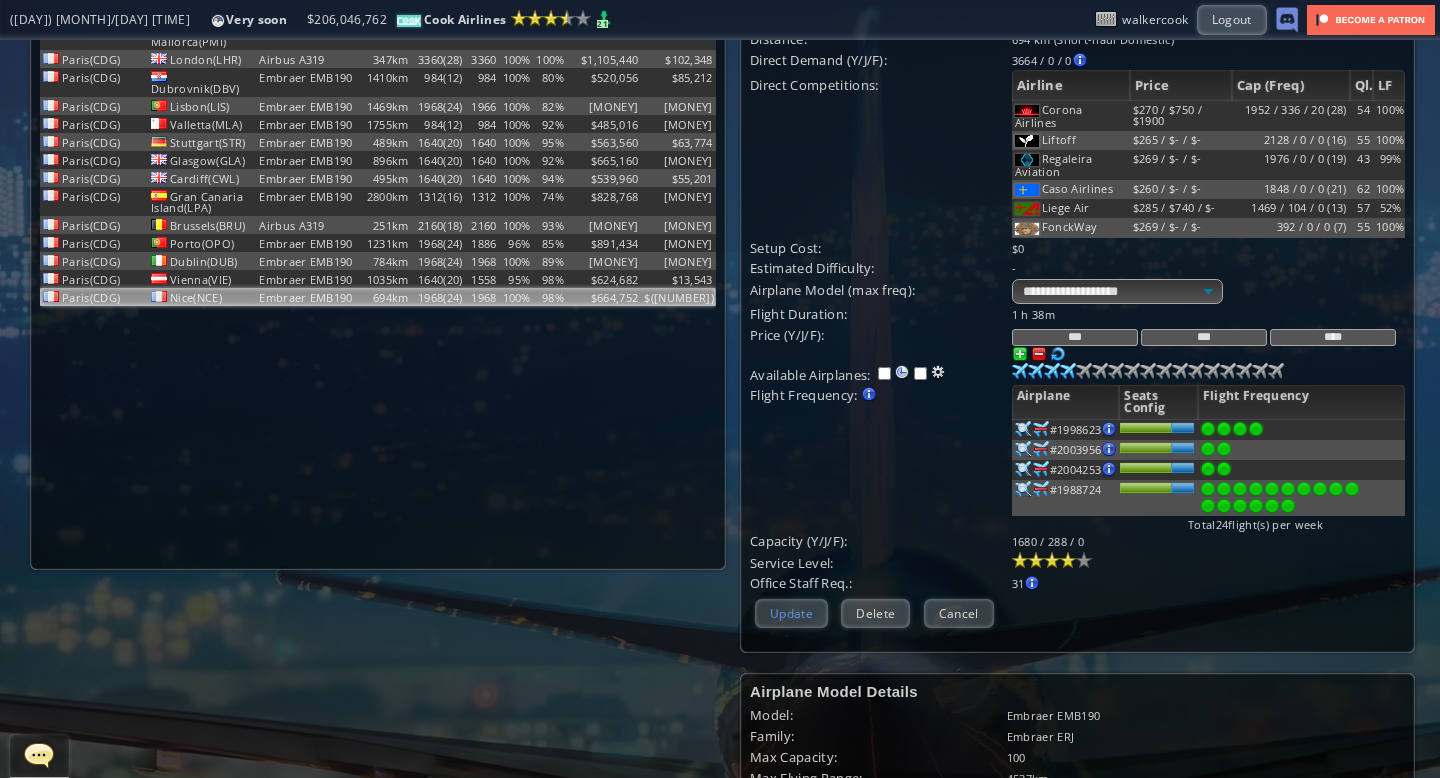 click on "Update" at bounding box center [791, 613] 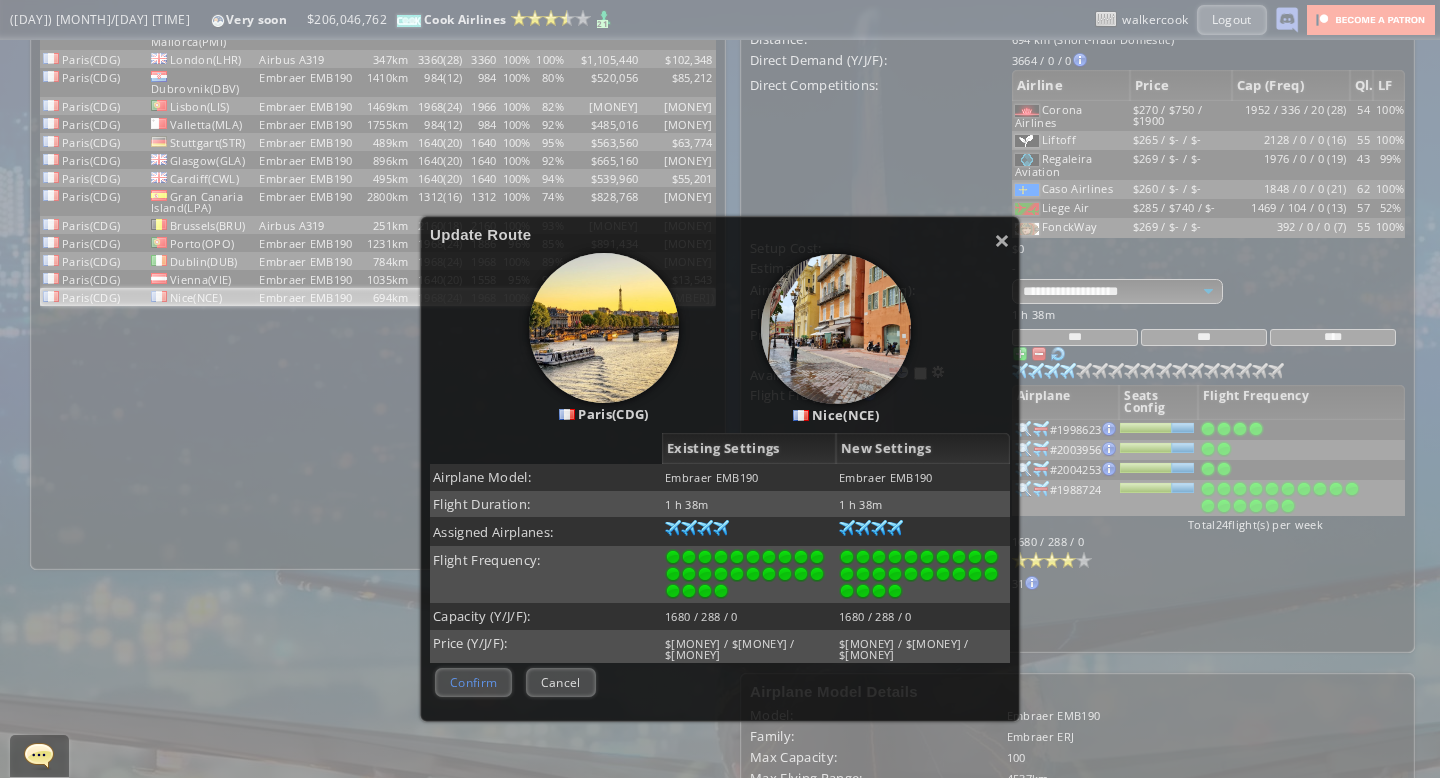 click on "Confirm" at bounding box center [473, 682] 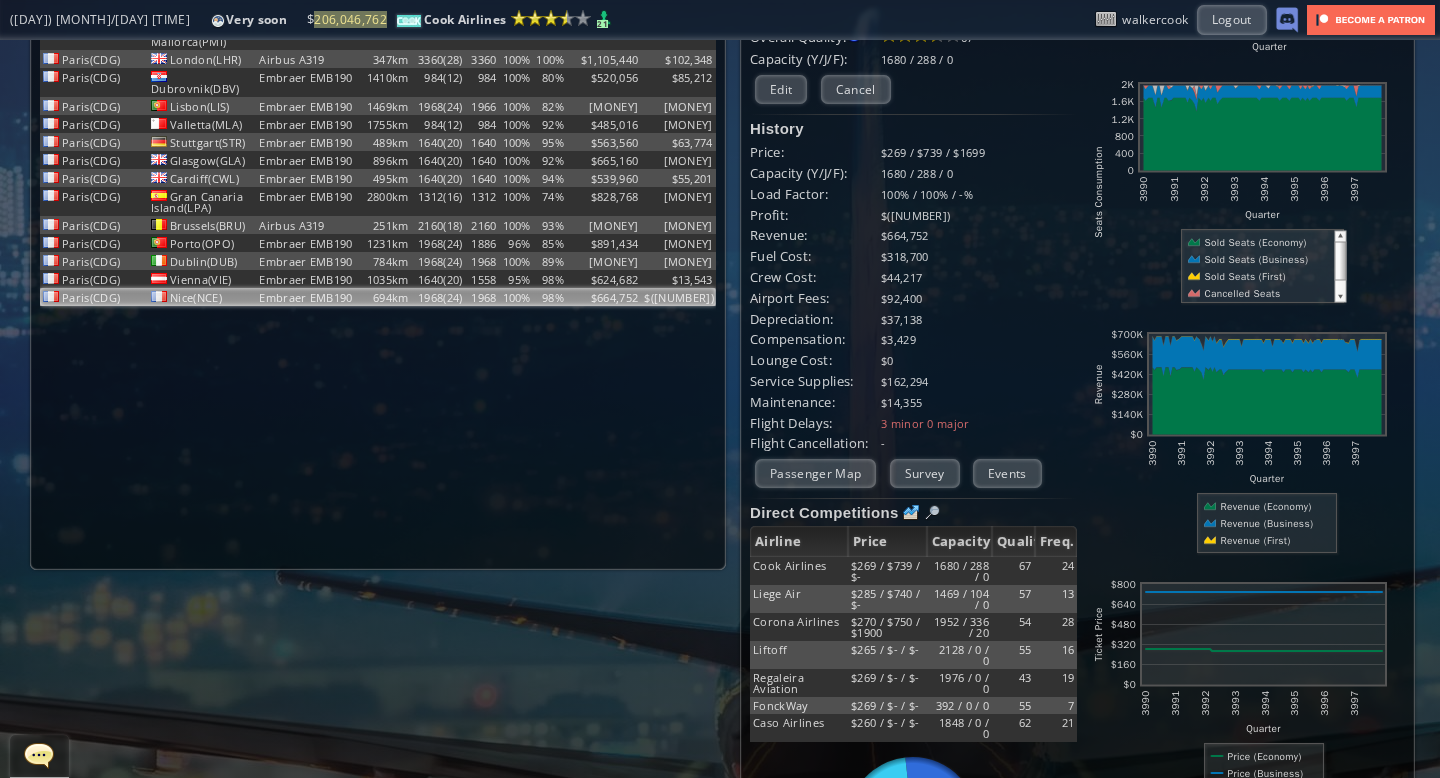 scroll, scrollTop: 0, scrollLeft: 0, axis: both 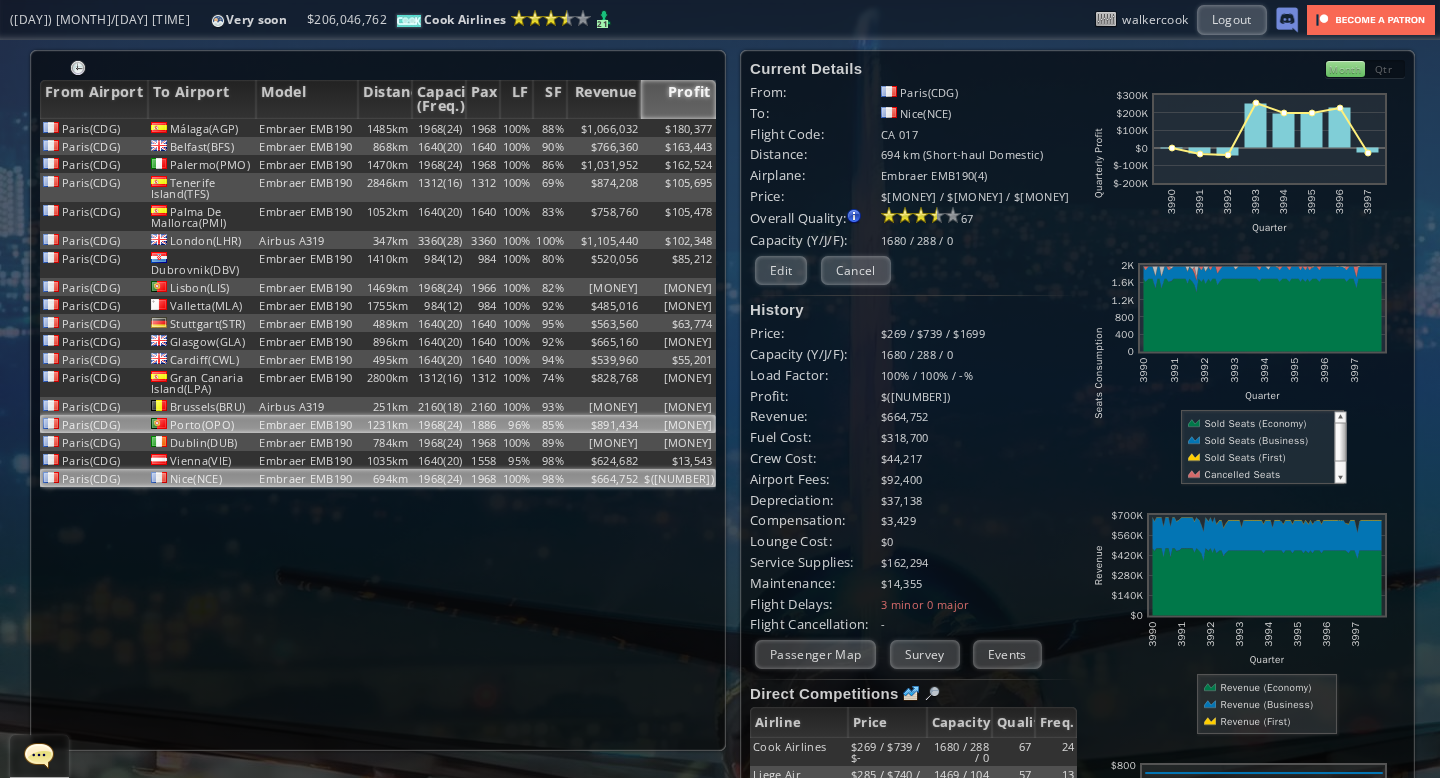 click on "85%" at bounding box center [550, 128] 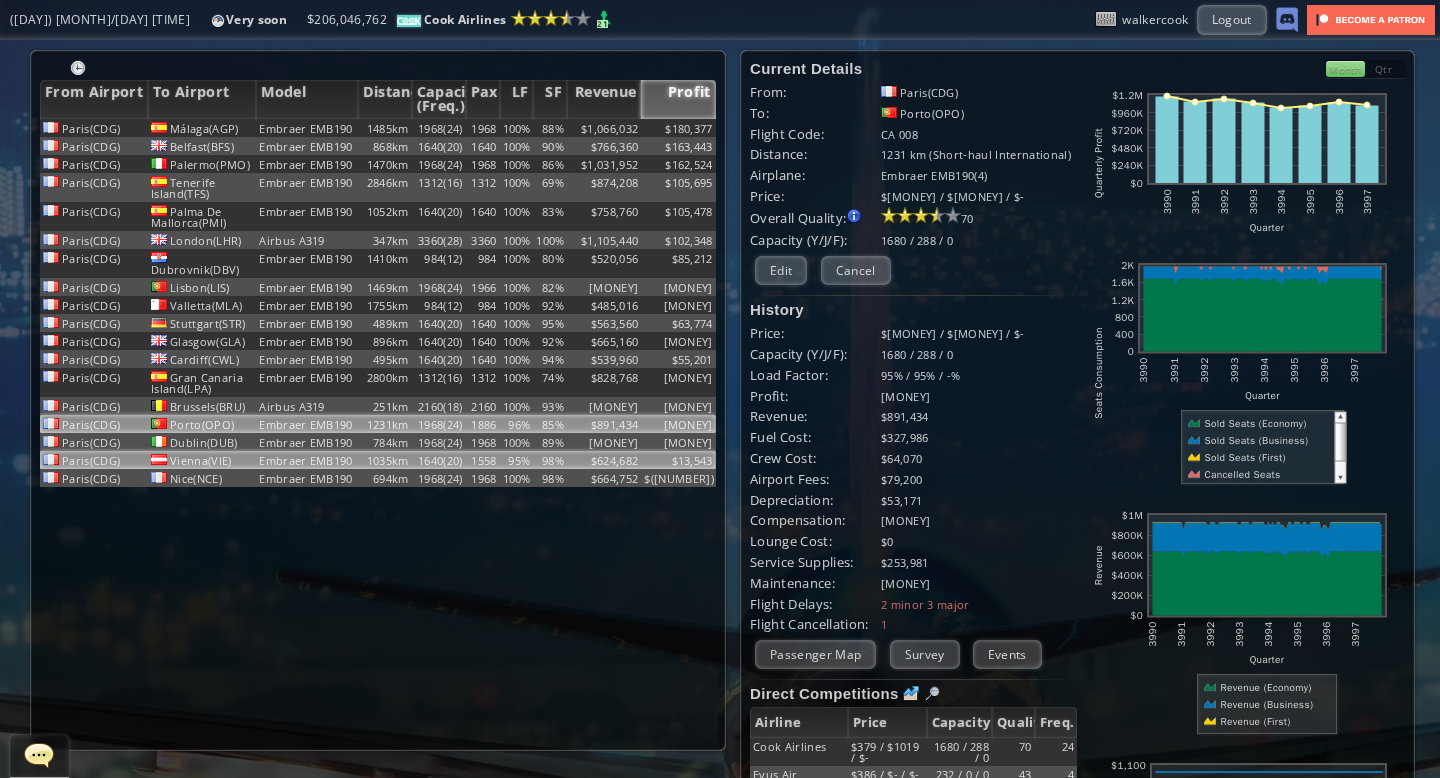 click on "98%" at bounding box center [550, 128] 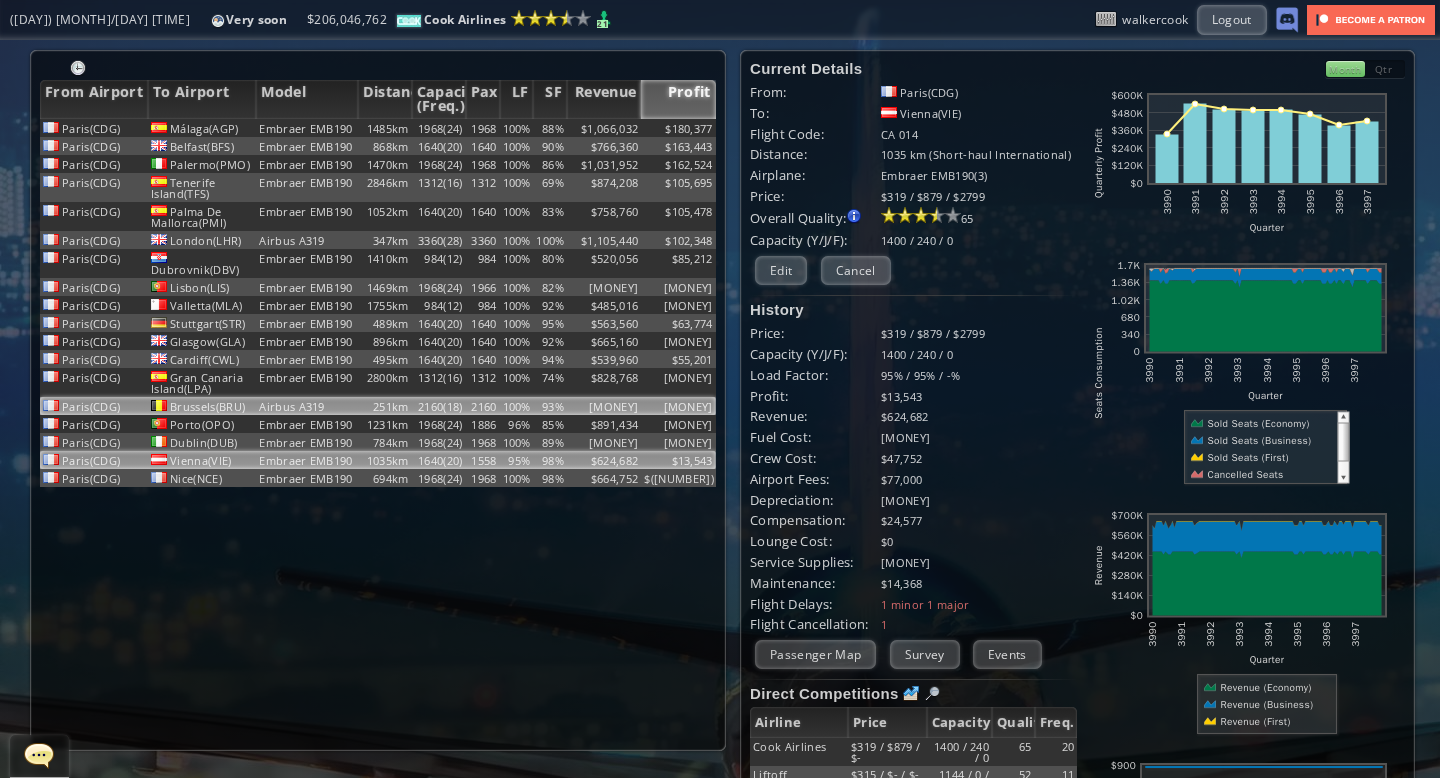 click on "93%" at bounding box center (550, 128) 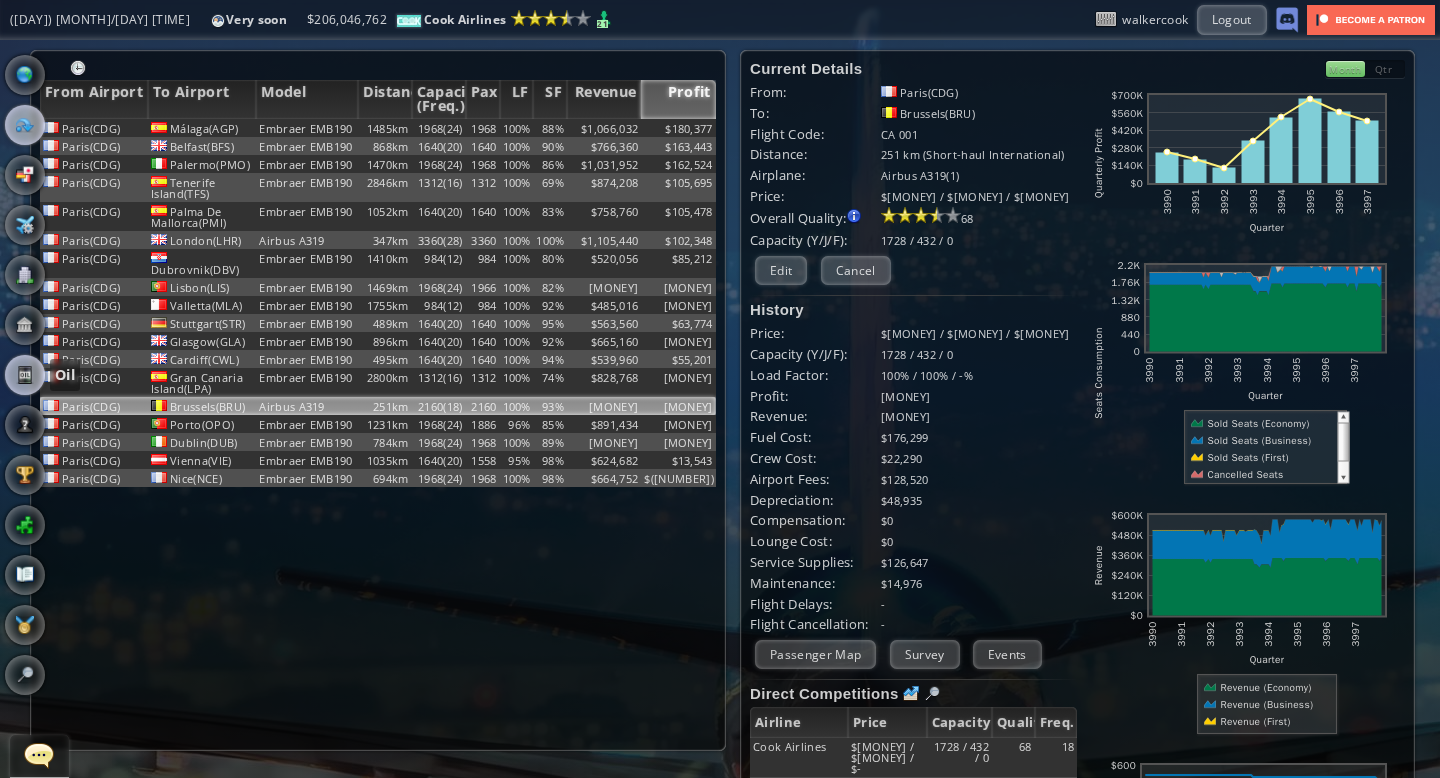 click at bounding box center (25, 375) 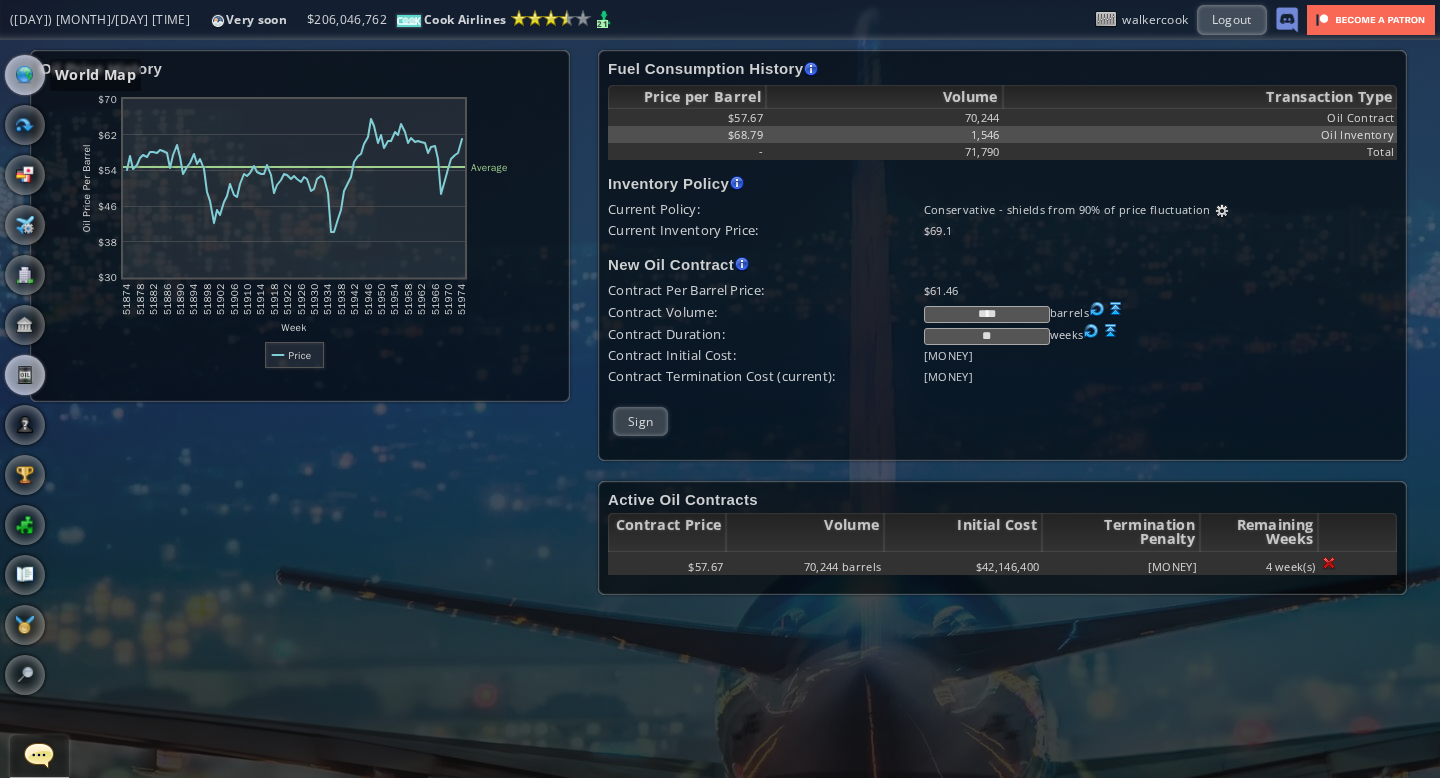 click at bounding box center [25, 75] 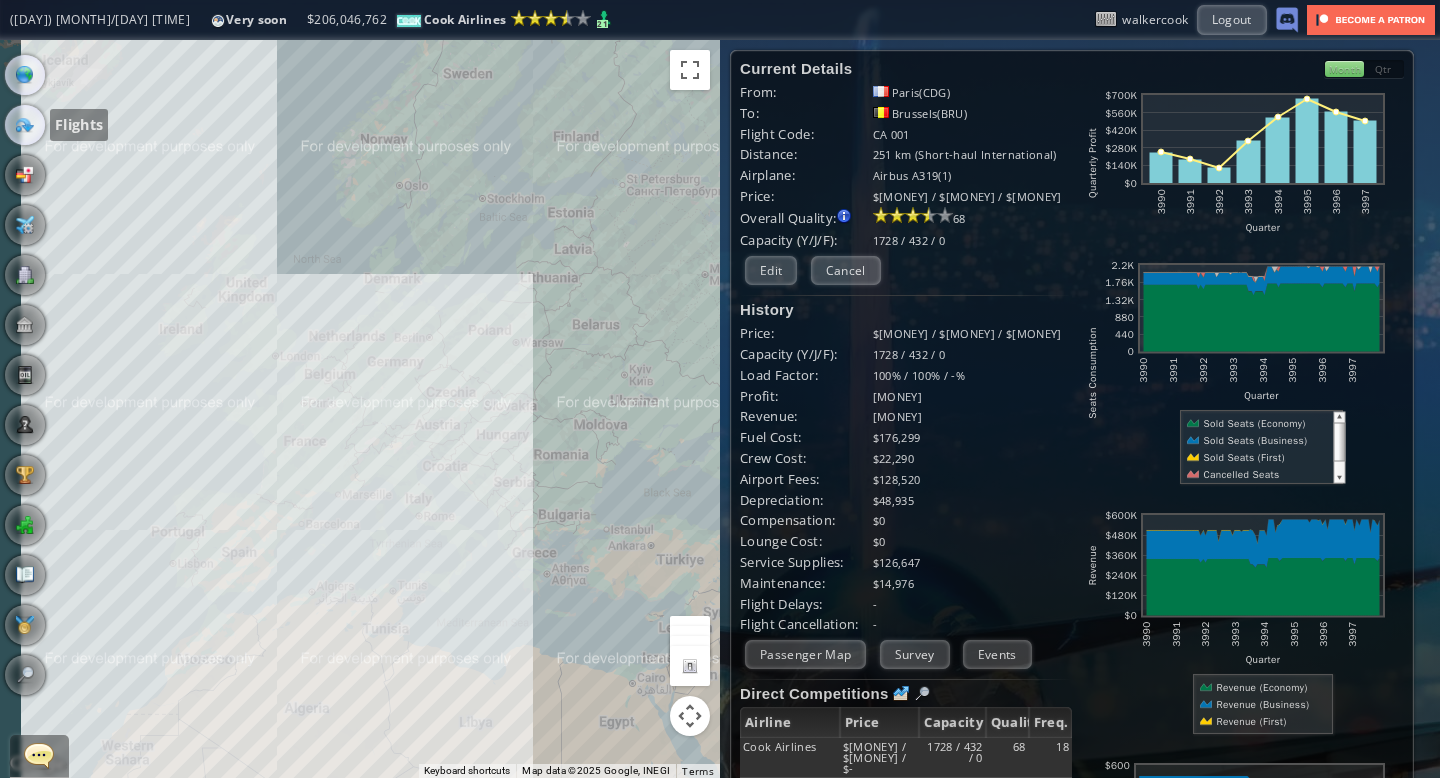 click at bounding box center (25, 125) 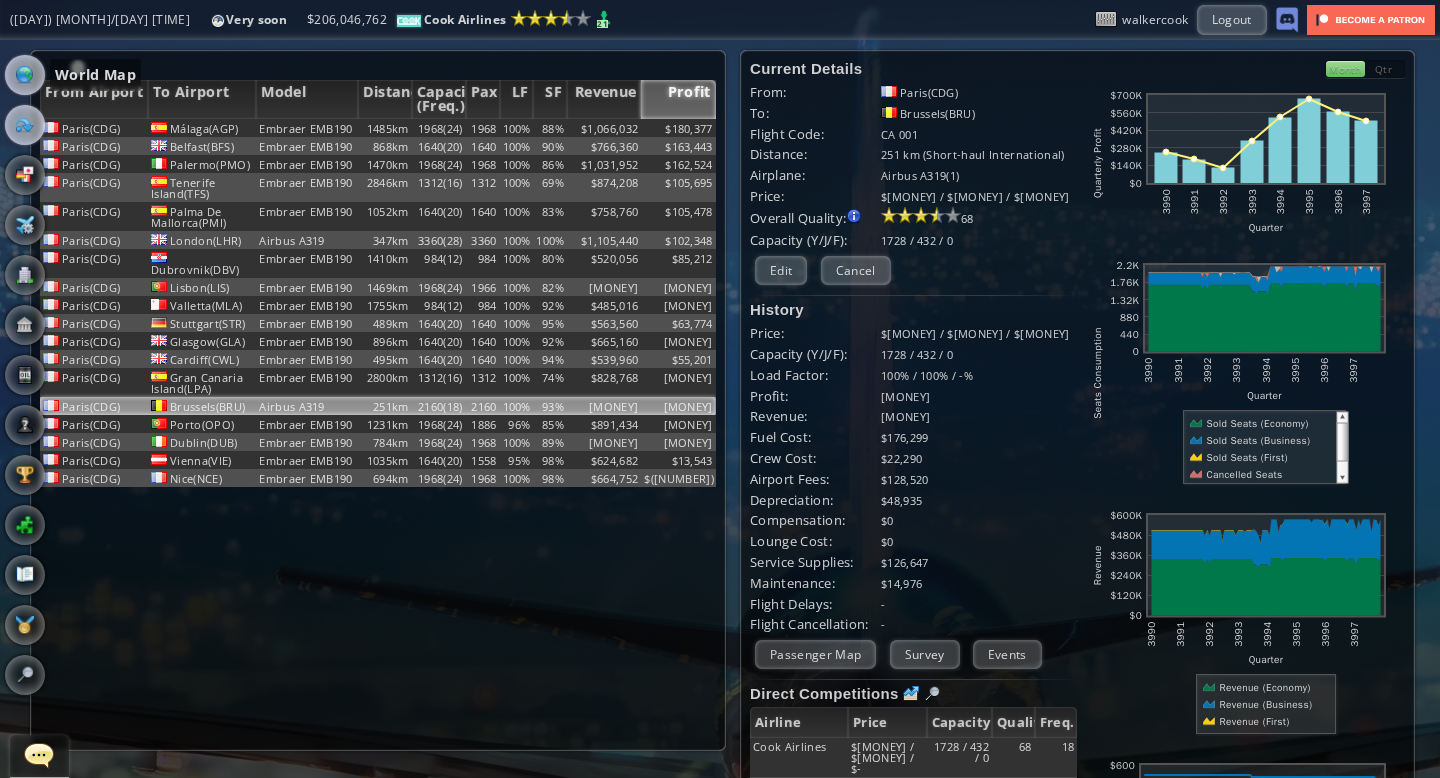 click at bounding box center [25, 75] 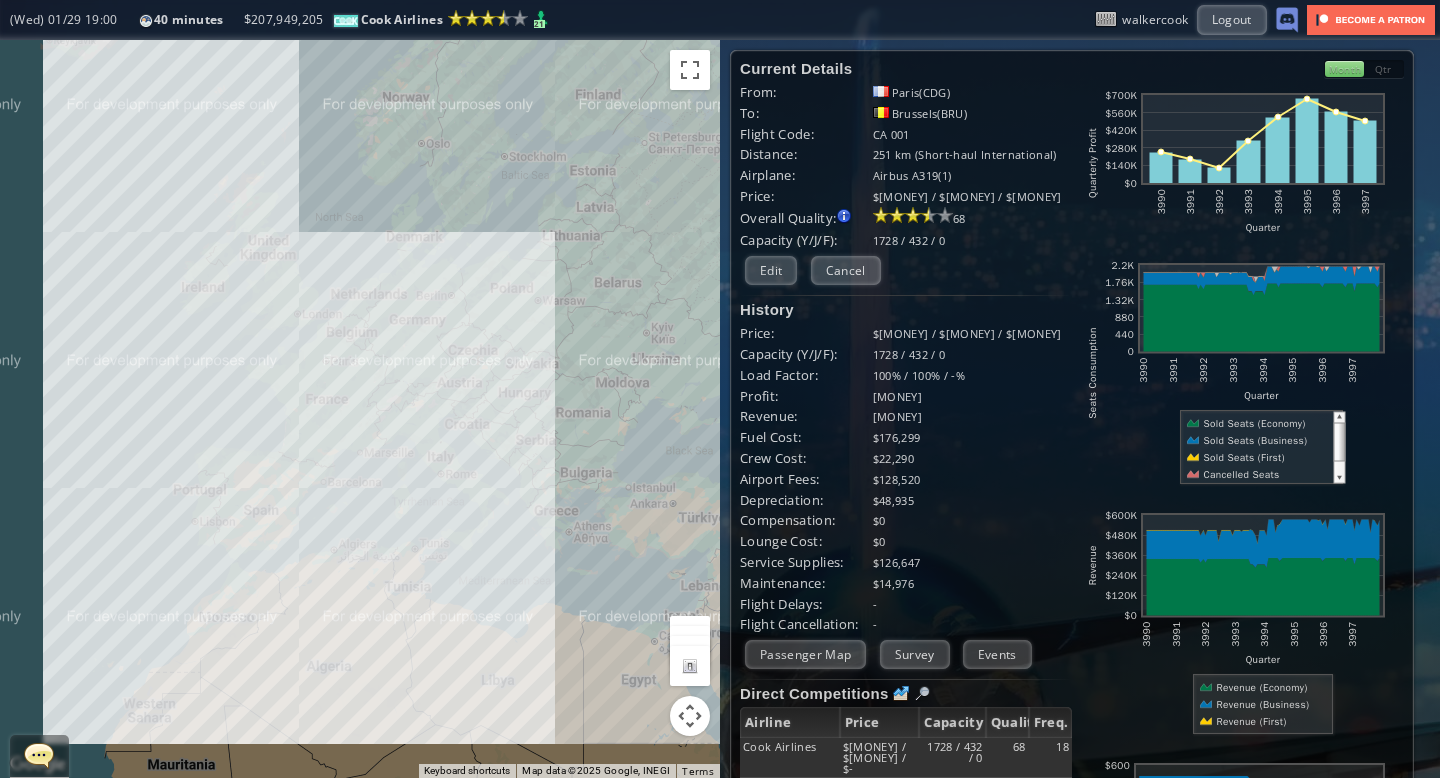 drag, startPoint x: 134, startPoint y: 254, endPoint x: 156, endPoint y: 208, distance: 50.990196 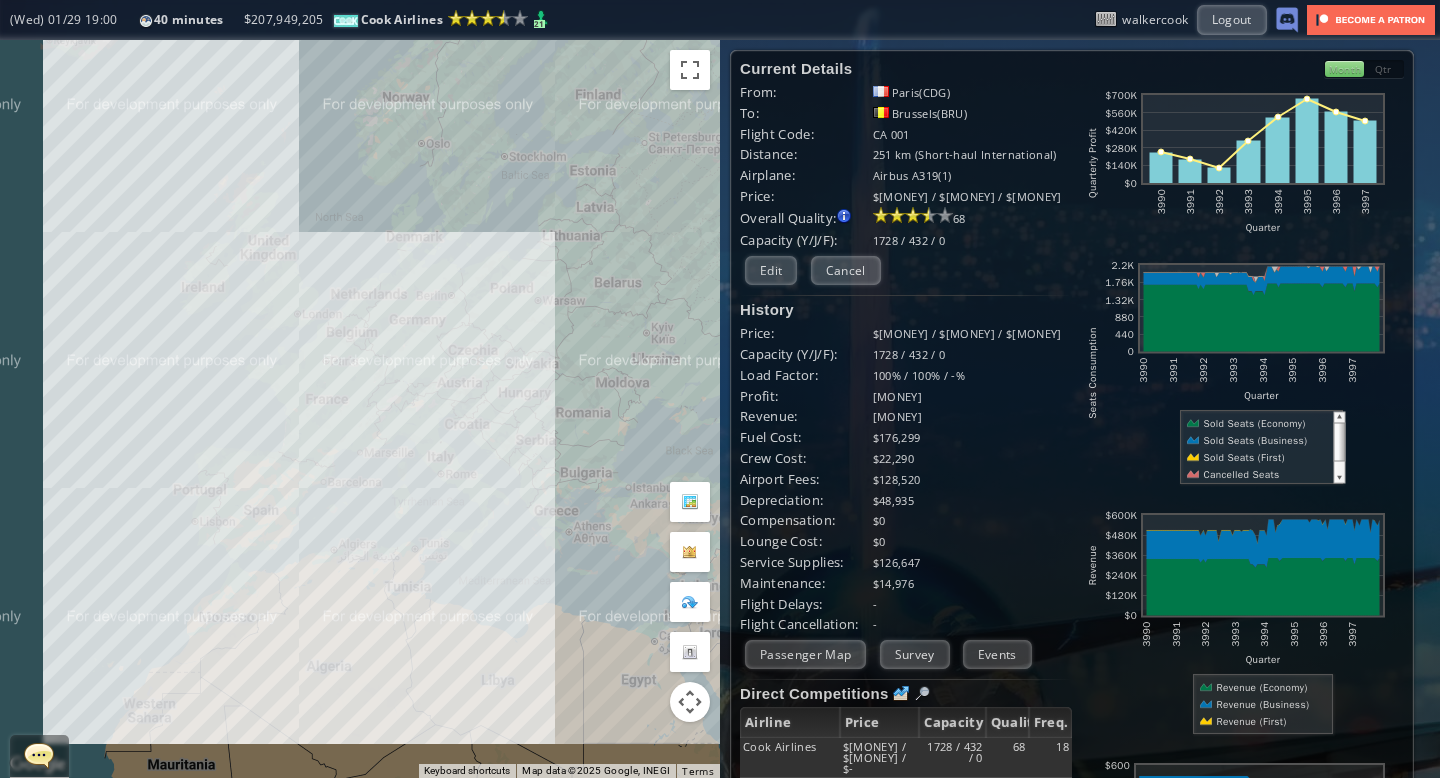 click on "Month" at bounding box center (1344, 69) 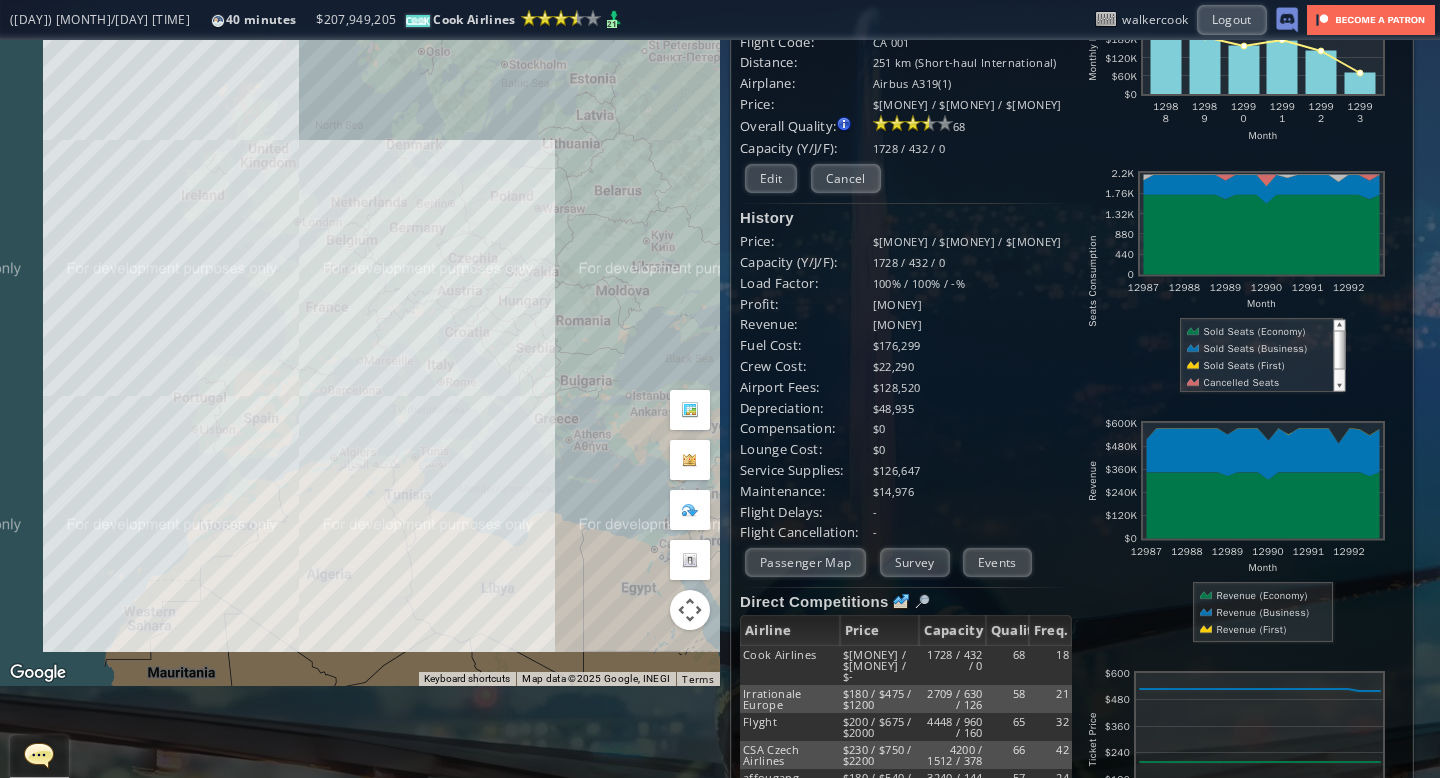 scroll, scrollTop: 0, scrollLeft: 0, axis: both 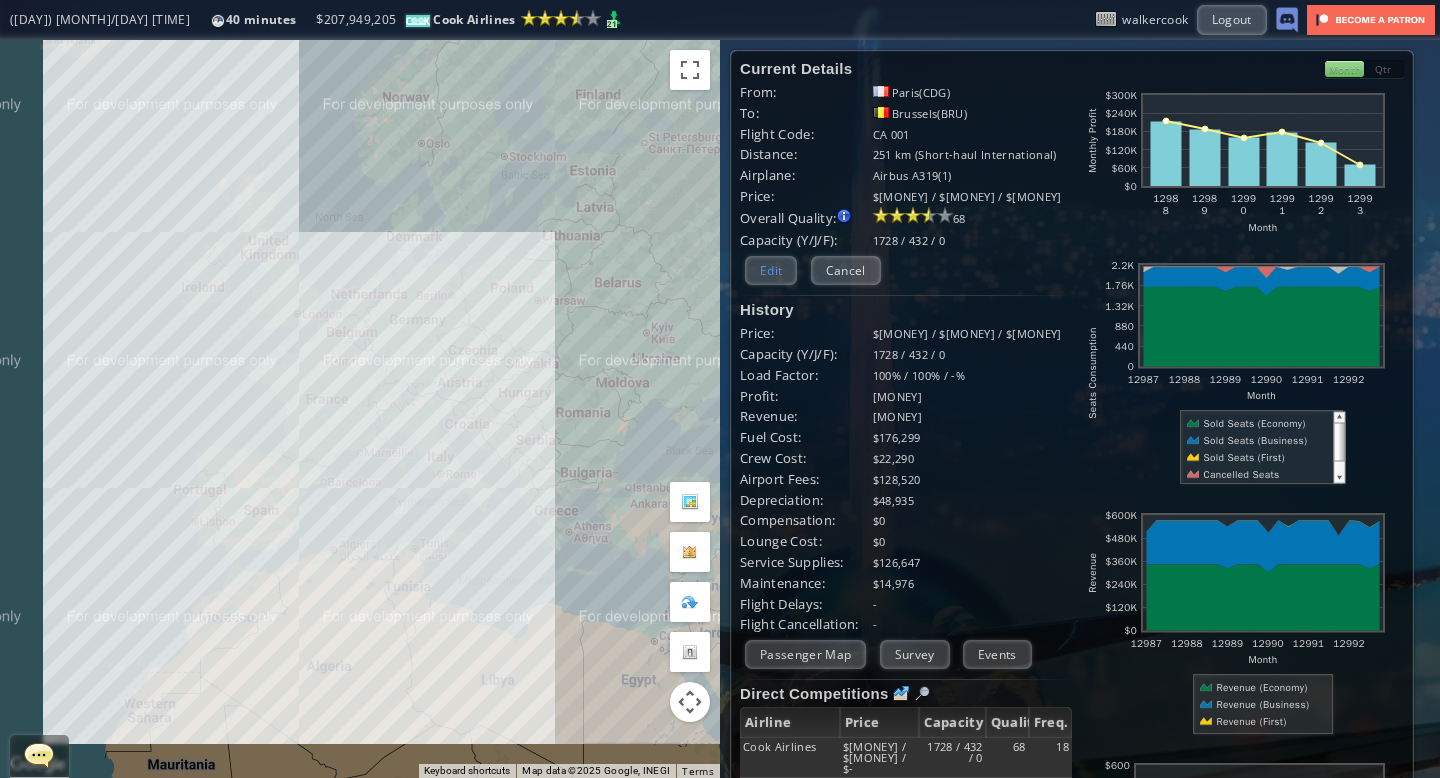 click on "Edit" at bounding box center (771, 270) 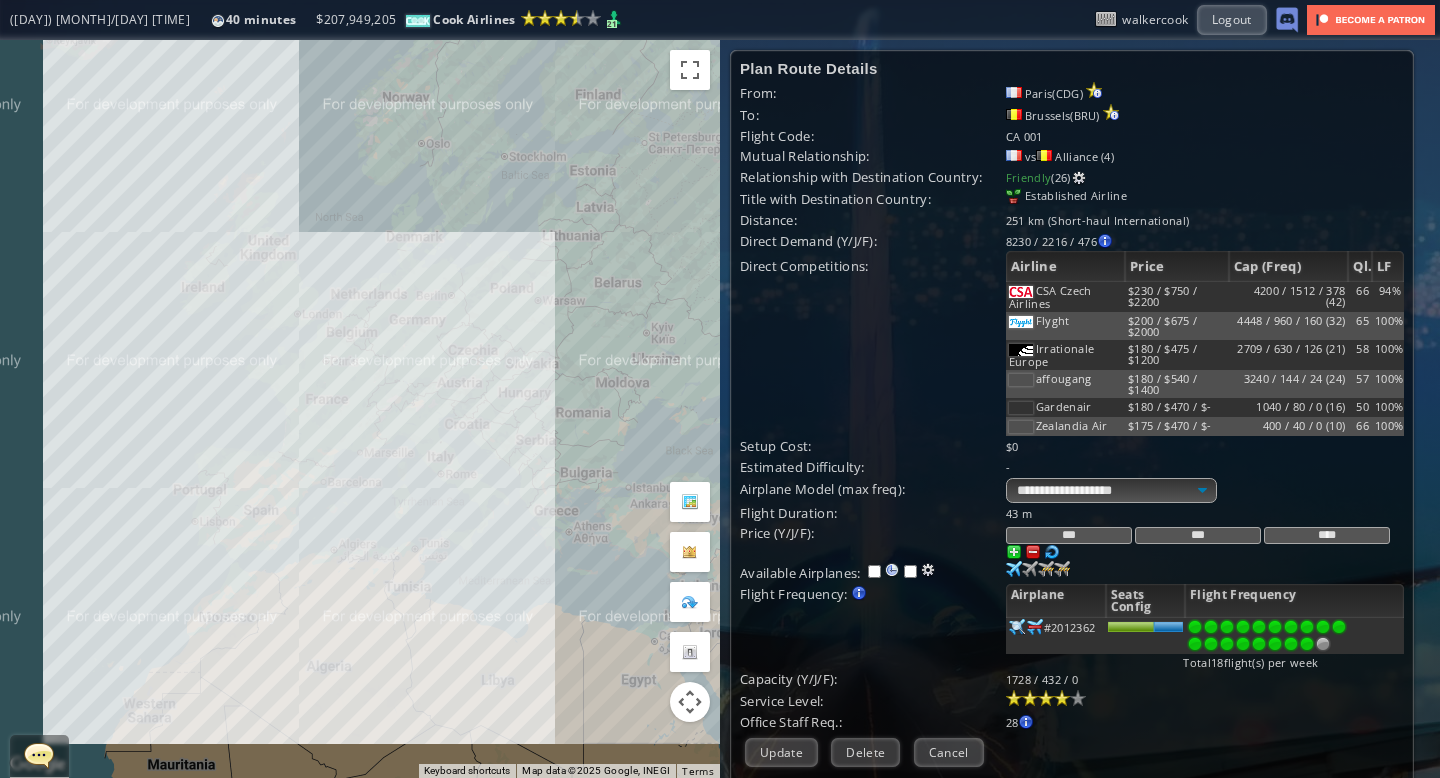 click on "****" at bounding box center [1327, 535] 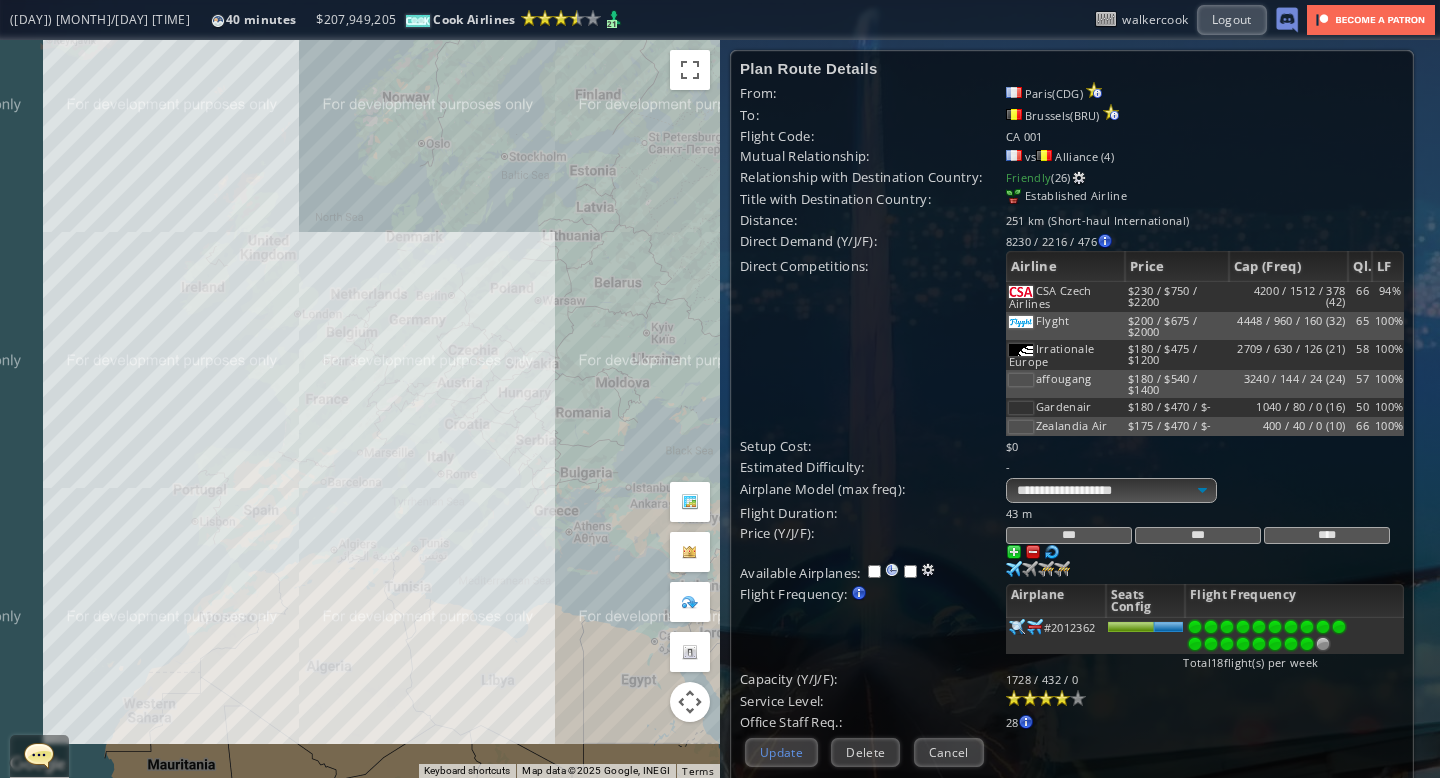type on "****" 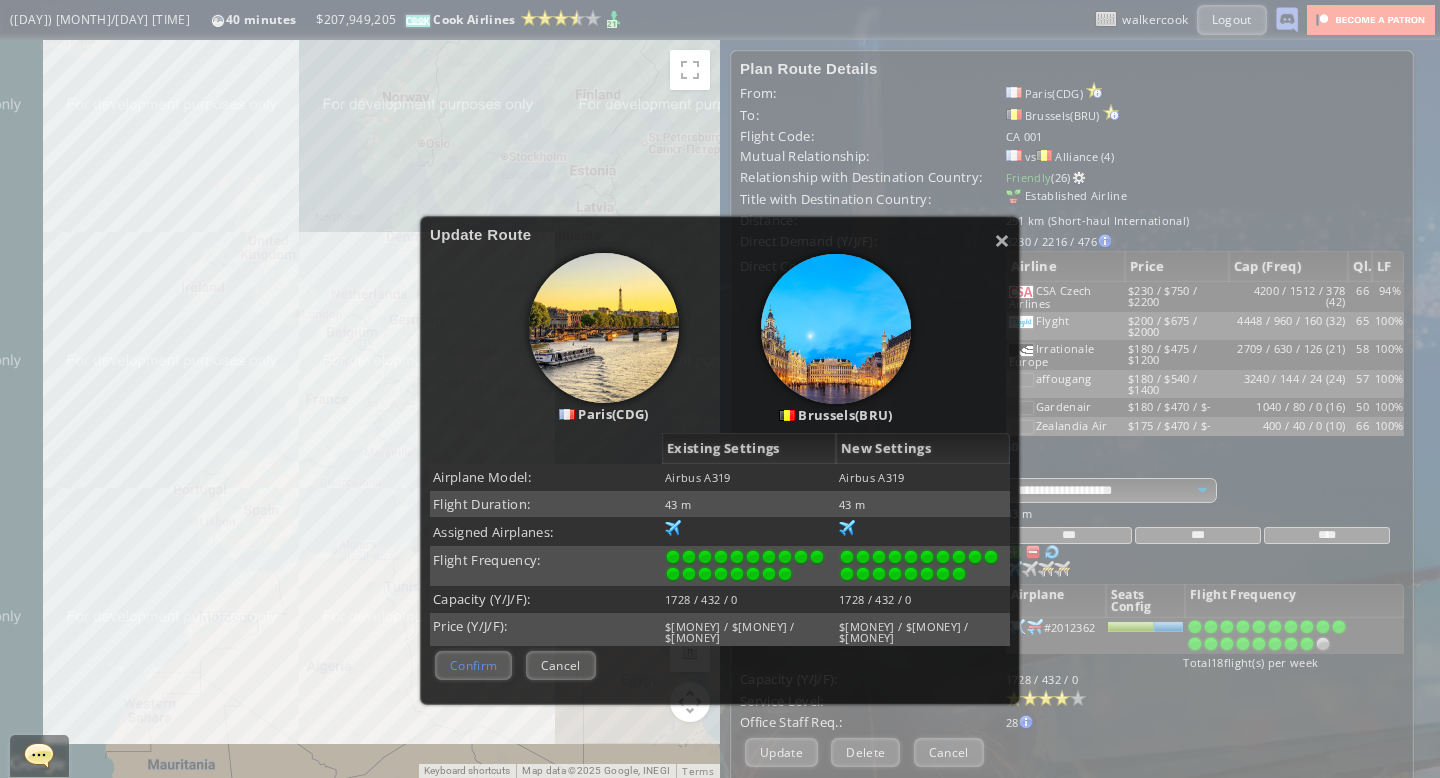 click on "Confirm" at bounding box center (473, 665) 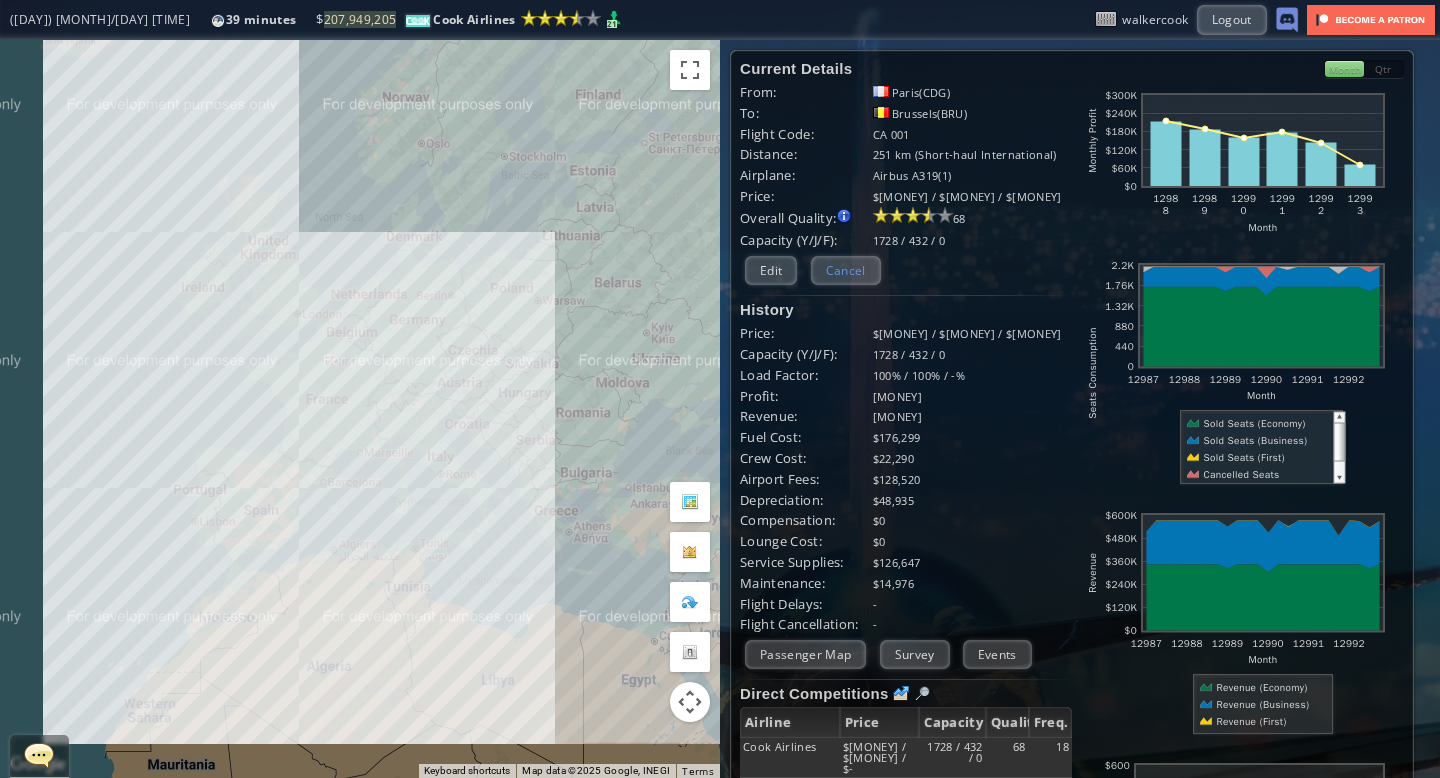 click on "Cancel" at bounding box center (846, 270) 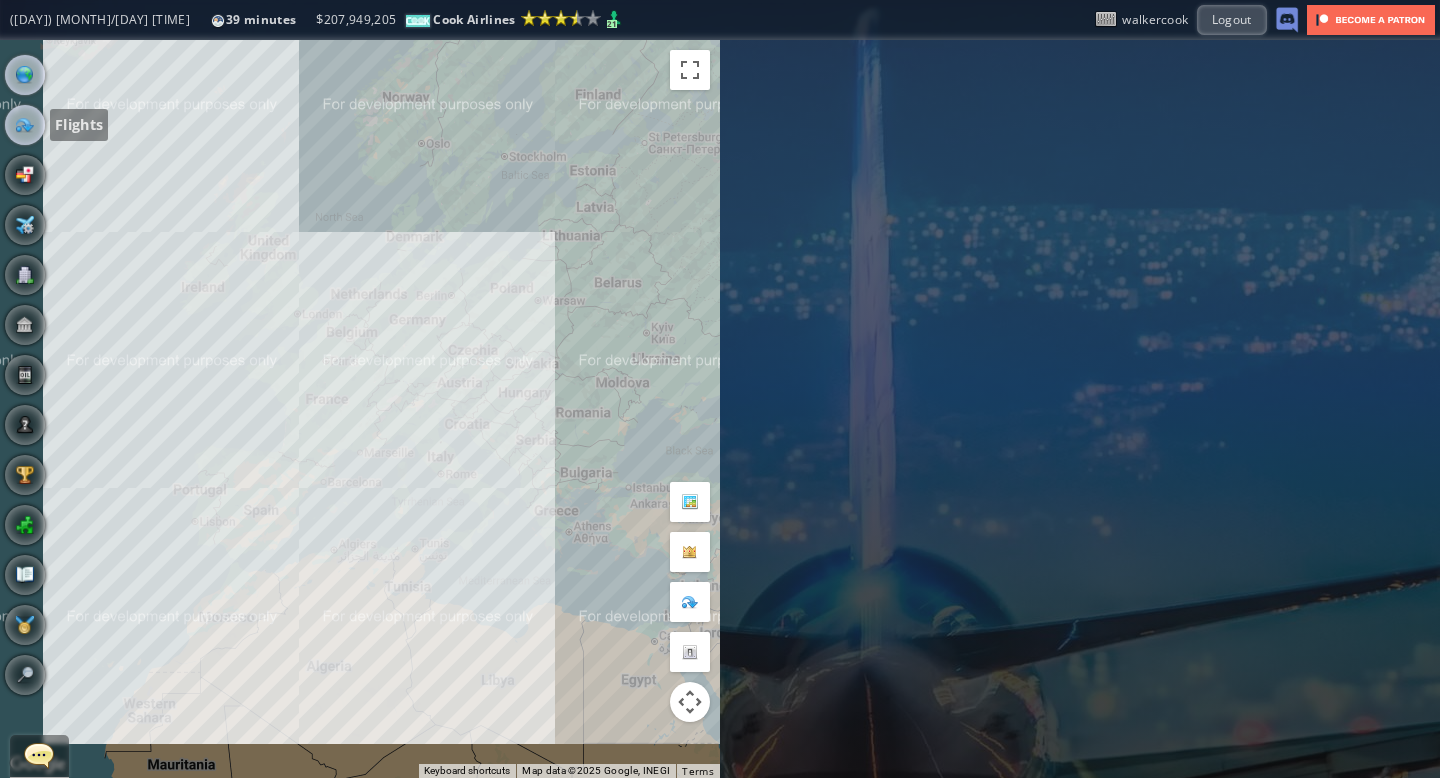 click at bounding box center (25, 125) 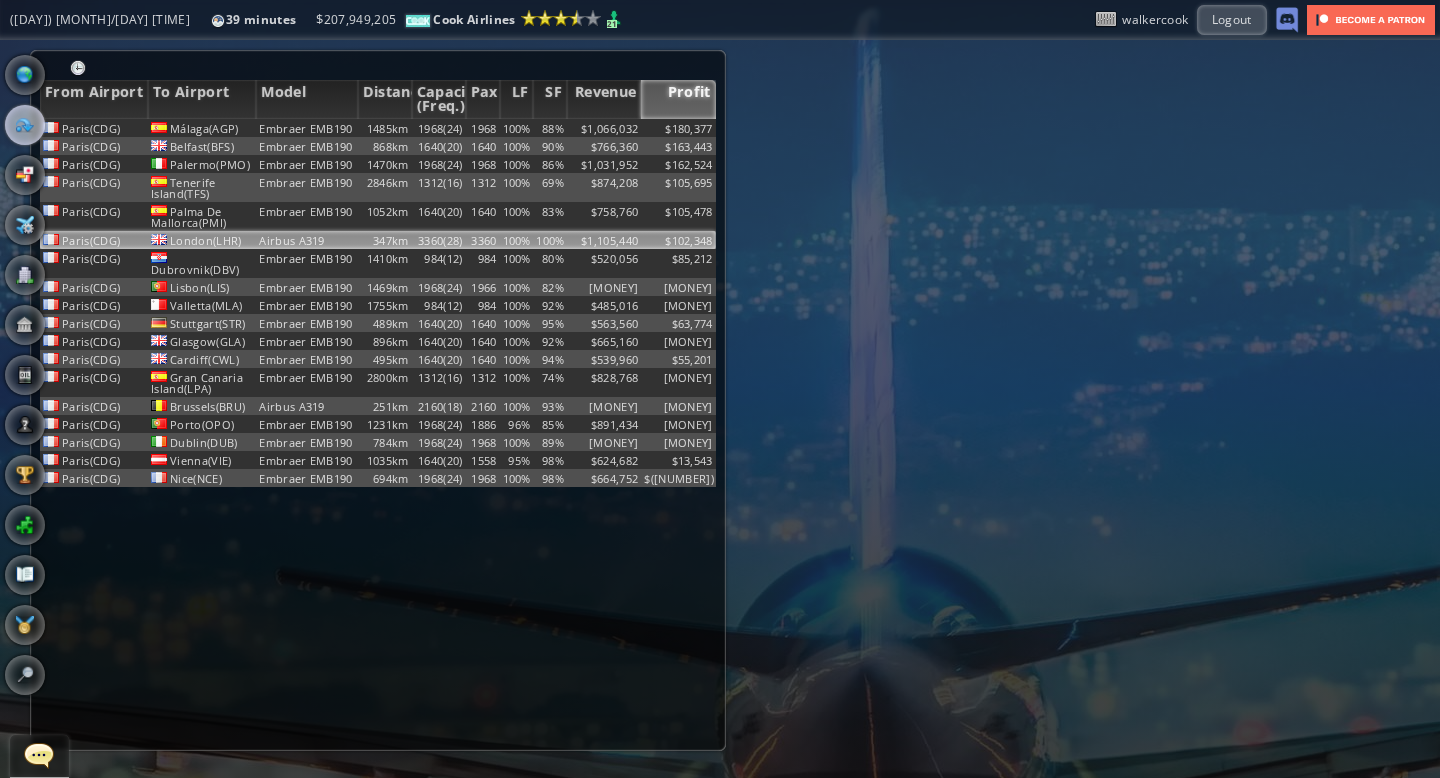 click on "3360" at bounding box center [483, 128] 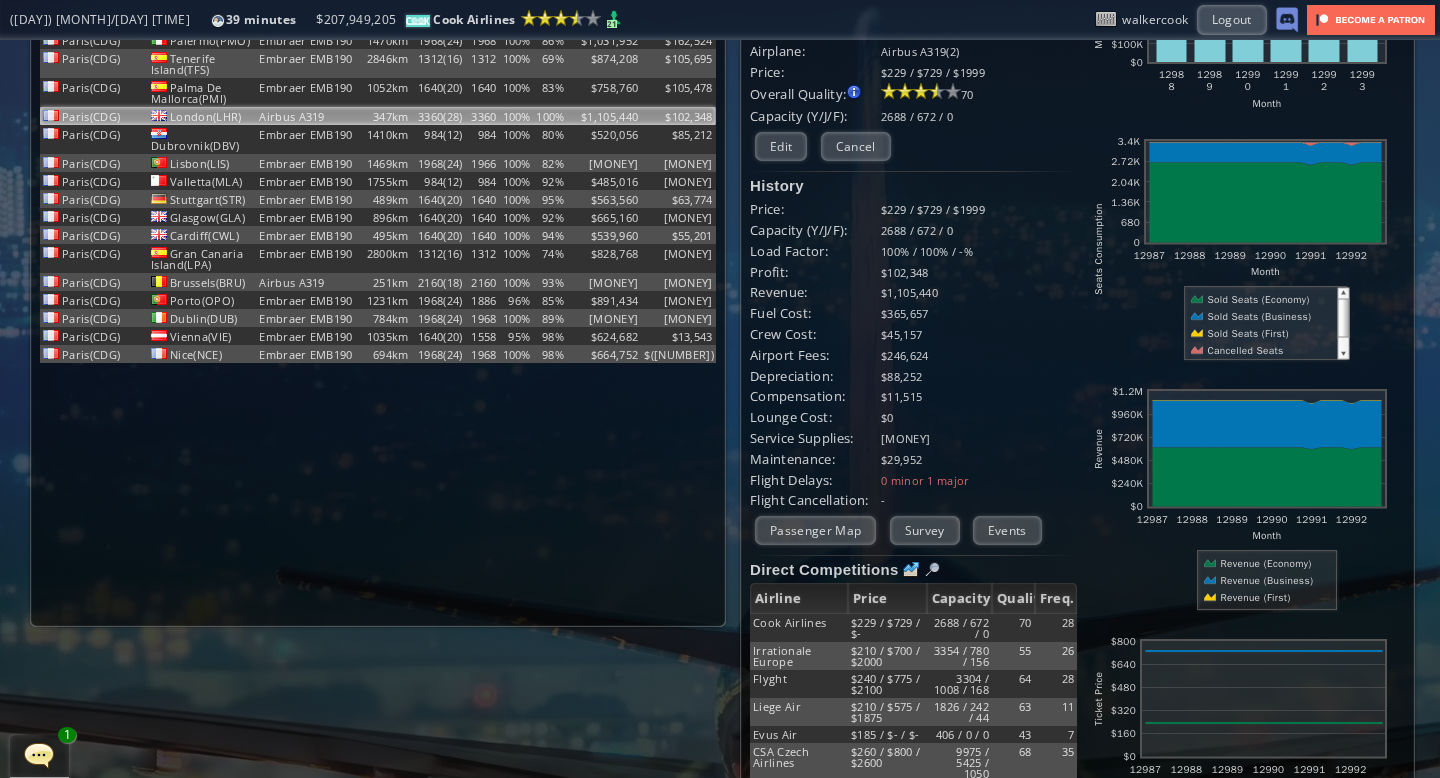 scroll, scrollTop: 0, scrollLeft: 0, axis: both 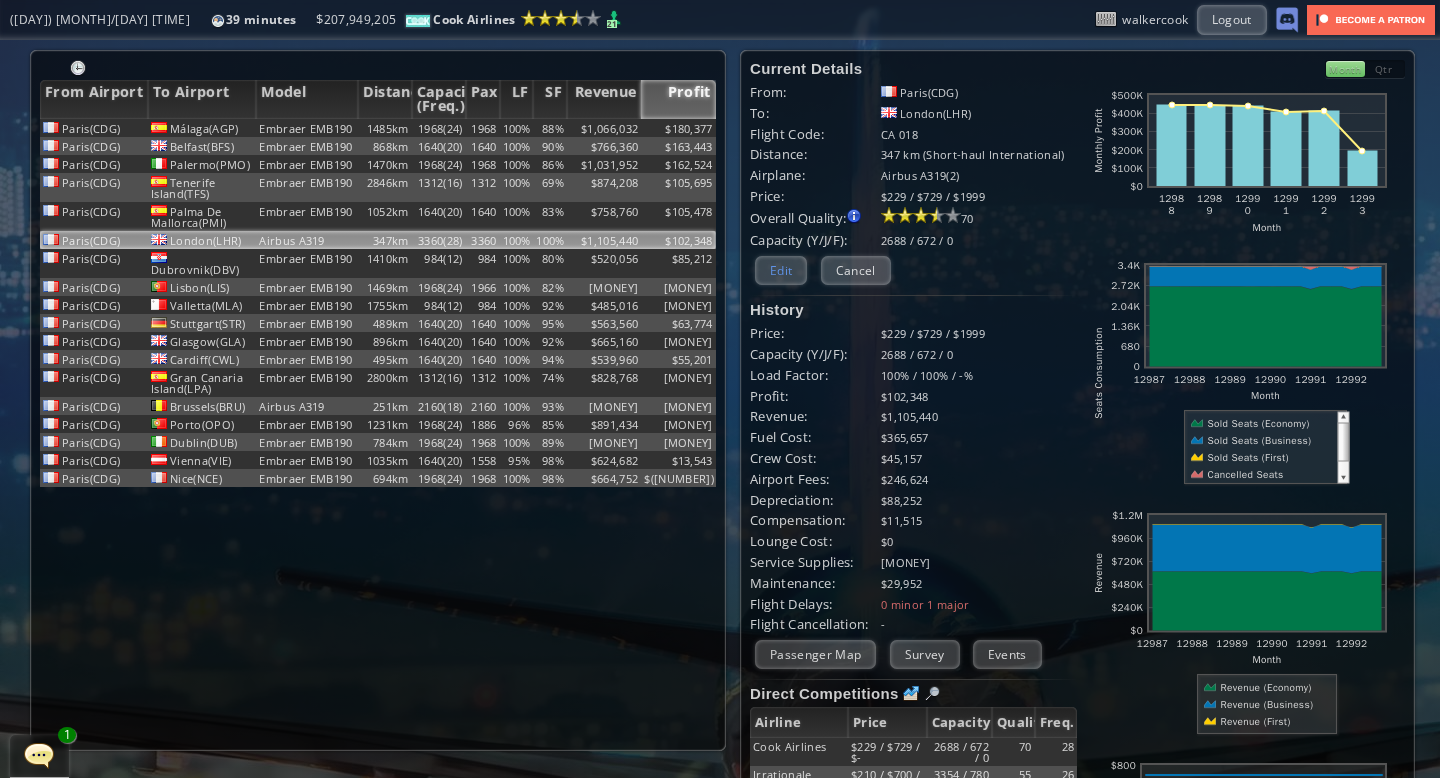click on "Edit" at bounding box center (781, 270) 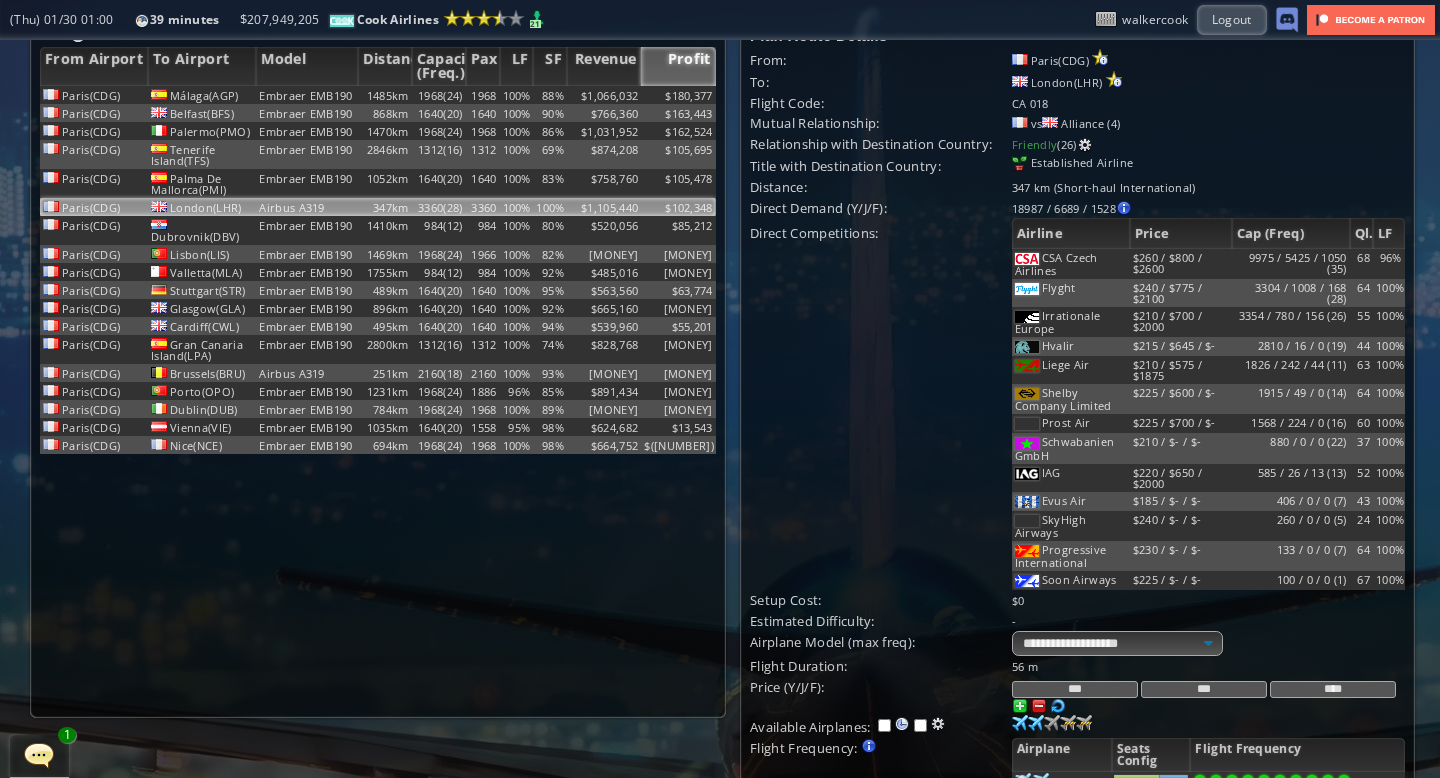 scroll, scrollTop: 220, scrollLeft: 0, axis: vertical 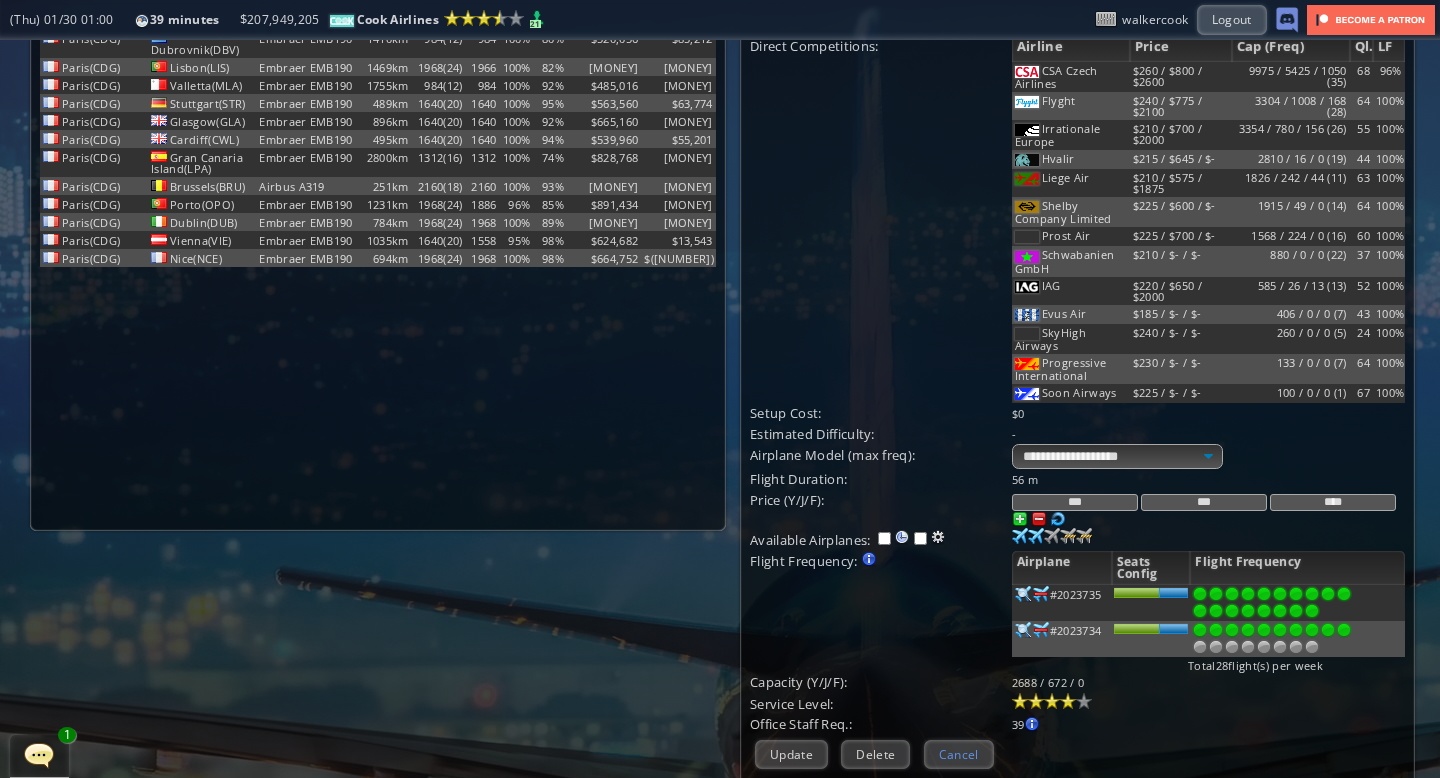 click on "Cancel" at bounding box center [959, 754] 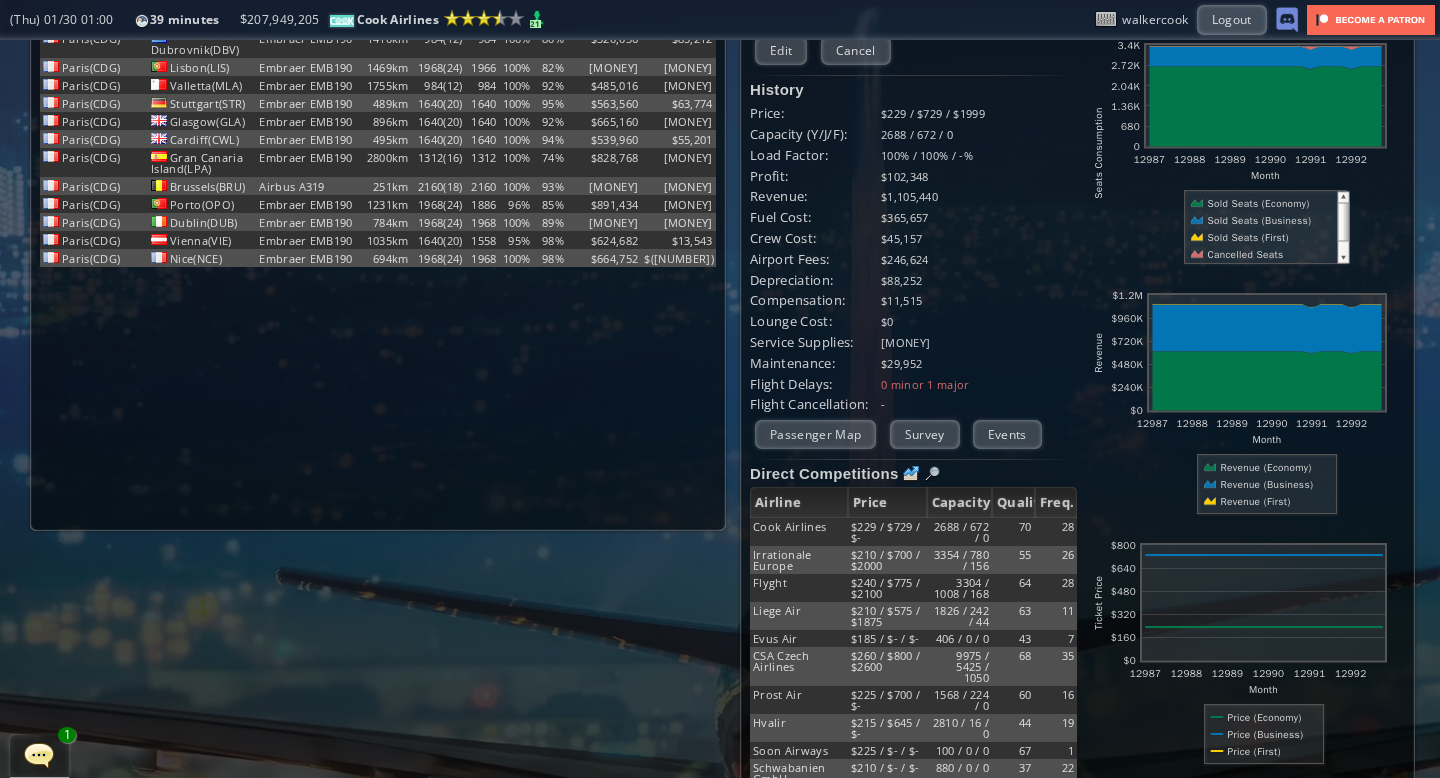 scroll, scrollTop: 0, scrollLeft: 0, axis: both 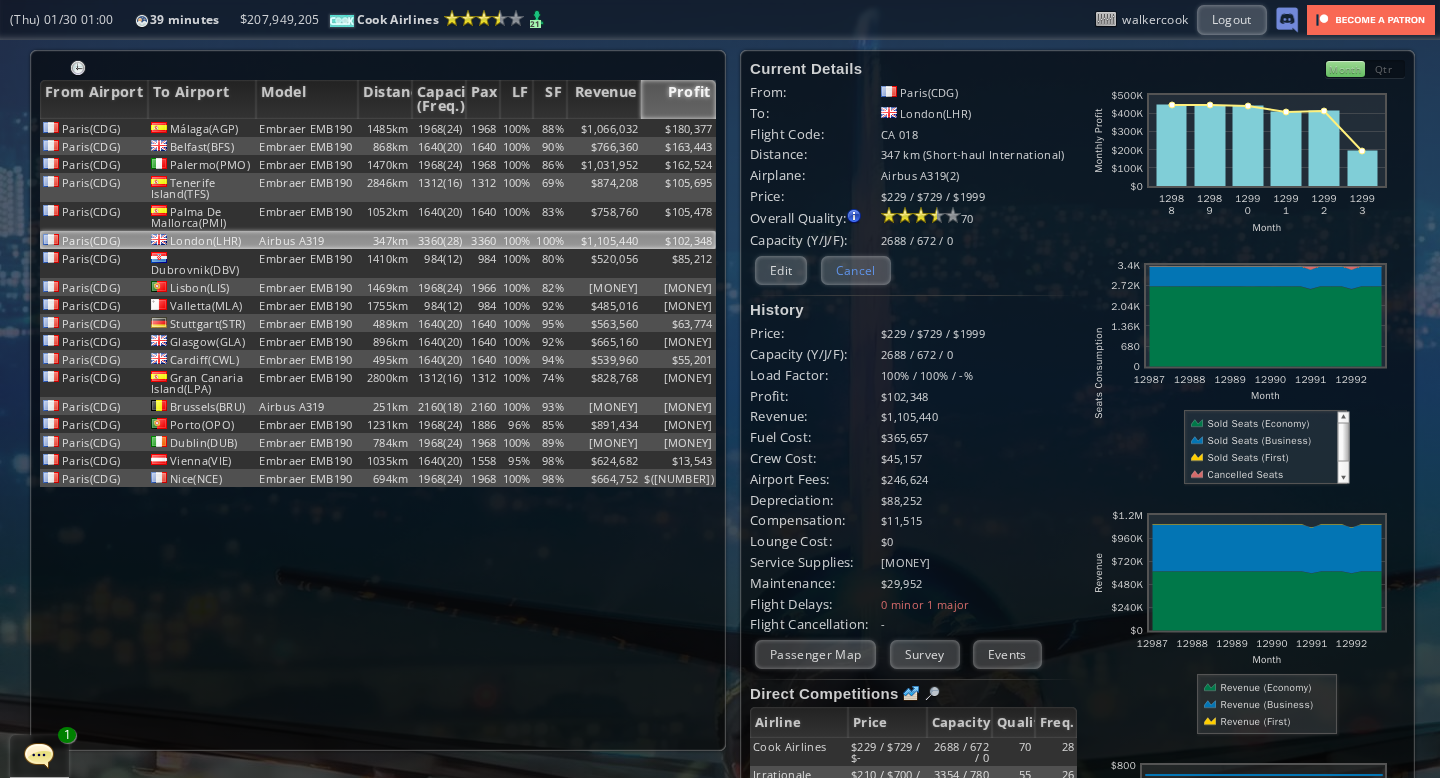 click on "Cancel" at bounding box center (856, 270) 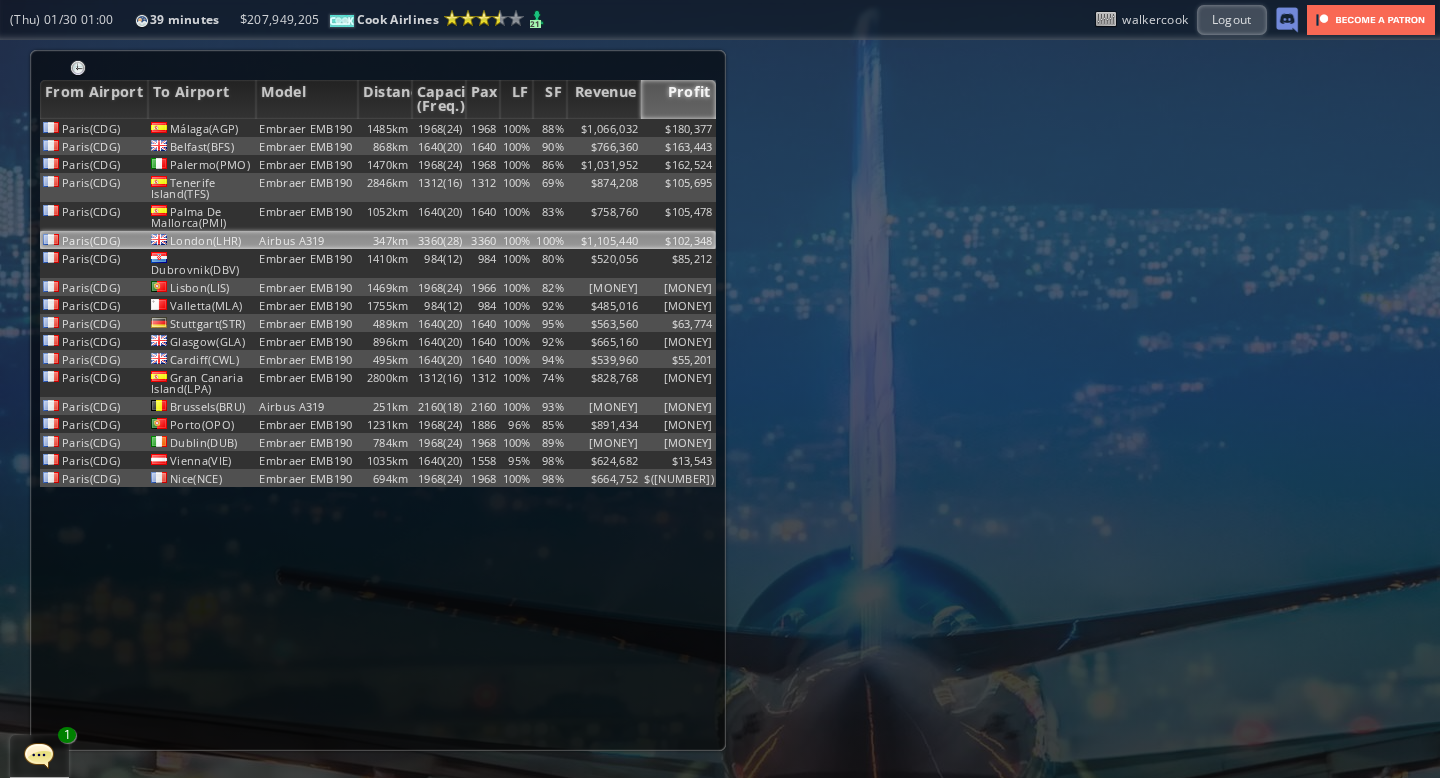 click at bounding box center [39, 755] 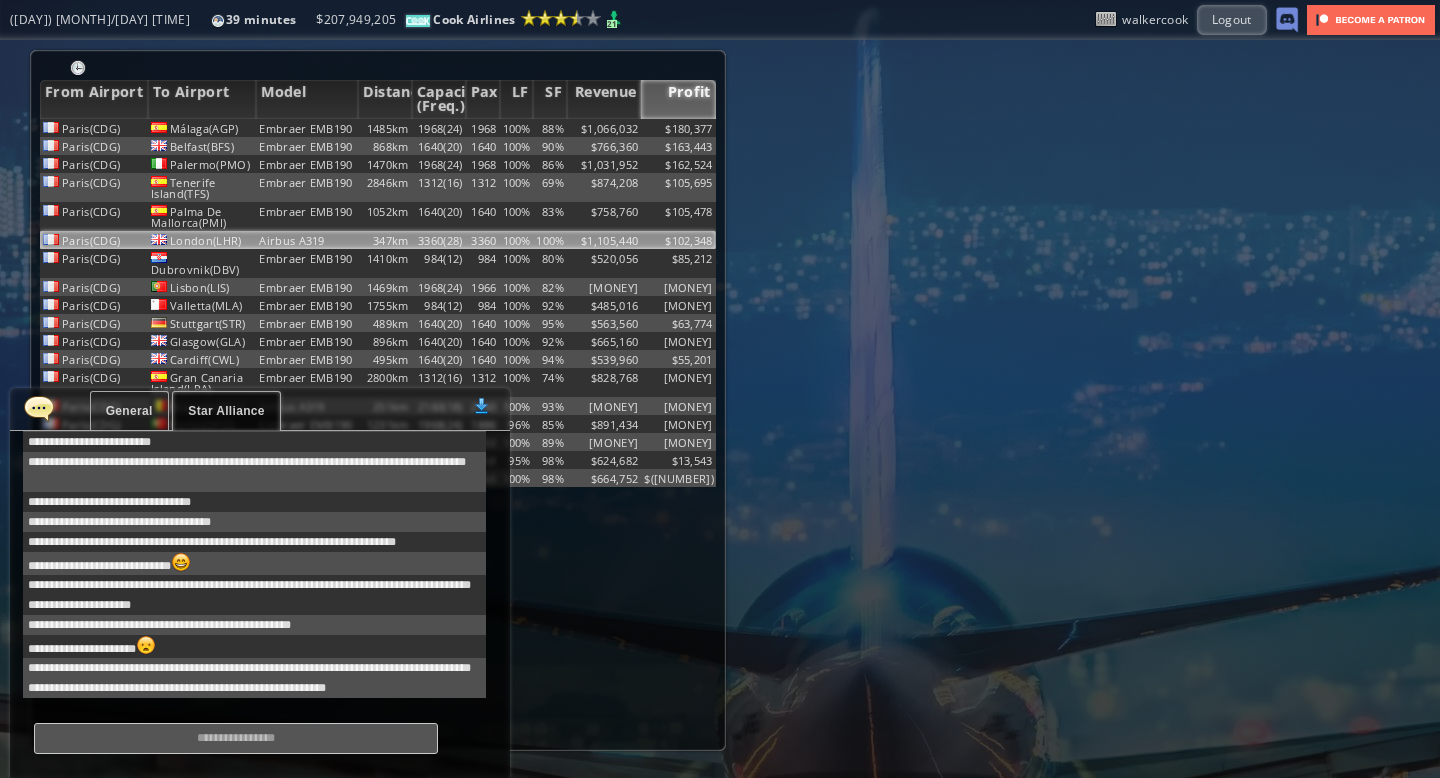 scroll, scrollTop: 284, scrollLeft: 0, axis: vertical 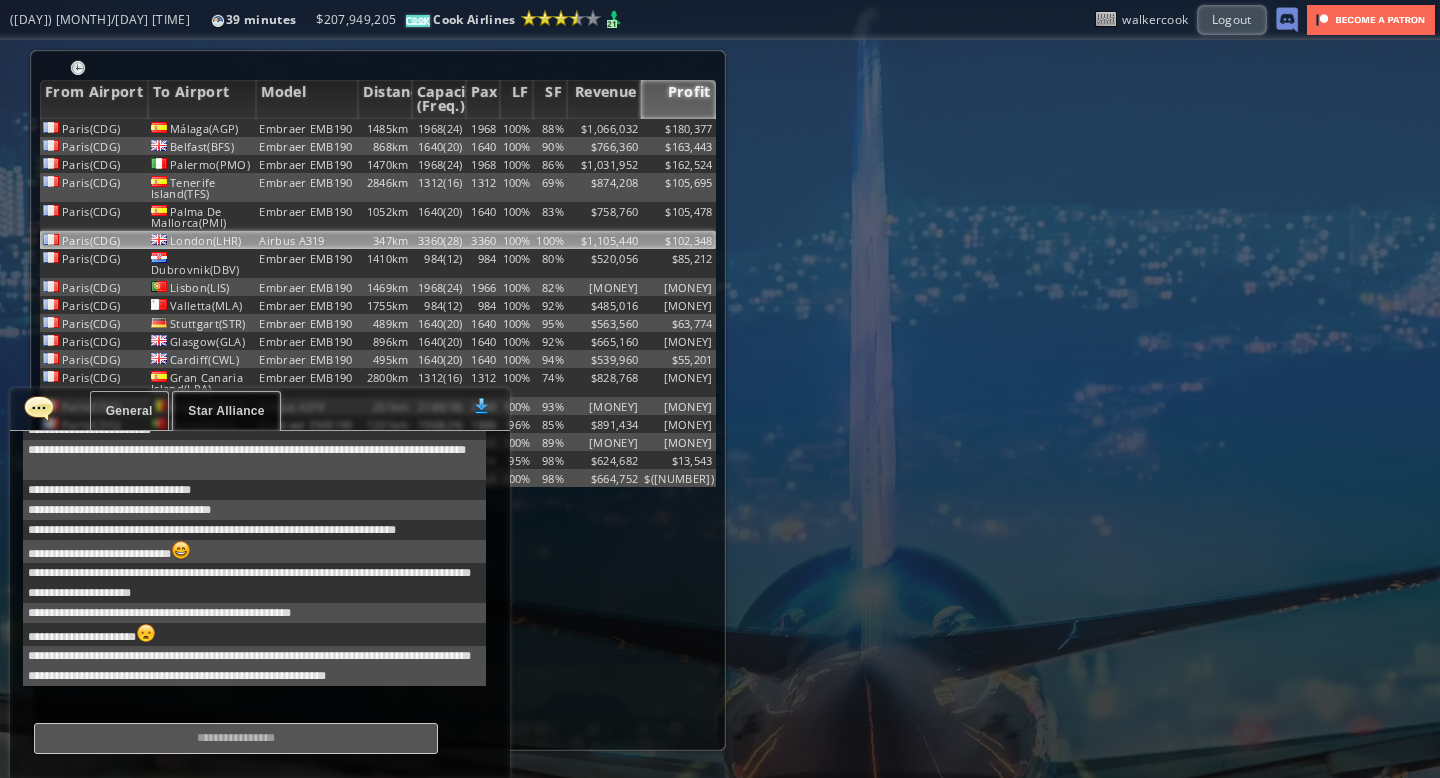 click at bounding box center (39, 408) 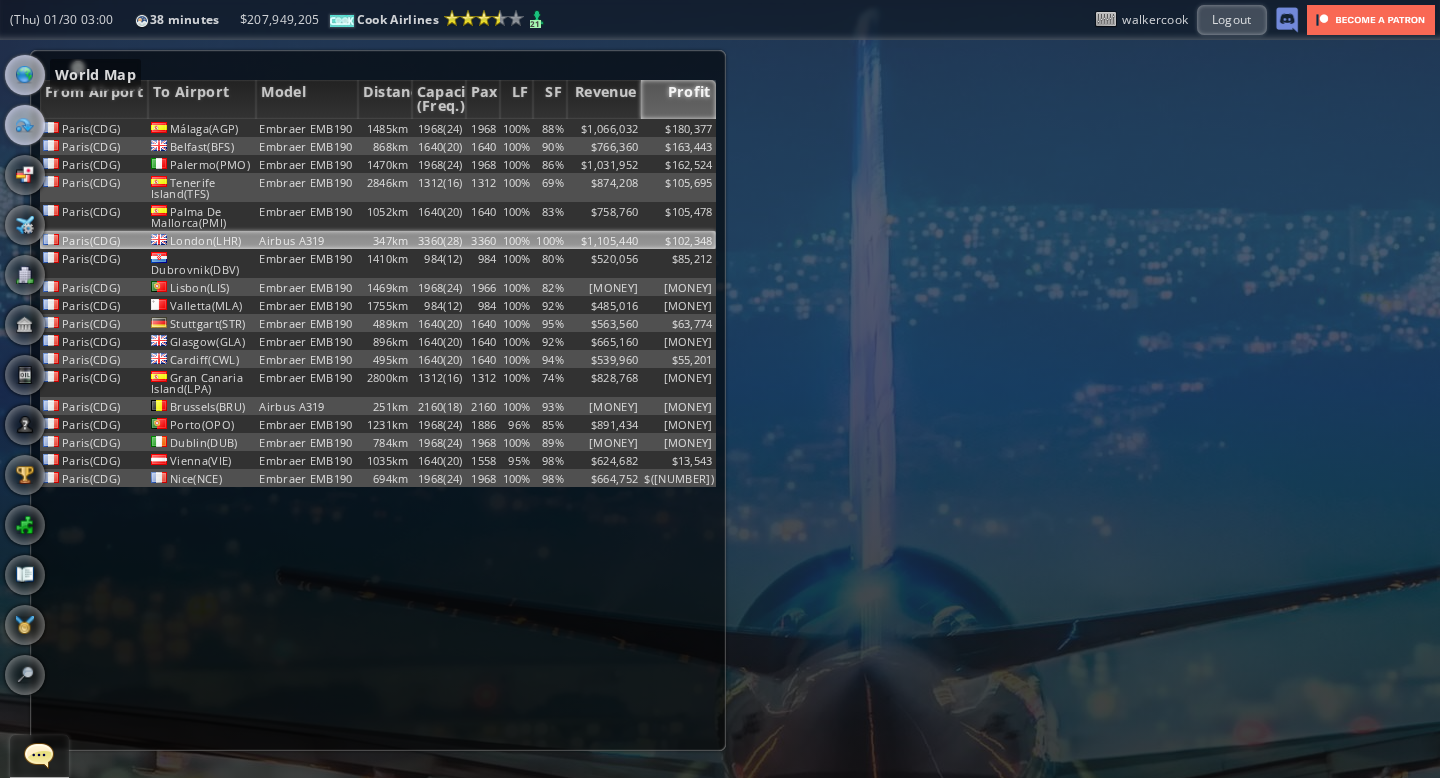 click at bounding box center (25, 75) 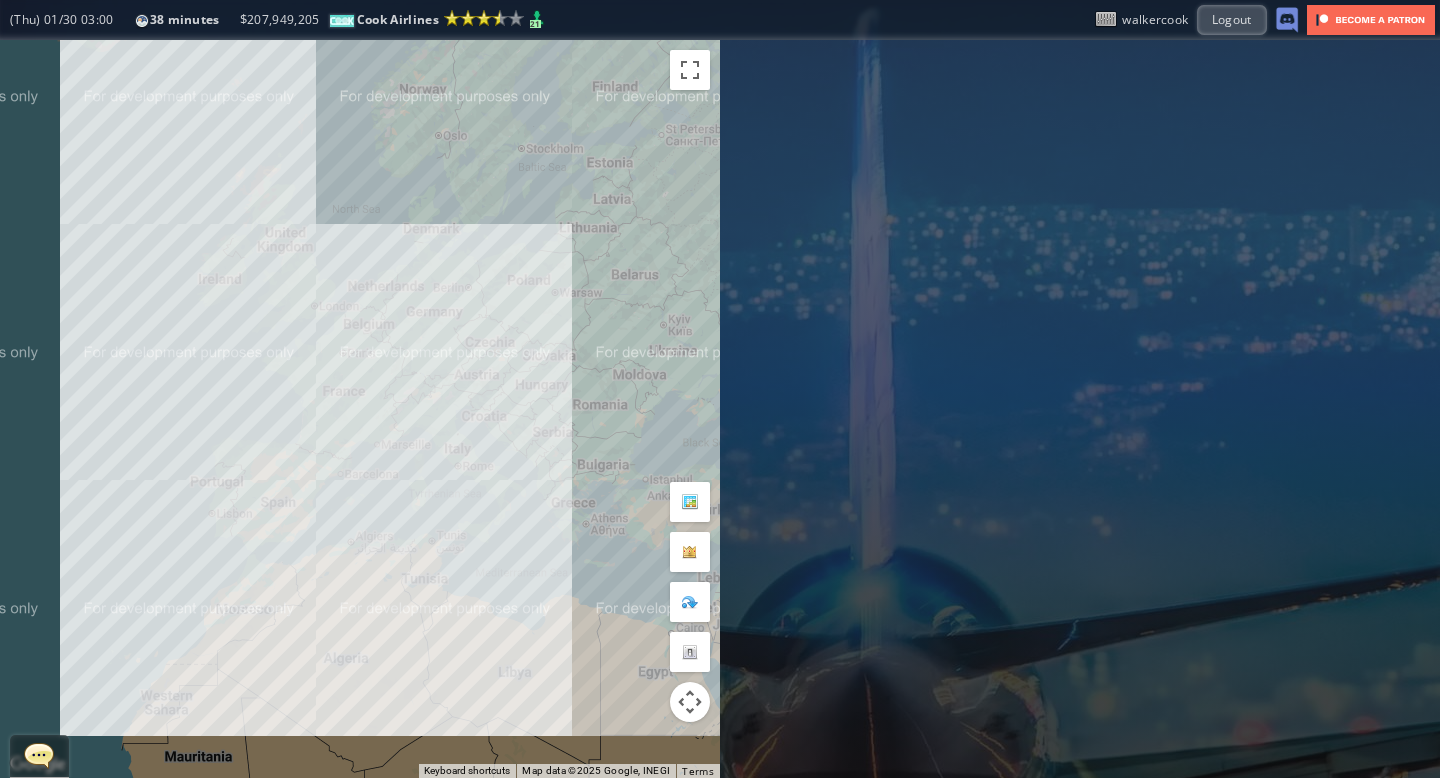 drag, startPoint x: 172, startPoint y: 344, endPoint x: 190, endPoint y: 334, distance: 20.59126 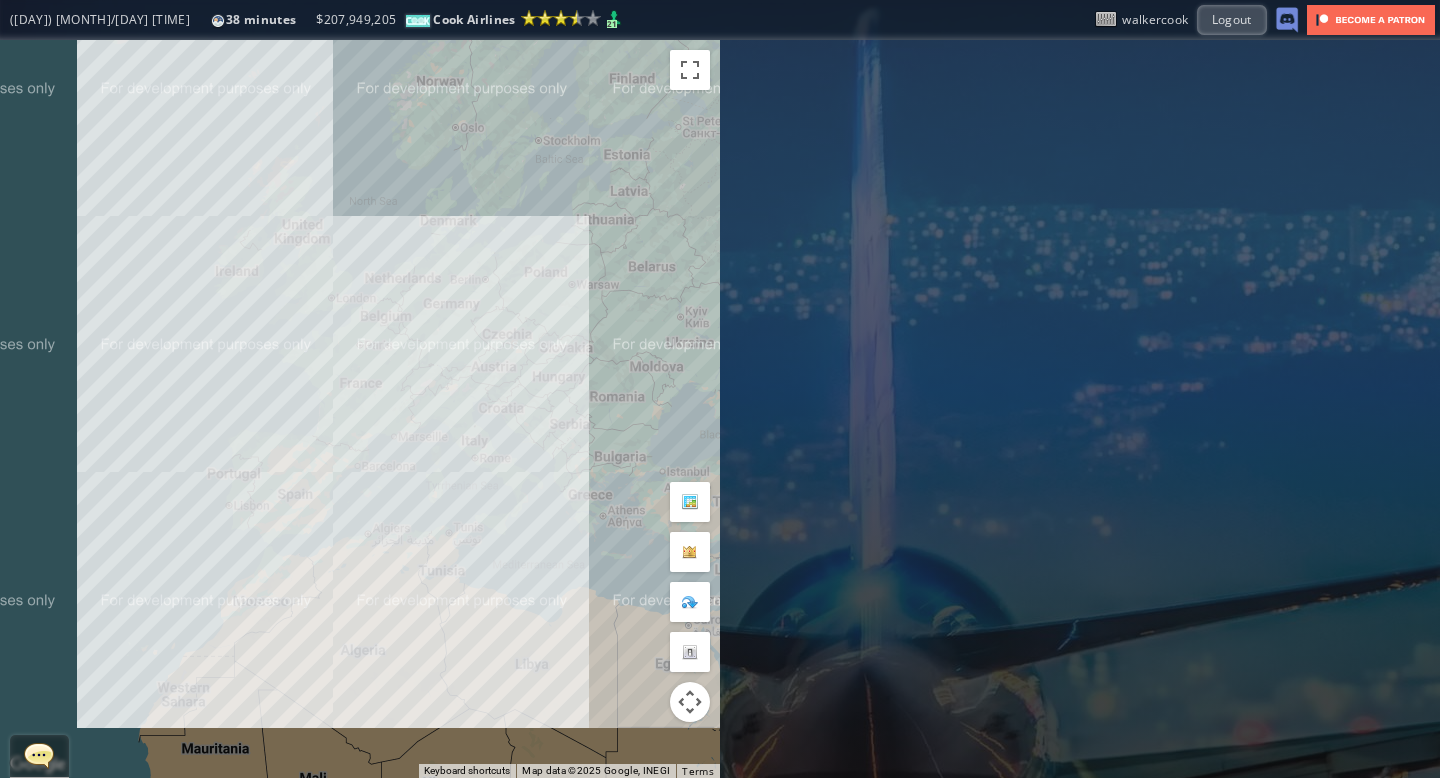 drag, startPoint x: 126, startPoint y: 313, endPoint x: 142, endPoint y: 305, distance: 17.888544 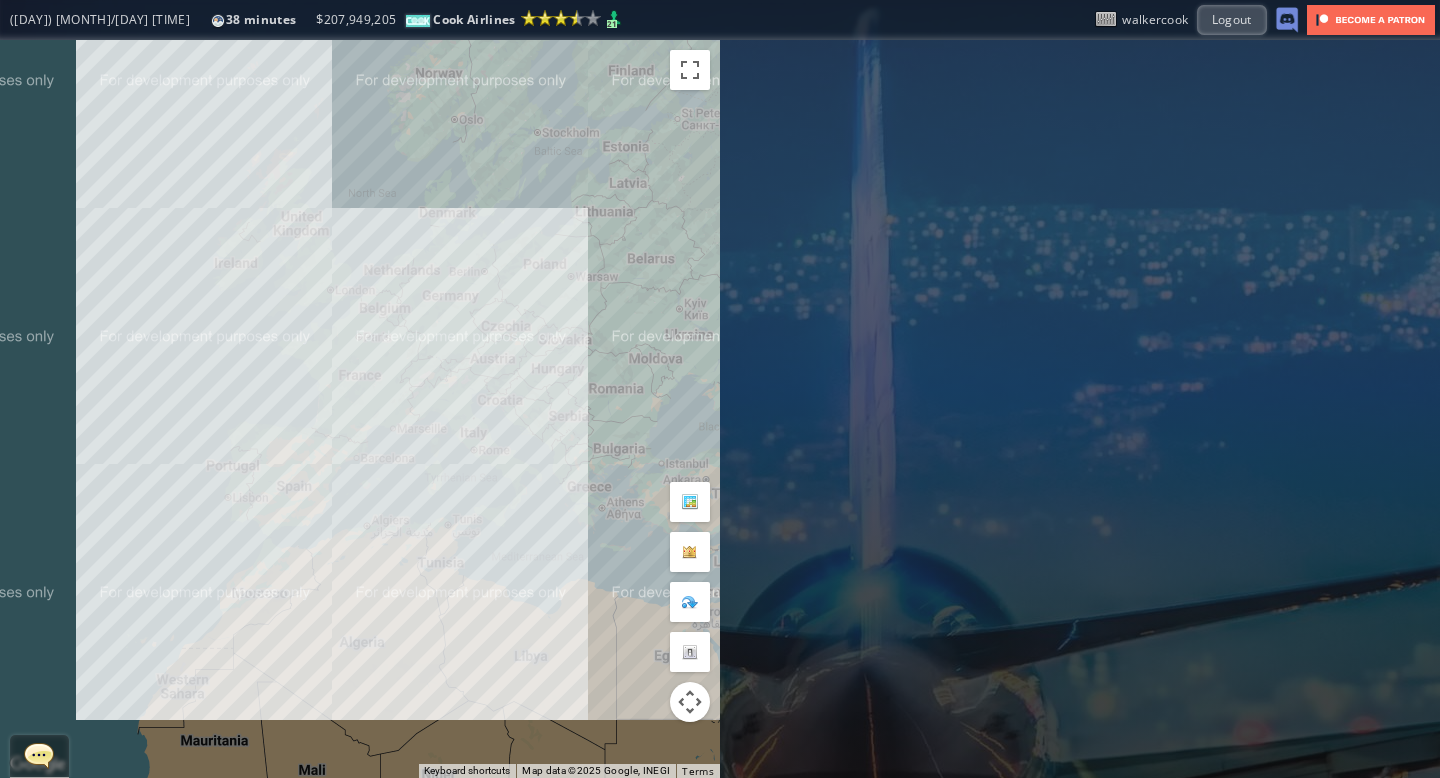 drag, startPoint x: 140, startPoint y: 311, endPoint x: 135, endPoint y: 294, distance: 17.720045 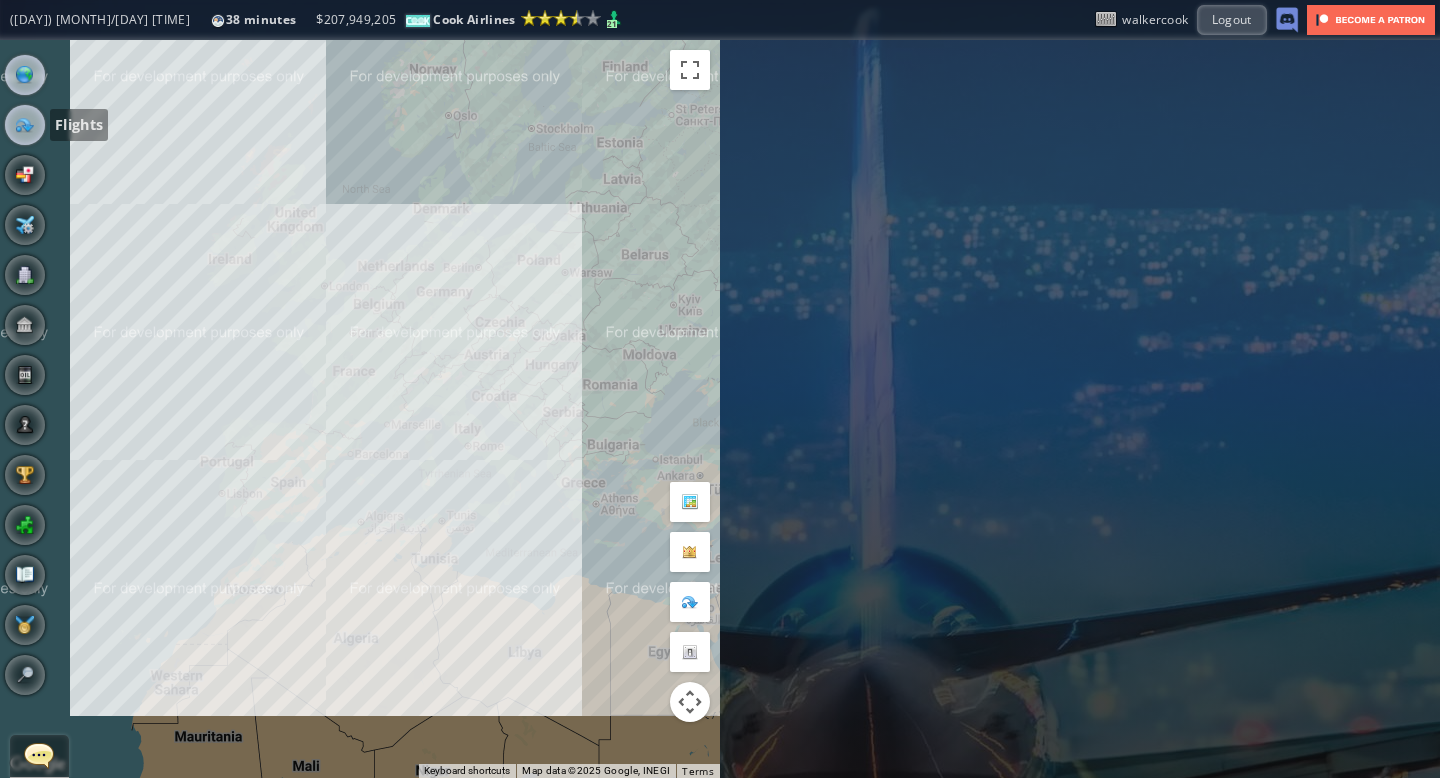 click at bounding box center [25, 125] 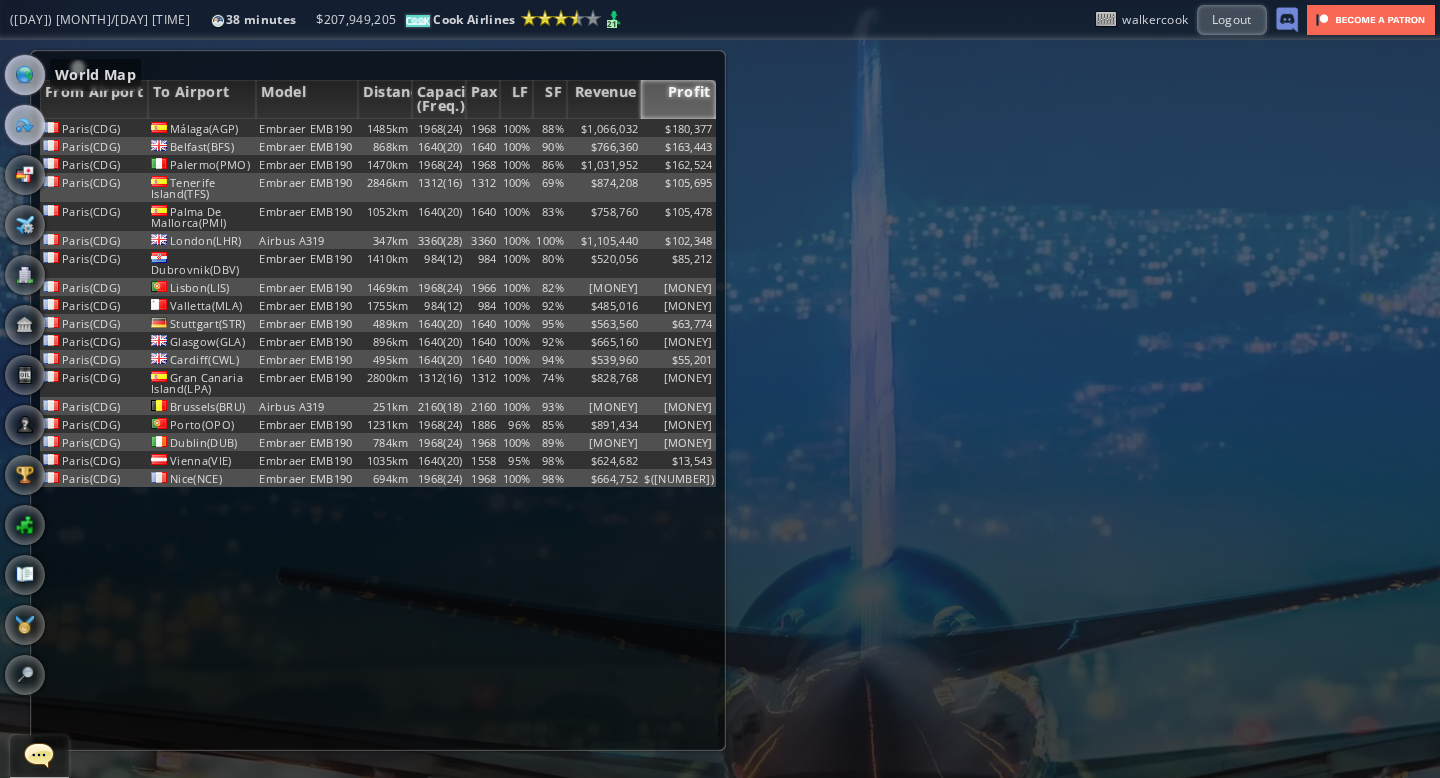 click at bounding box center (25, 75) 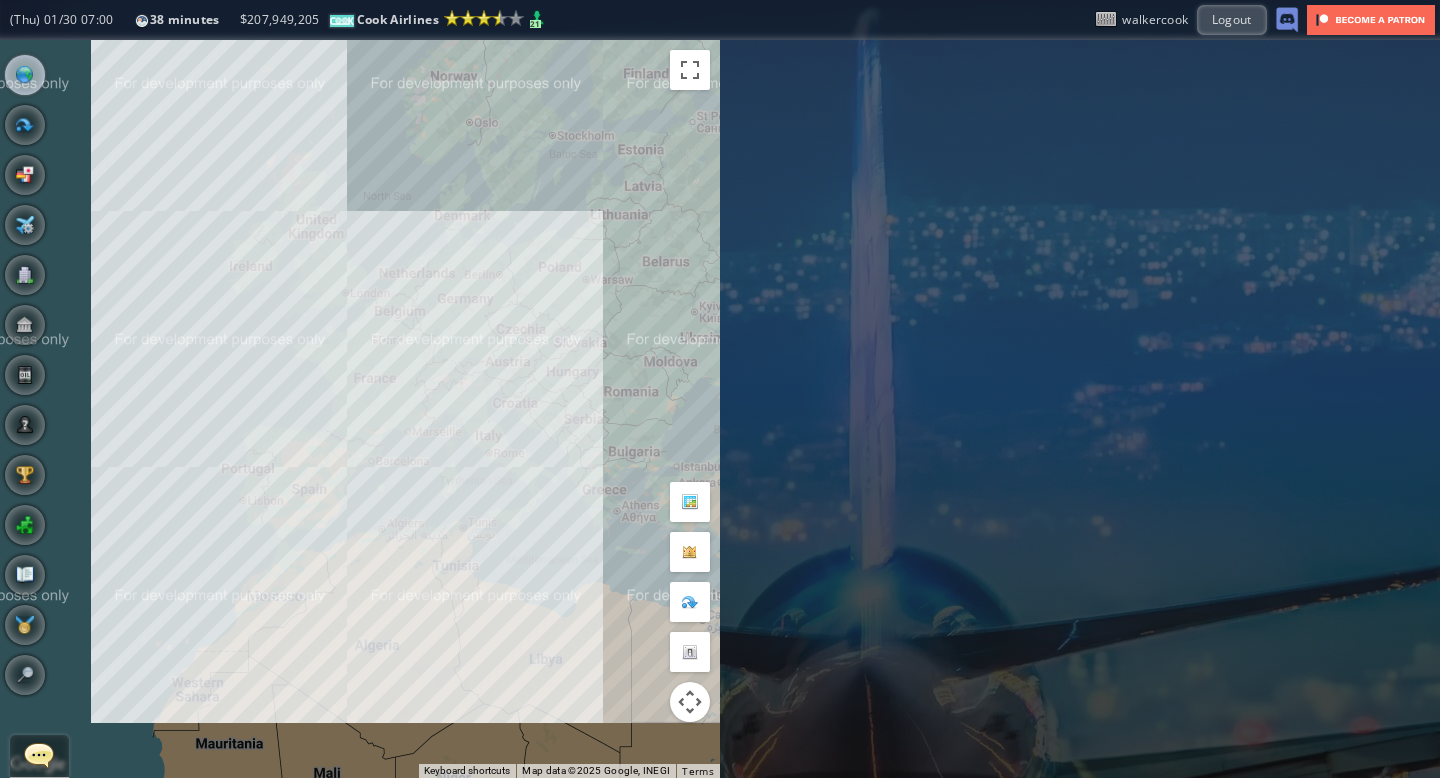 drag, startPoint x: 164, startPoint y: 357, endPoint x: 185, endPoint y: 360, distance: 21.213203 